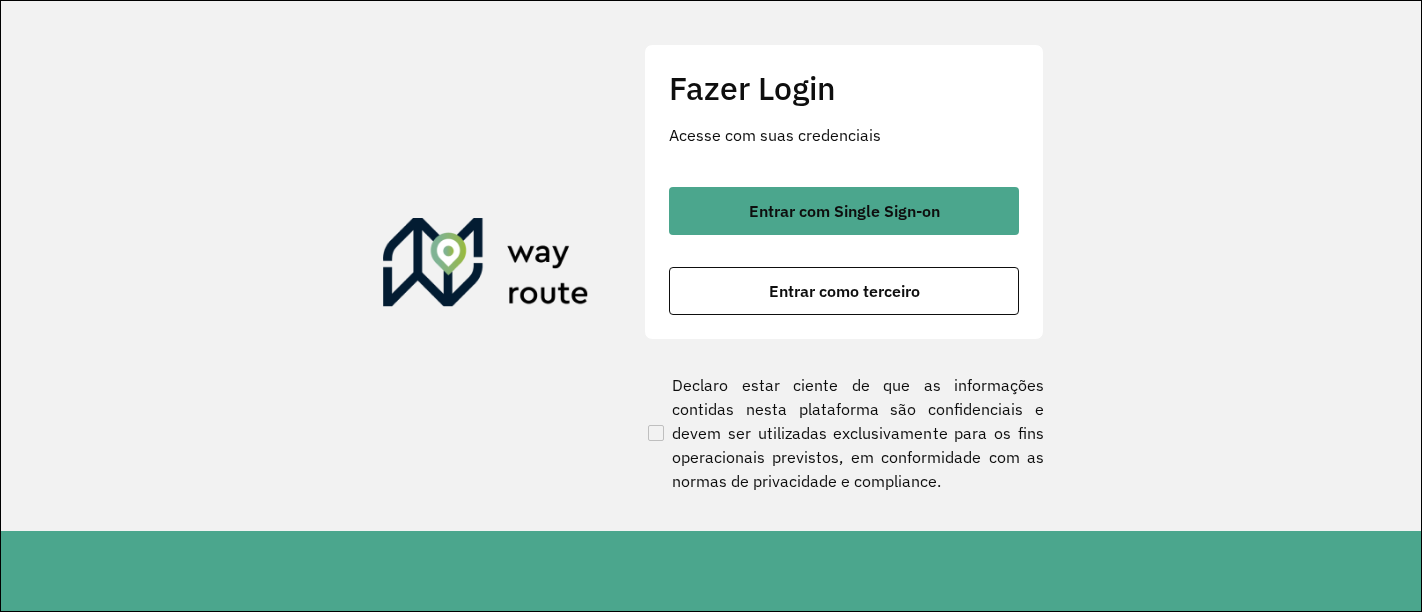 scroll, scrollTop: 0, scrollLeft: 0, axis: both 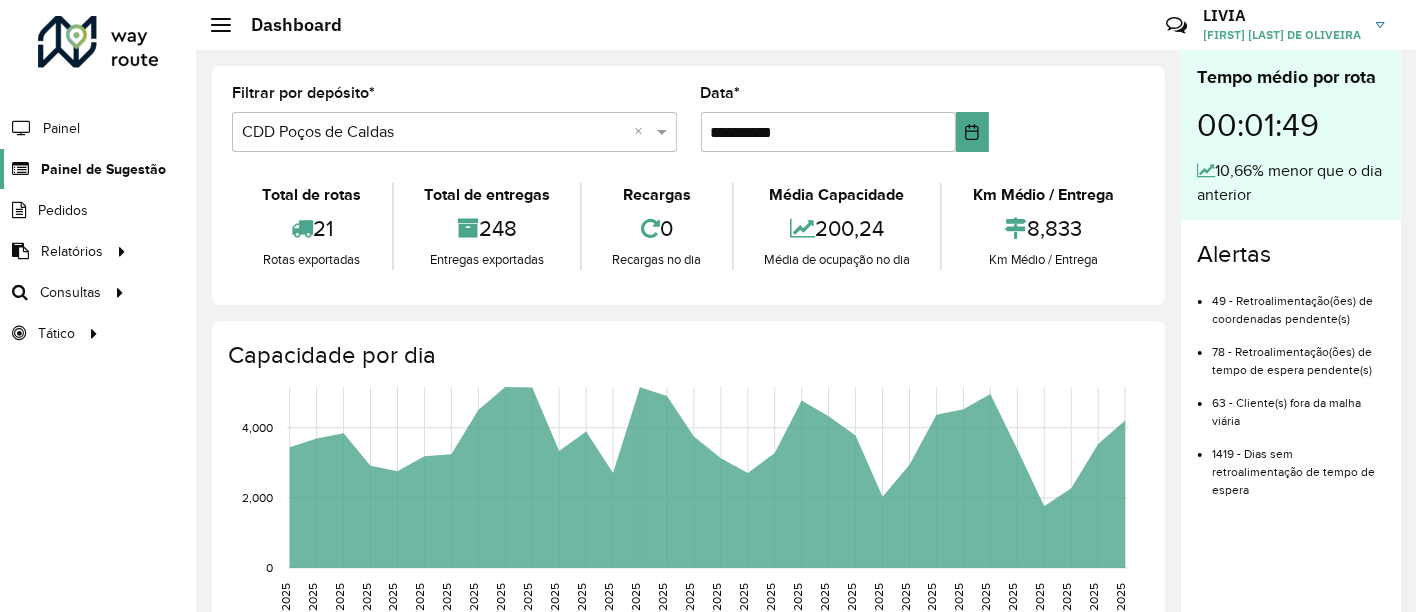 click on "Painel de Sugestão" 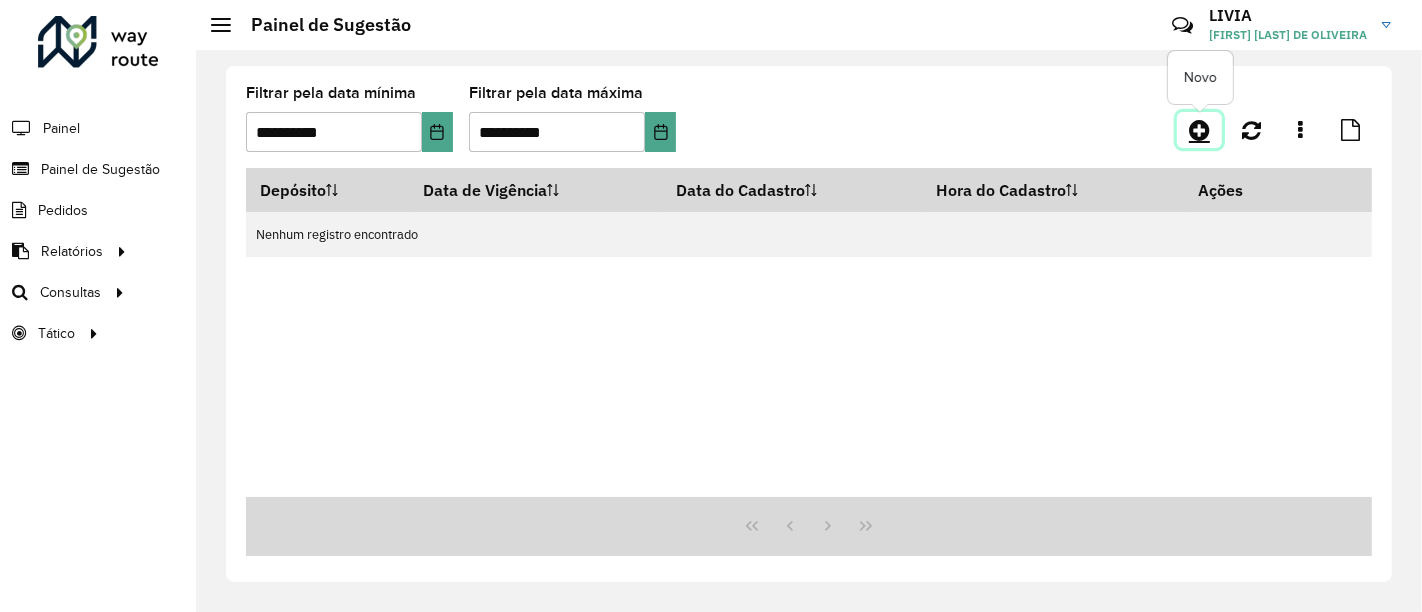 click 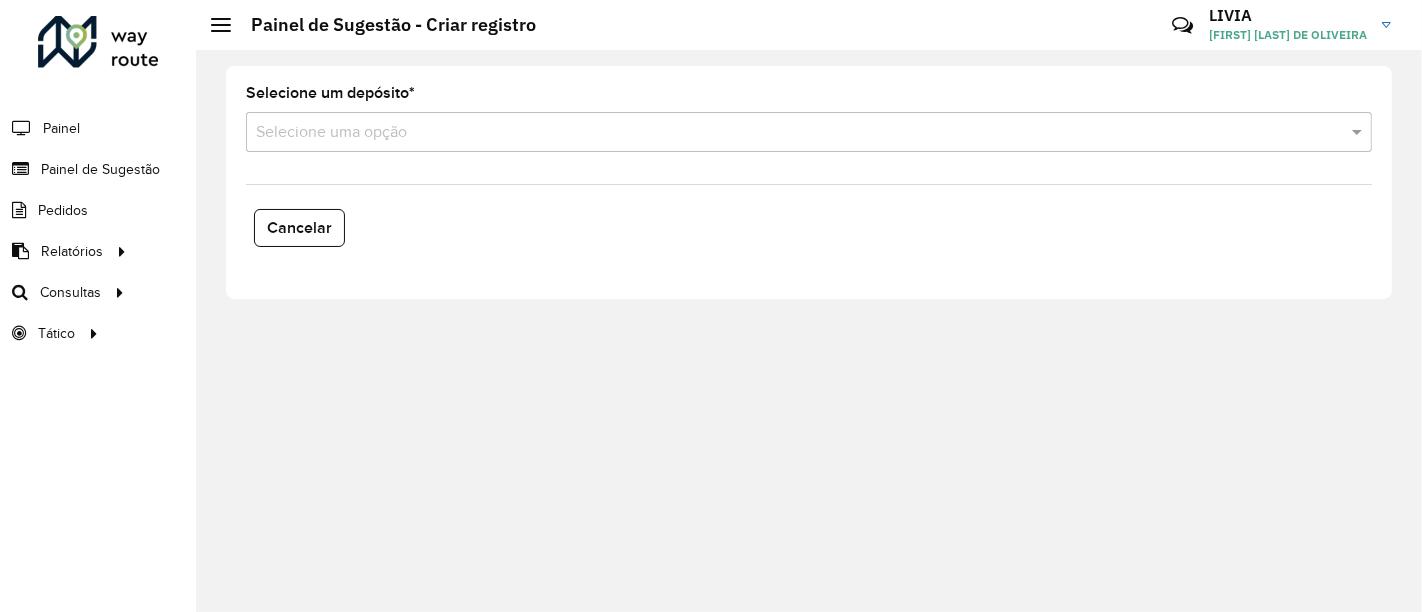 click on "Selecione uma opção" at bounding box center (809, 132) 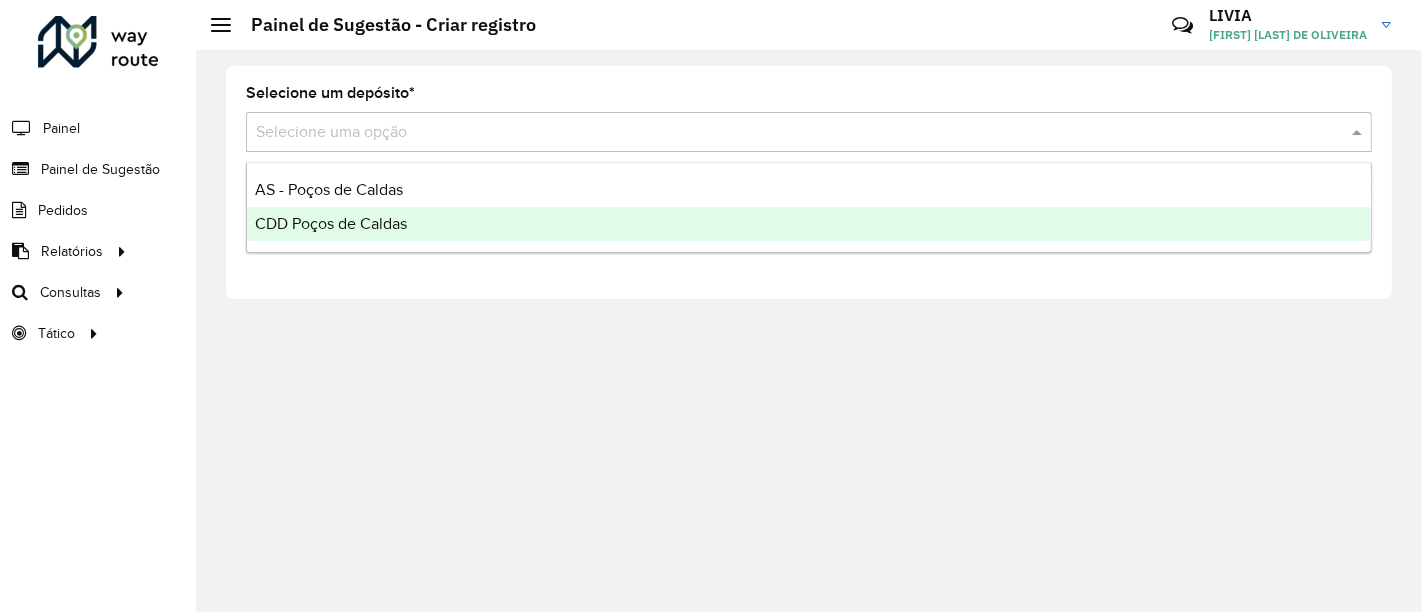 click on "CDD Poços de Caldas" at bounding box center [809, 224] 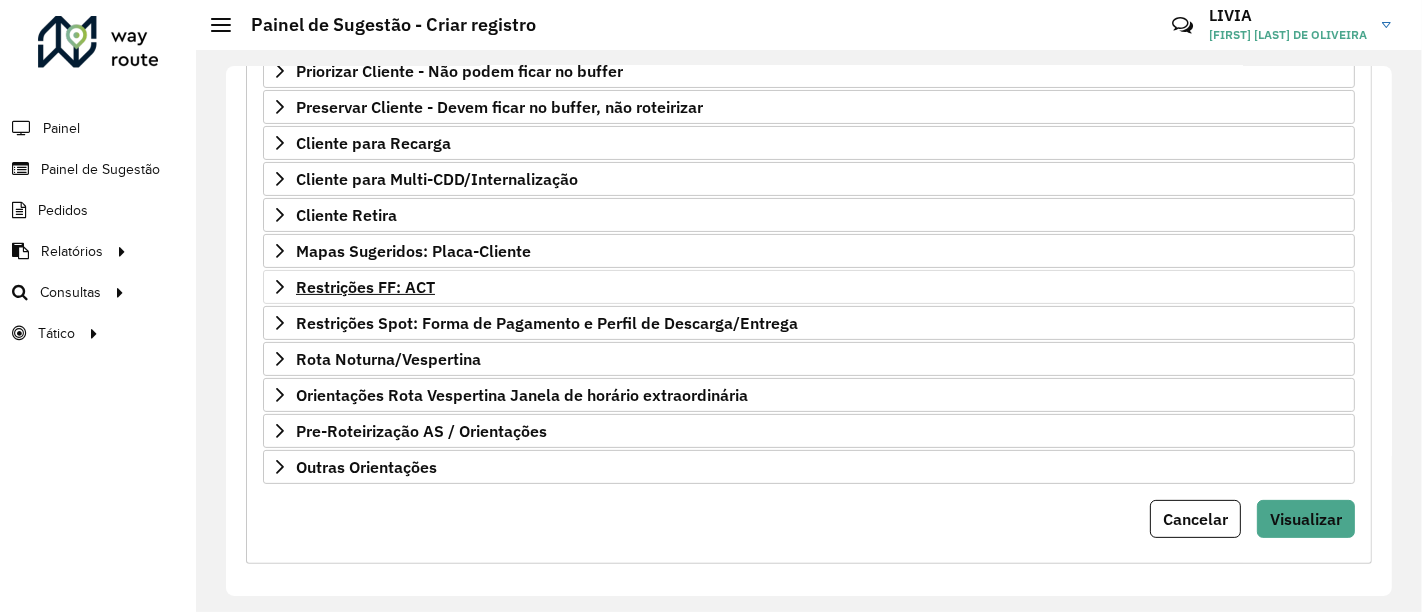 scroll, scrollTop: 375, scrollLeft: 0, axis: vertical 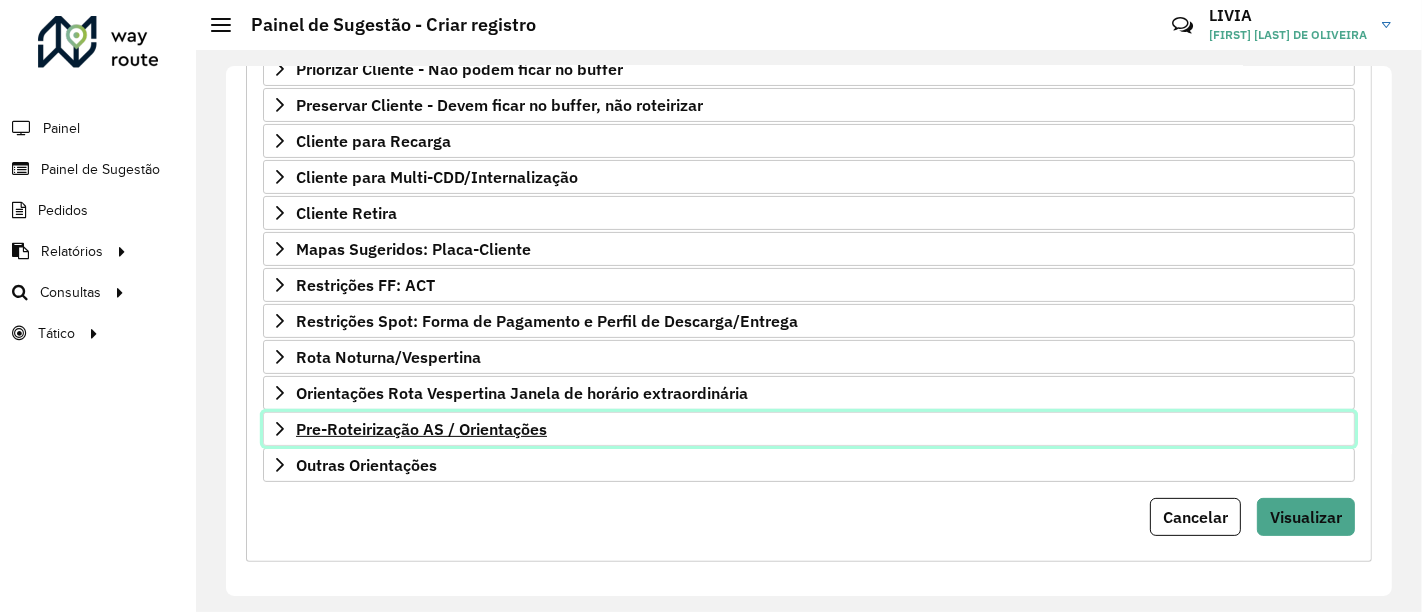 click on "Pre-Roteirização AS / Orientações" at bounding box center (421, 429) 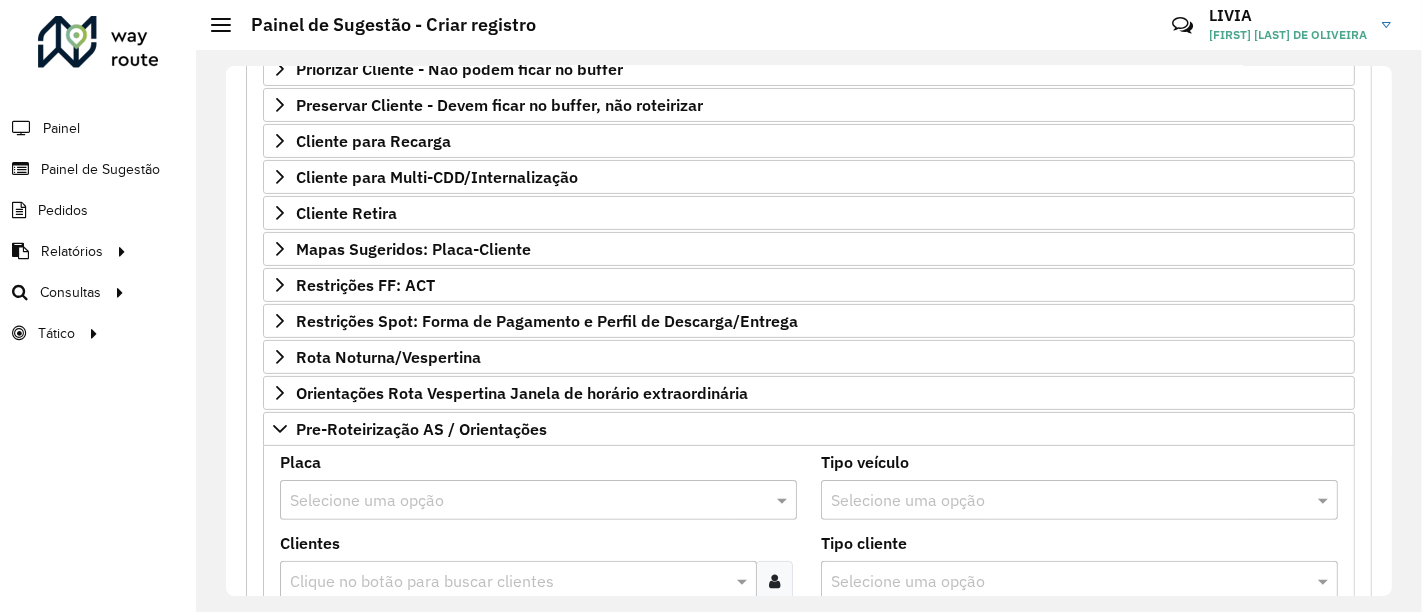 click at bounding box center [518, 501] 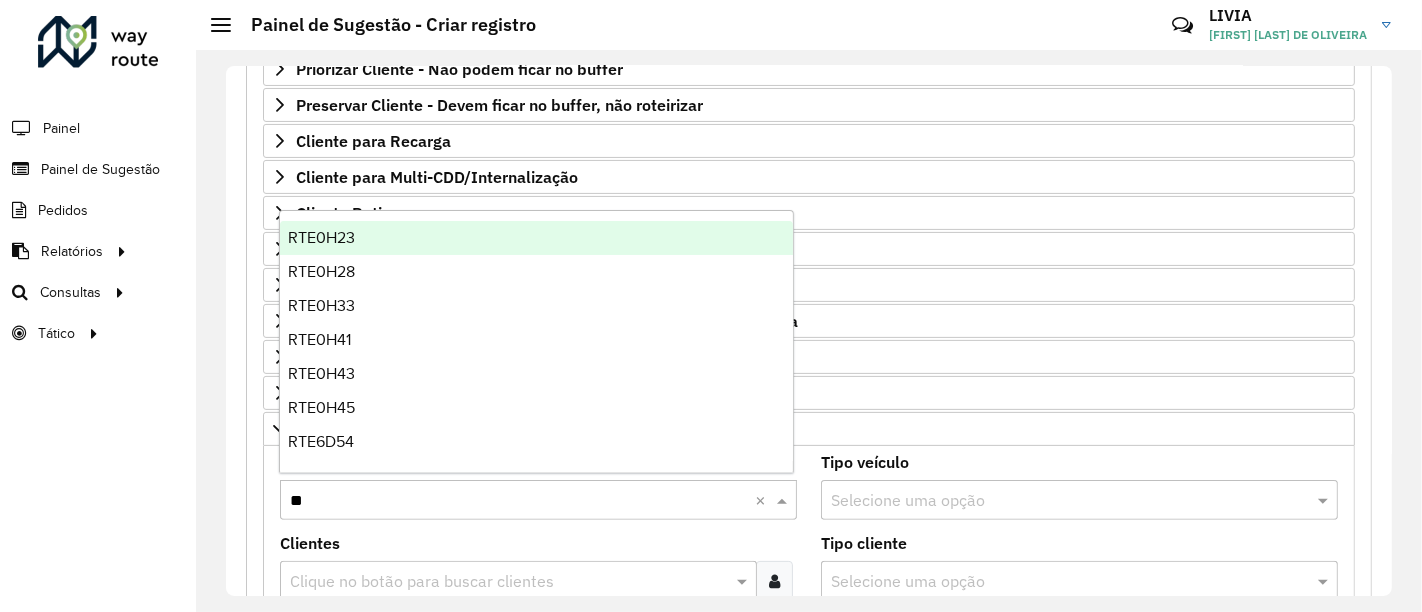 type on "***" 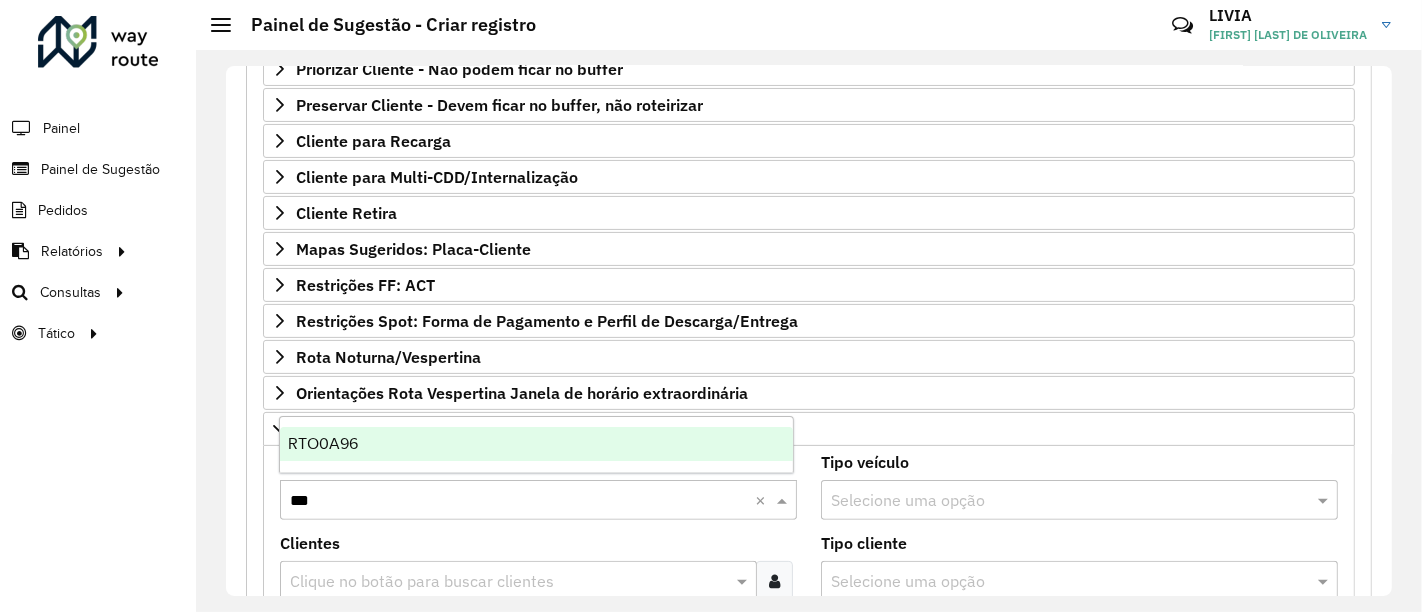 click on "RTO0A96" at bounding box center (536, 444) 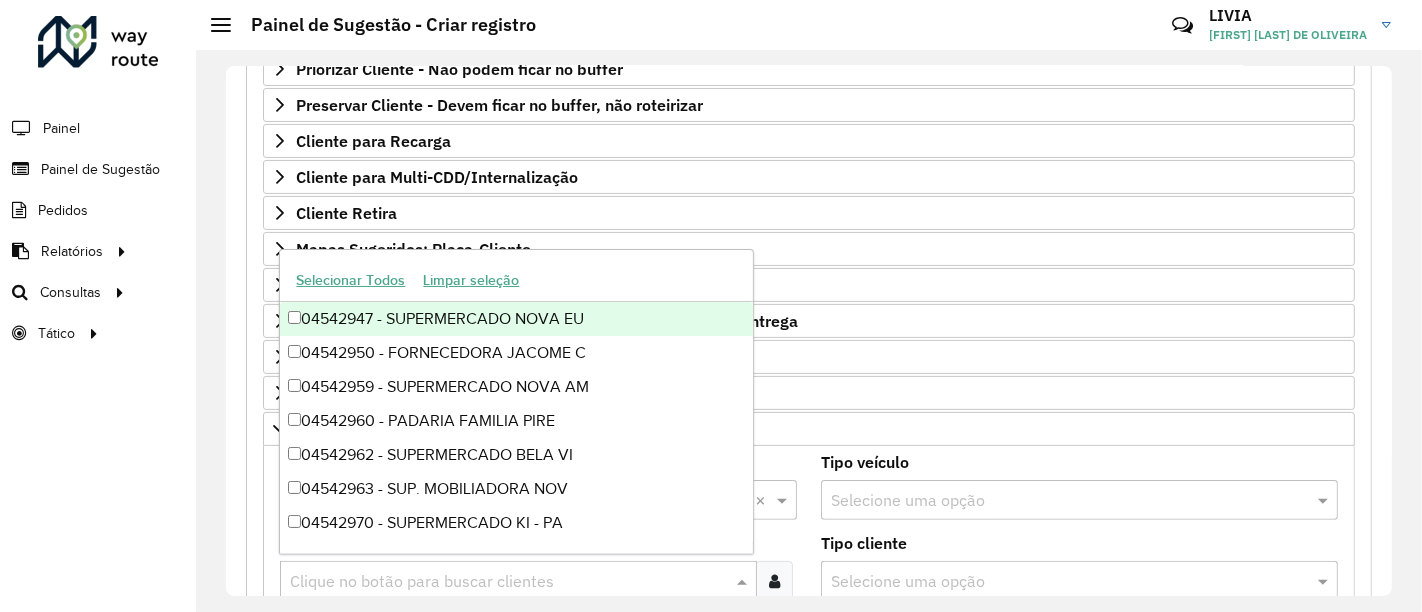 click at bounding box center (508, 582) 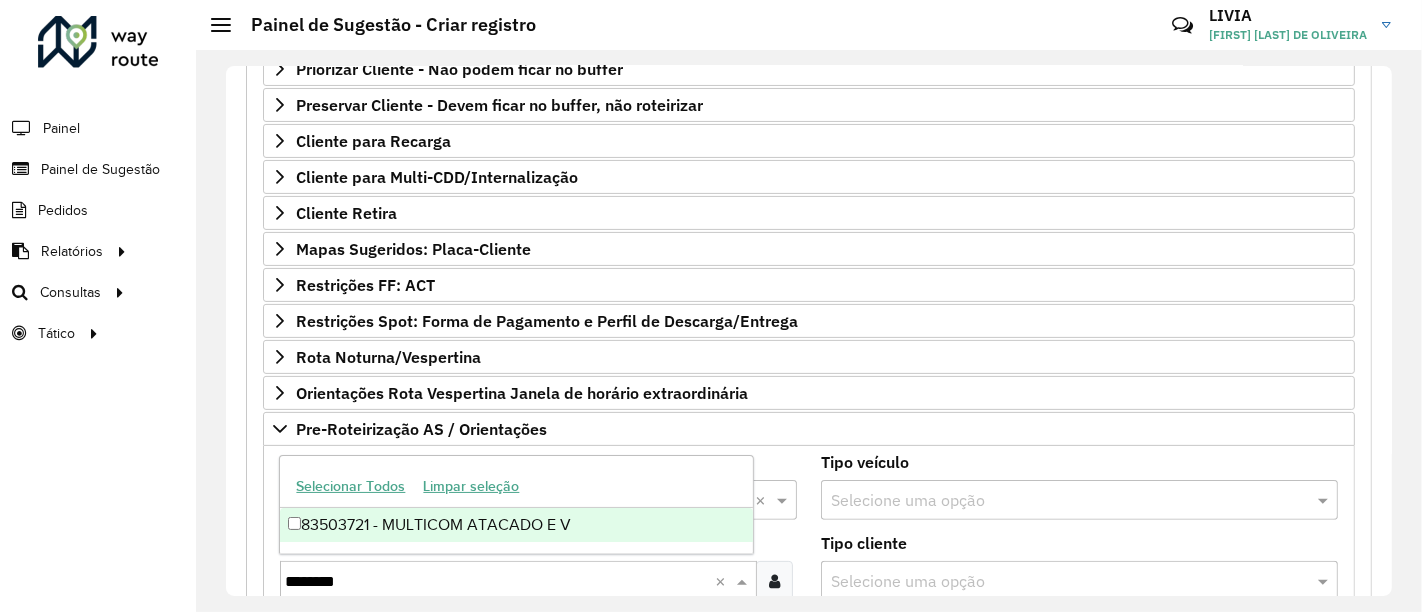 click on "83503721 - MULTICOM ATACADO E V" at bounding box center [516, 525] 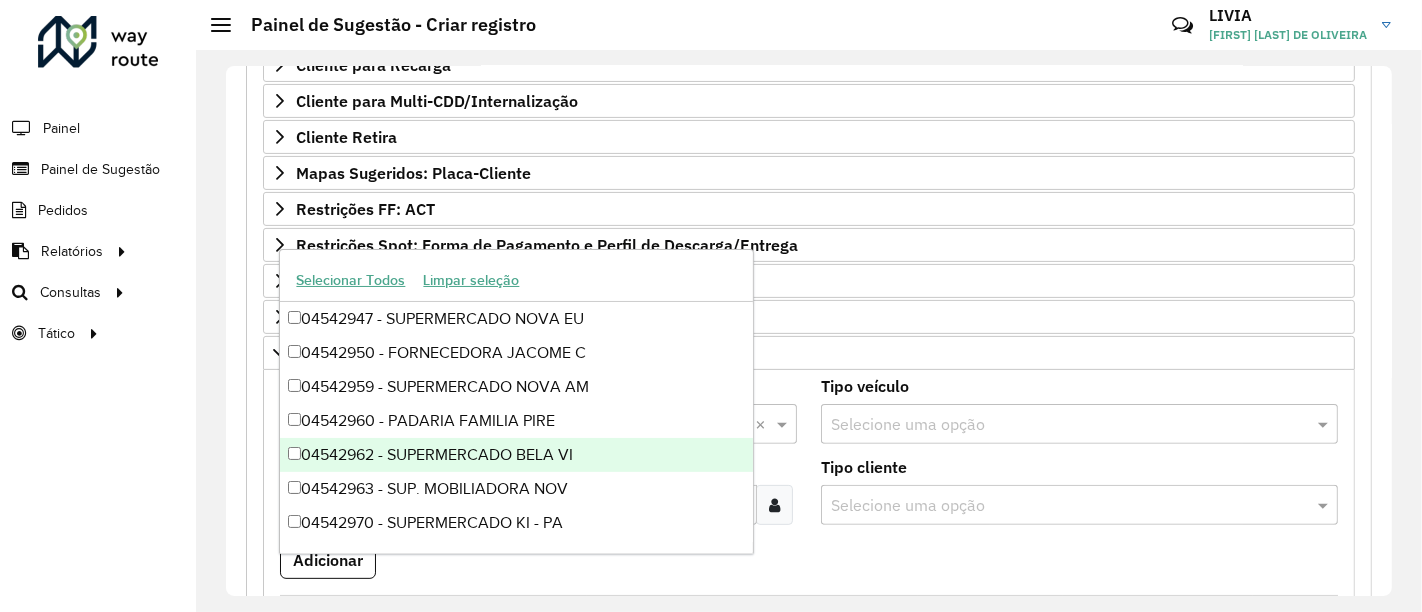 scroll, scrollTop: 486, scrollLeft: 0, axis: vertical 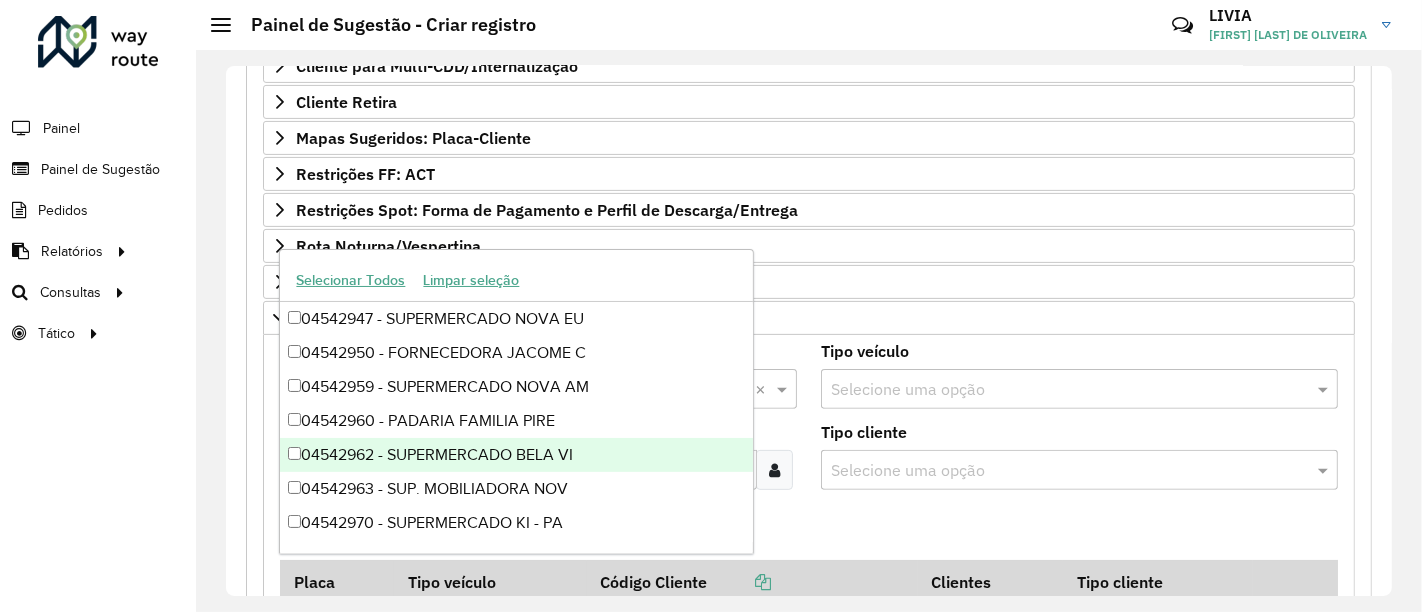click on "Tipo veículo  Selecione uma opção" at bounding box center [1079, 384] 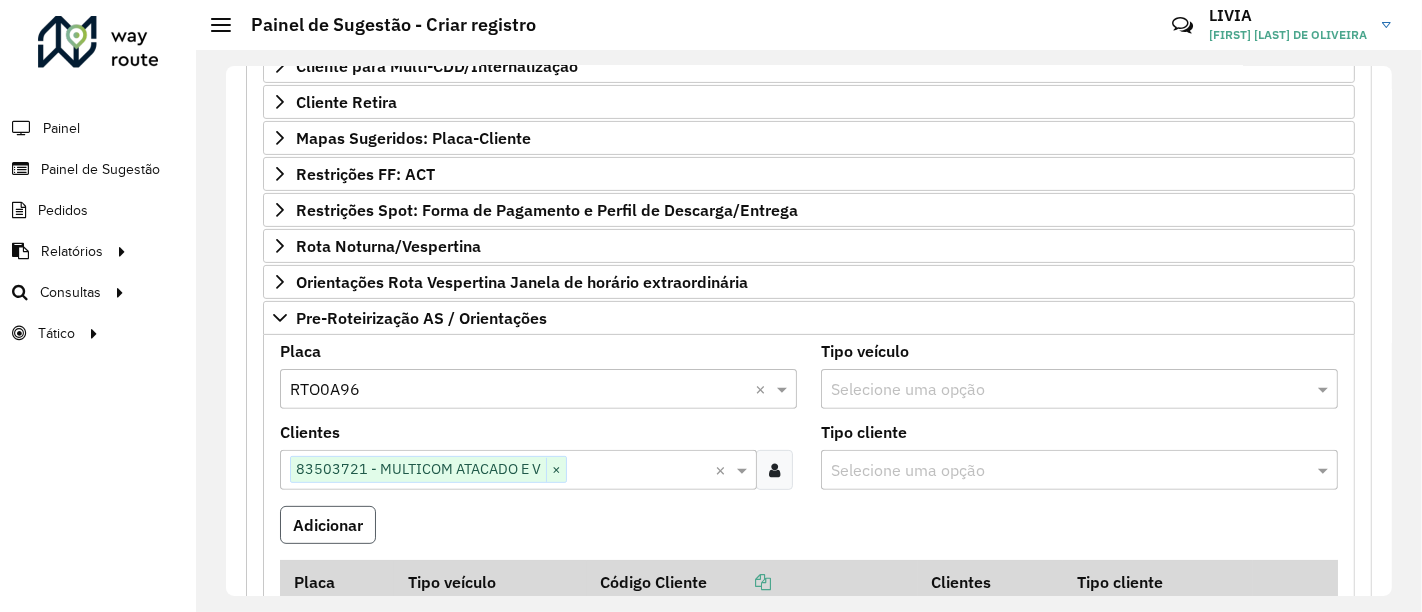 click on "Adicionar" at bounding box center (328, 525) 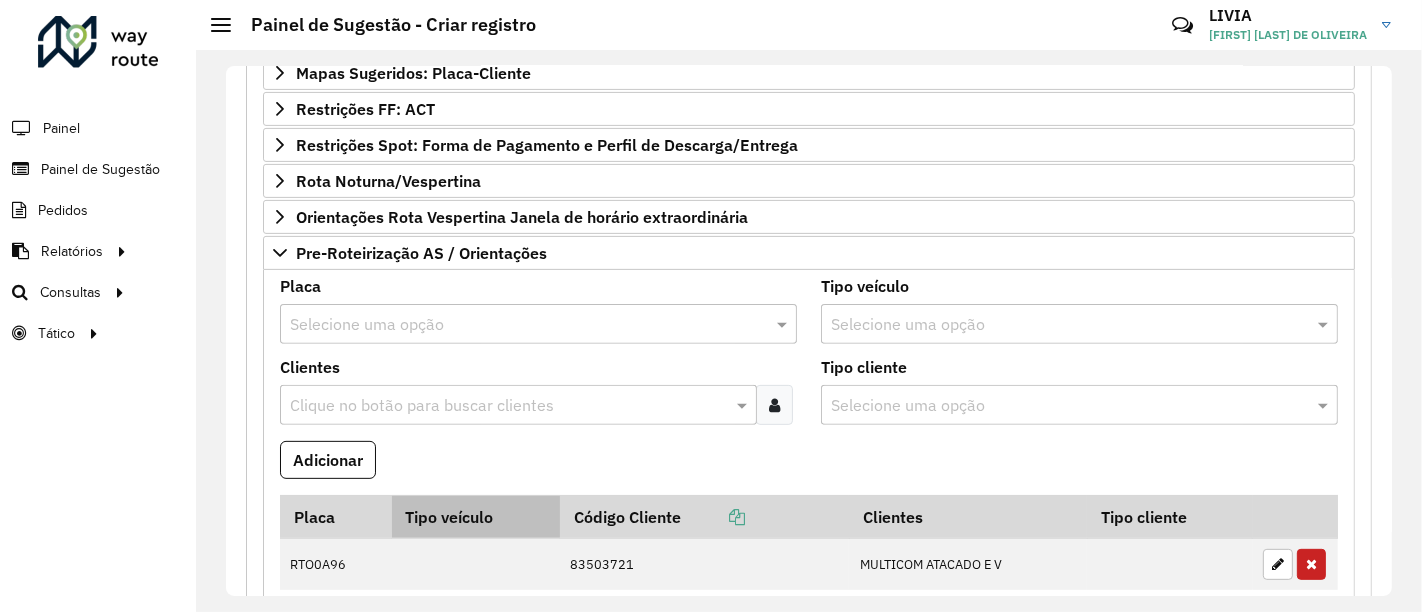 scroll, scrollTop: 597, scrollLeft: 0, axis: vertical 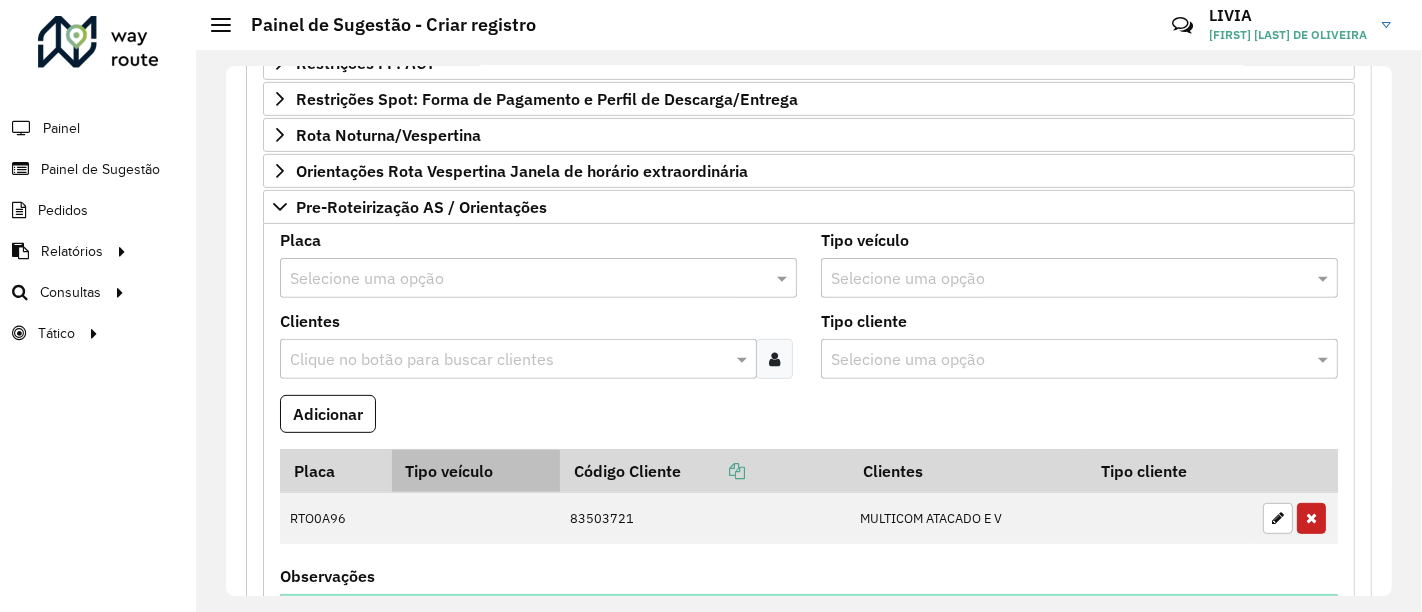 type 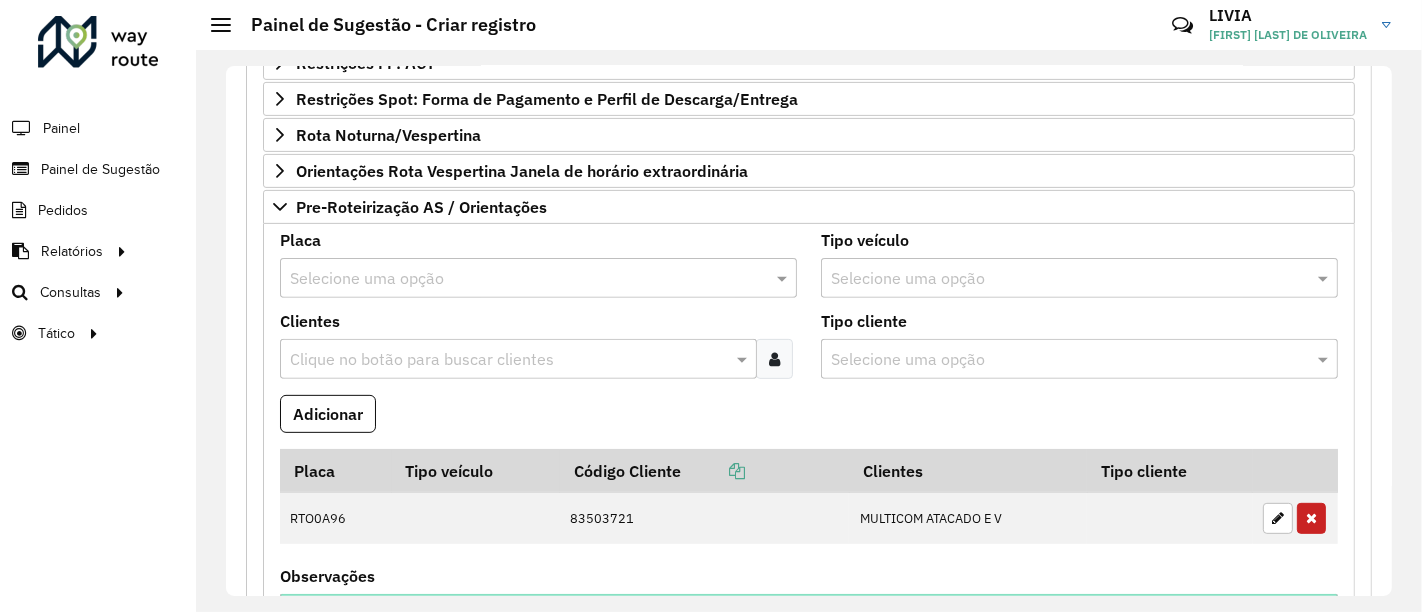 click at bounding box center [518, 279] 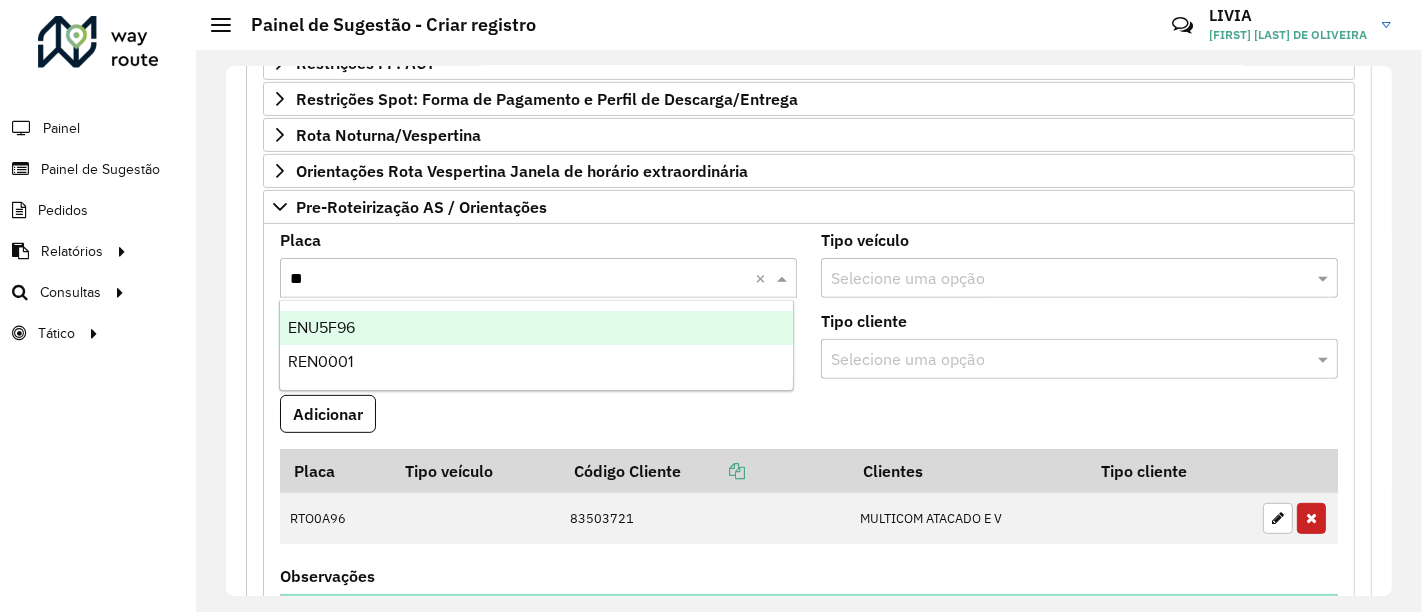 type on "***" 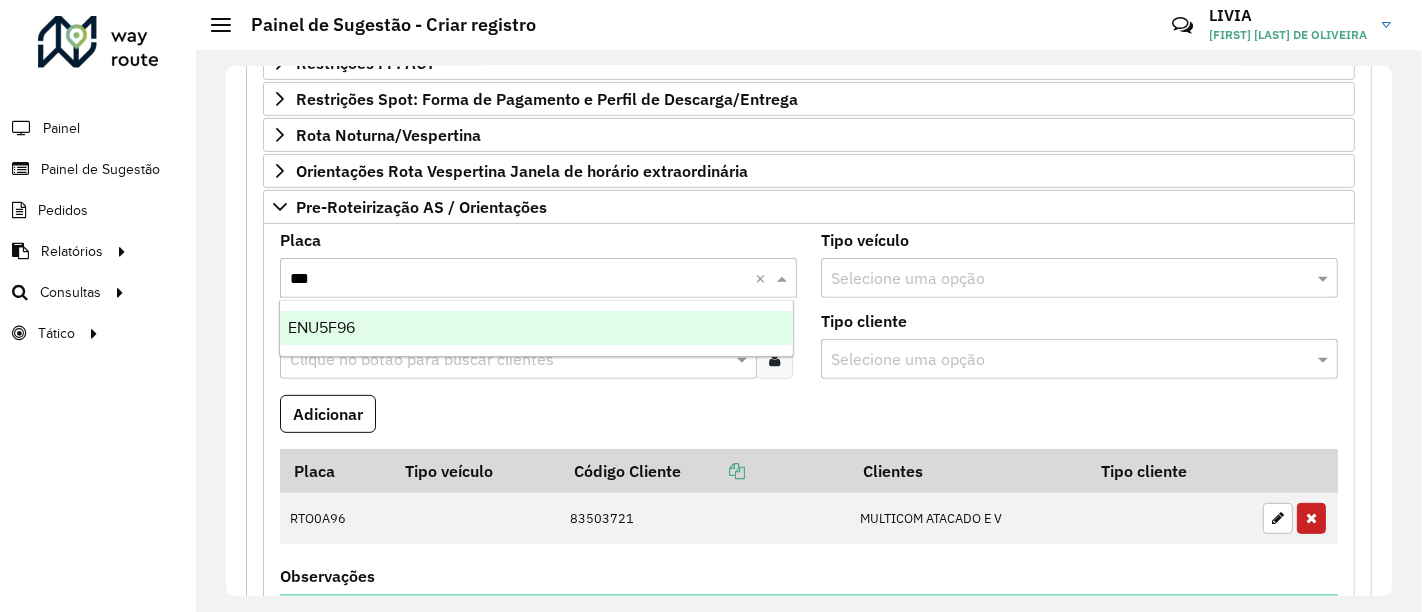 click on "ENU5F96" at bounding box center (536, 328) 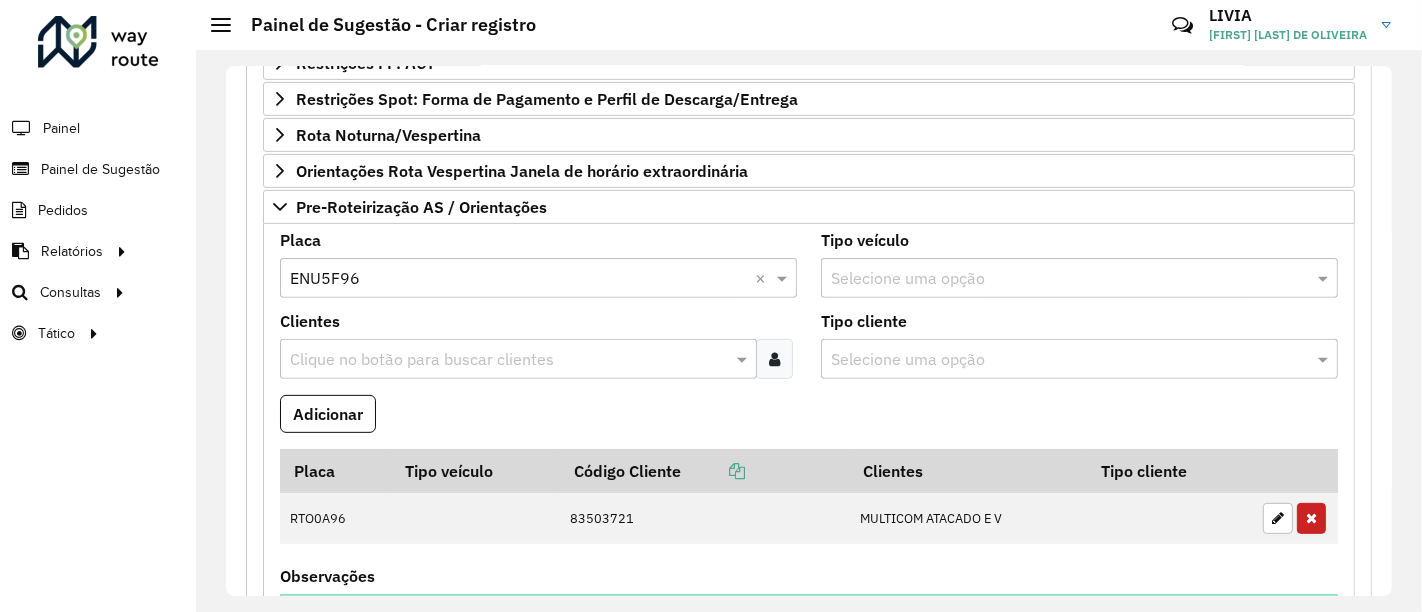 click at bounding box center (508, 360) 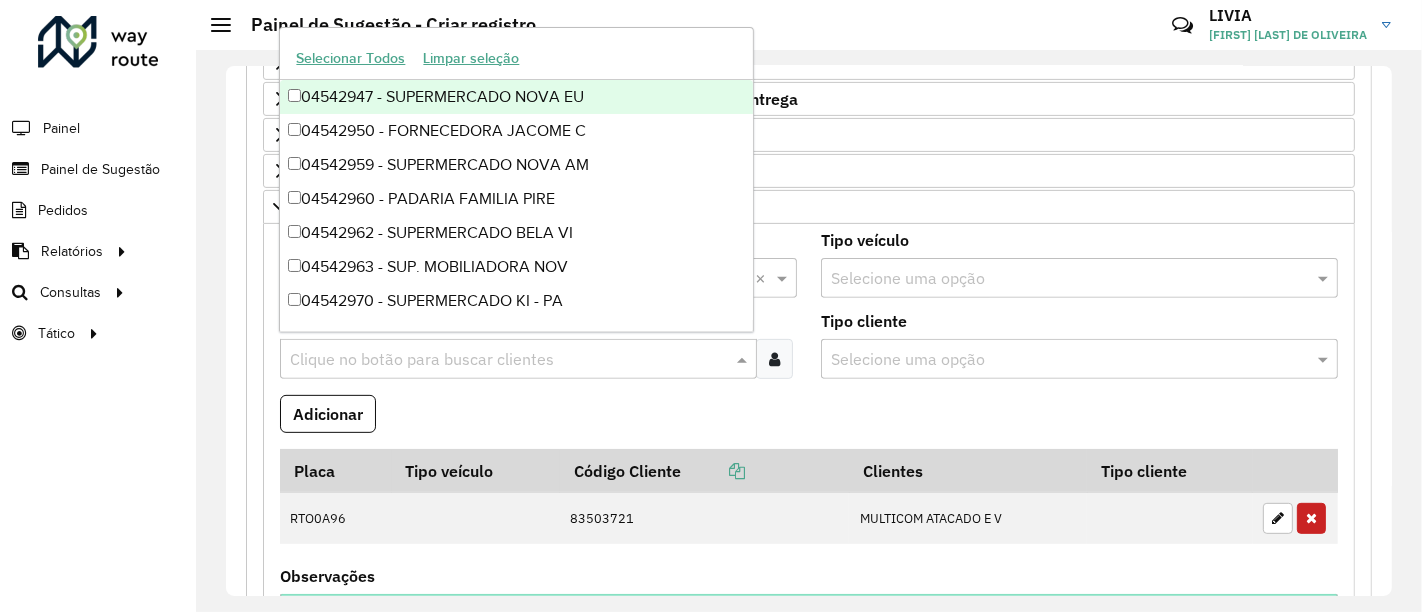 paste on "********" 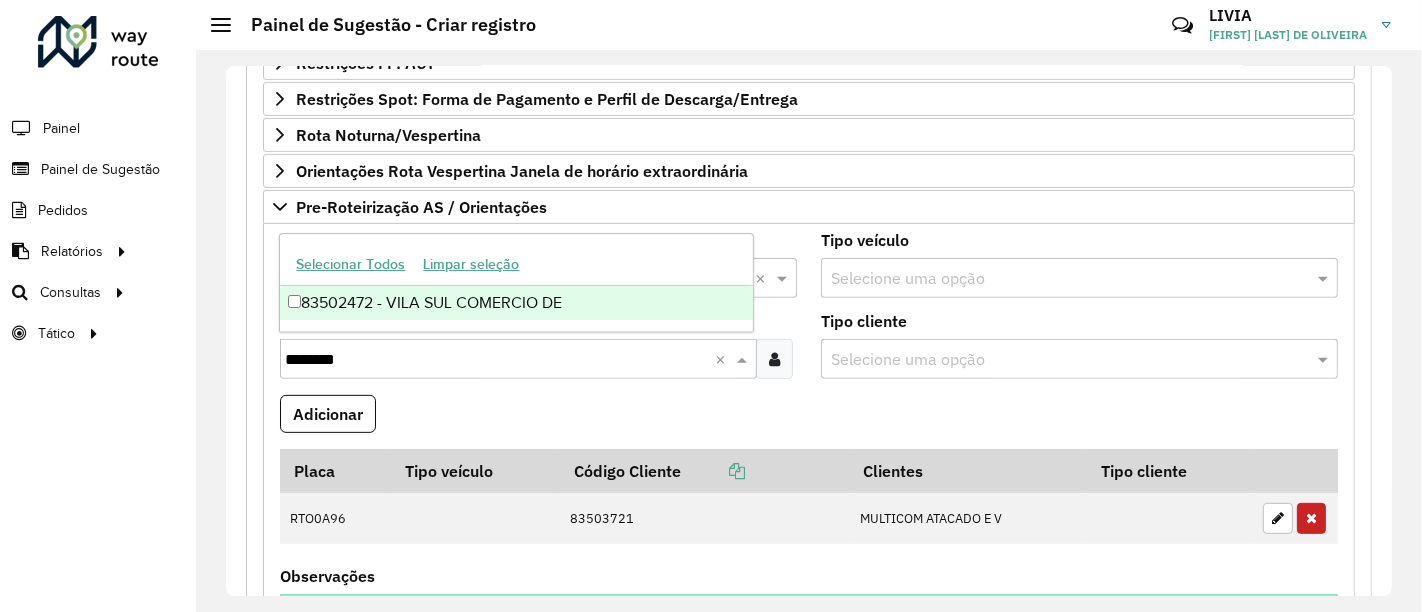 click on "83502472 - VILA SUL COMERCIO DE" at bounding box center (516, 303) 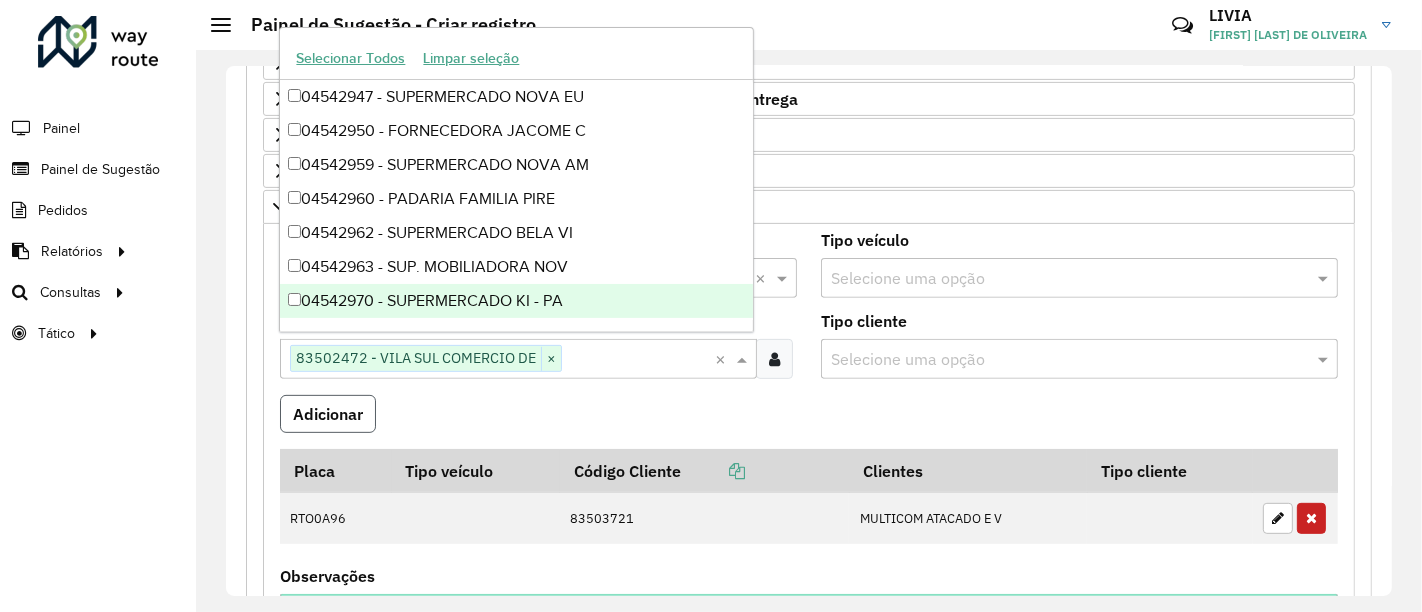 click on "Adicionar" at bounding box center (328, 414) 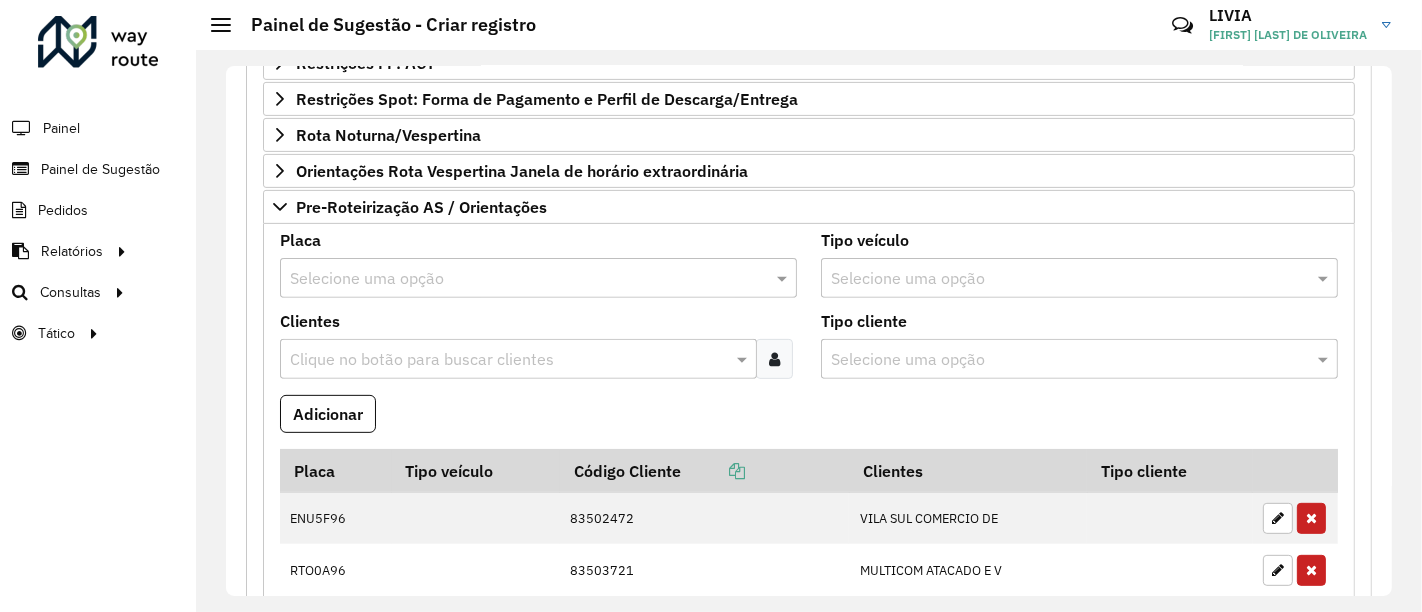 click on "Adicionar" at bounding box center (809, 422) 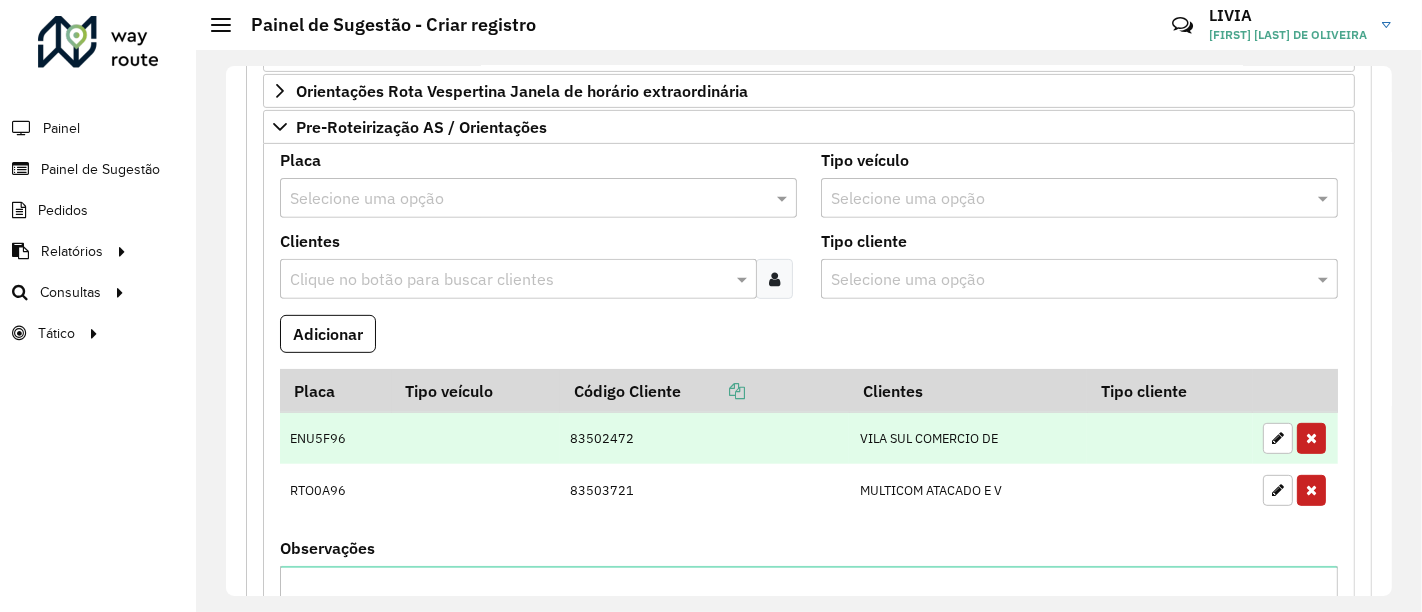 scroll, scrollTop: 708, scrollLeft: 0, axis: vertical 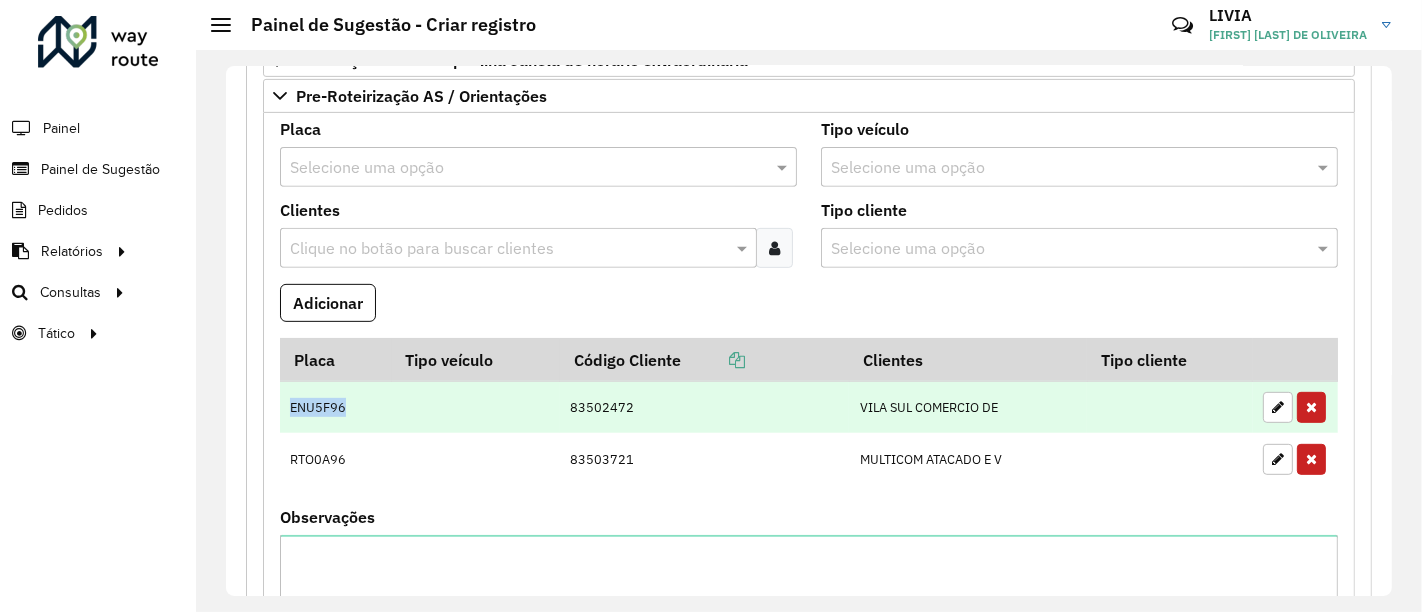 drag, startPoint x: 347, startPoint y: 395, endPoint x: 288, endPoint y: 396, distance: 59.008472 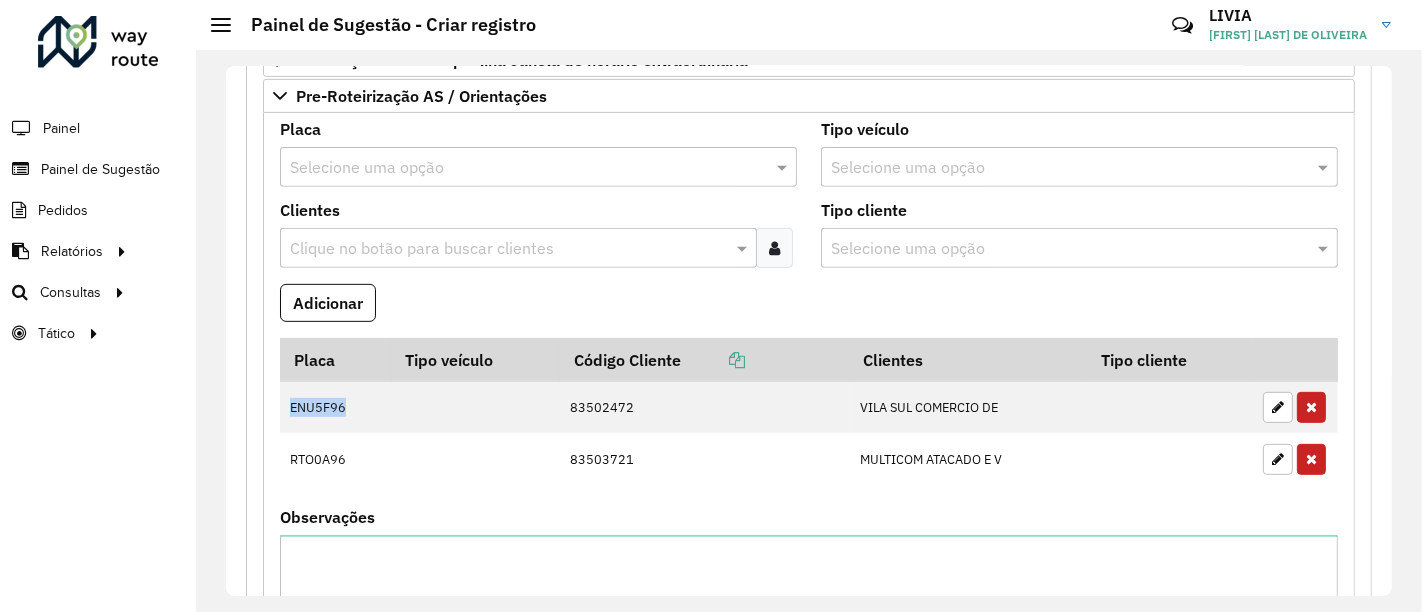 copy on "ENU5F96" 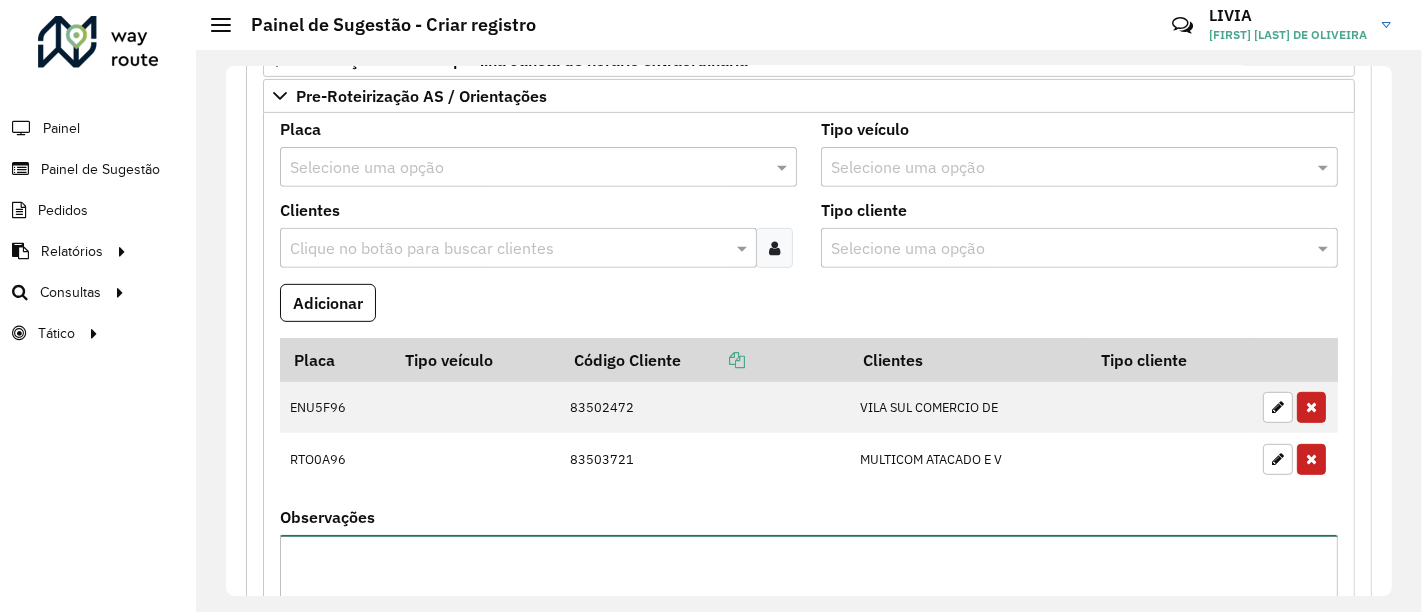 click on "Observações" at bounding box center (809, 619) 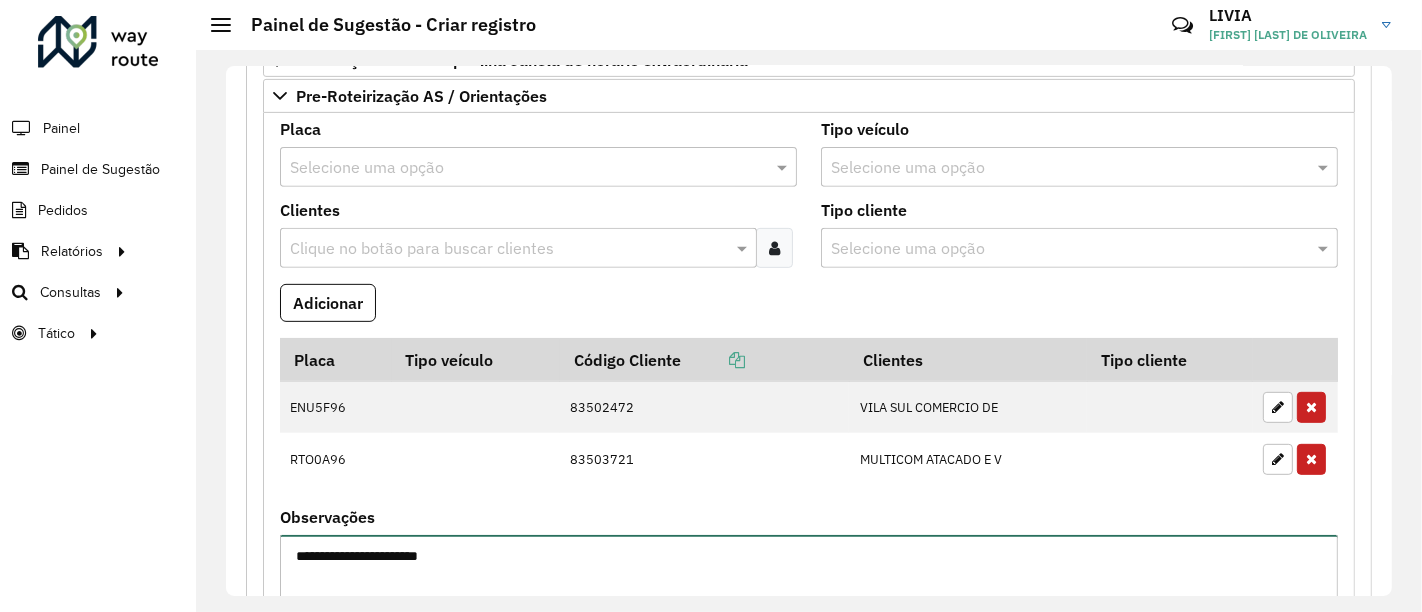 paste on "********" 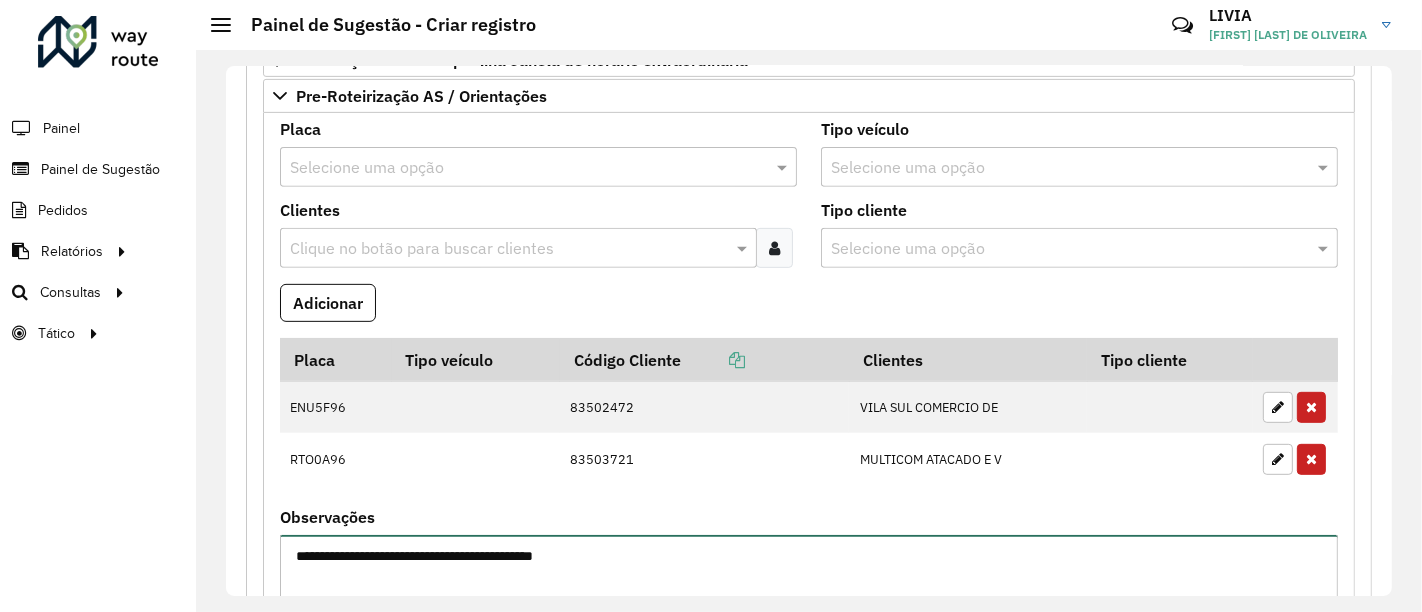 type on "**********" 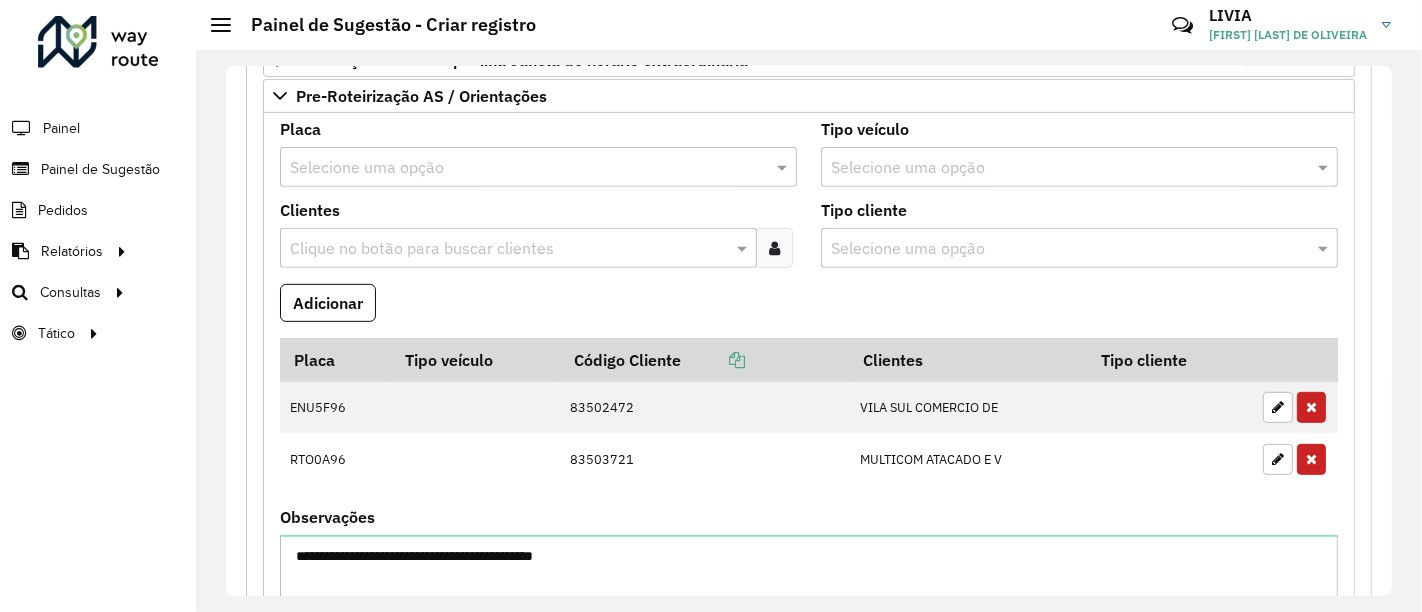 click on "Adicionar" at bounding box center (809, 311) 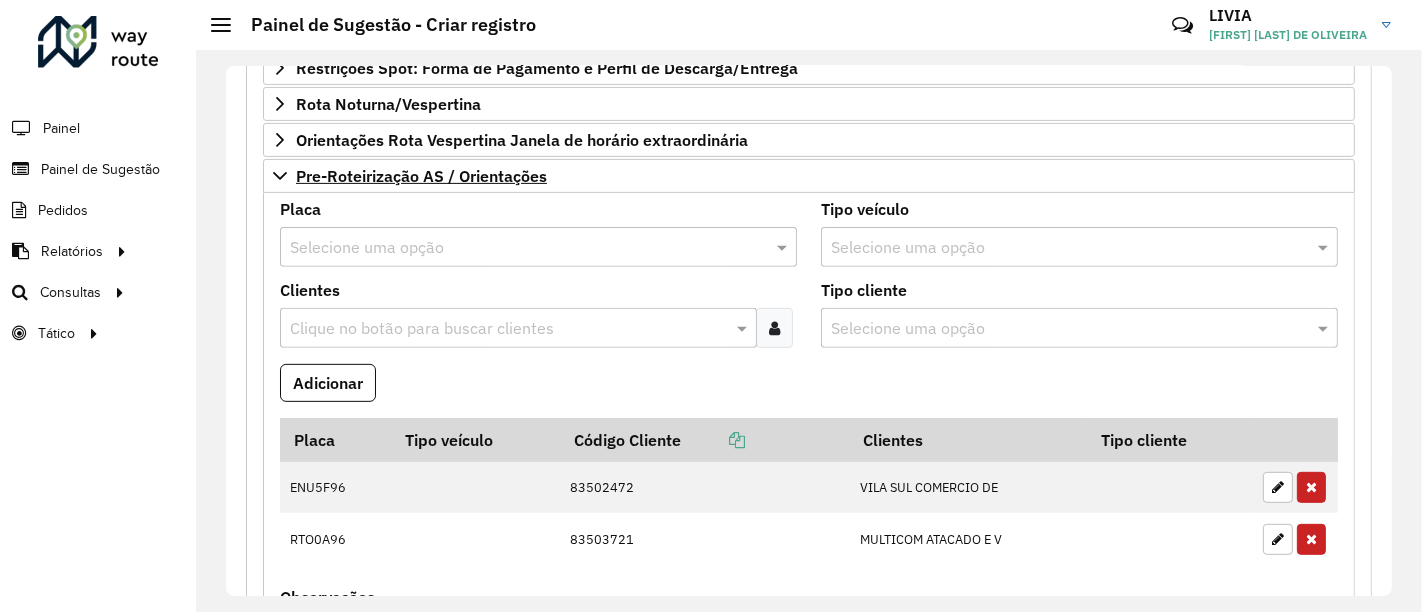 scroll, scrollTop: 486, scrollLeft: 0, axis: vertical 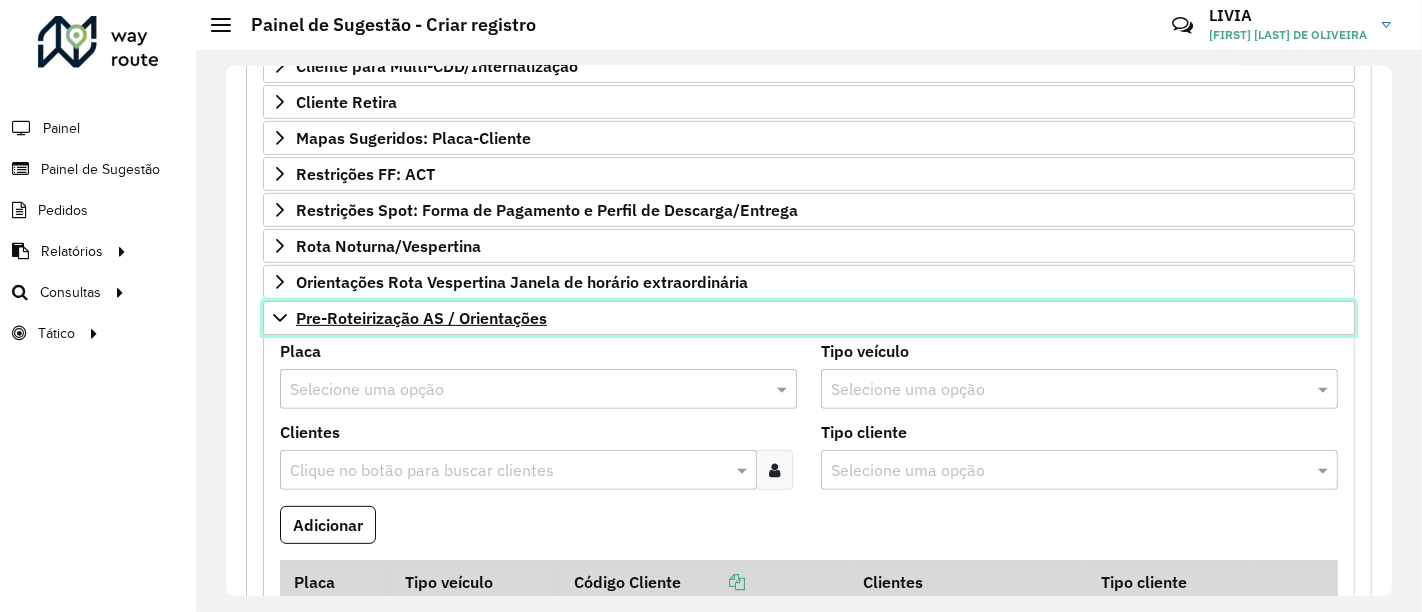 click 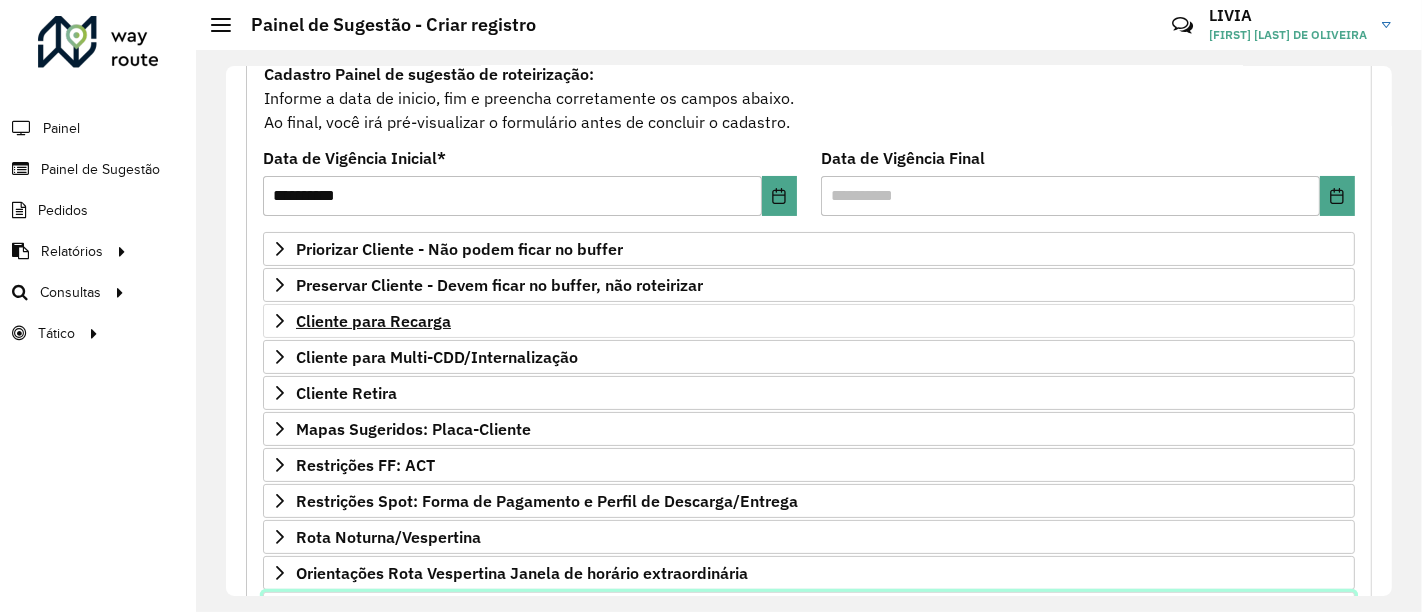 scroll, scrollTop: 154, scrollLeft: 0, axis: vertical 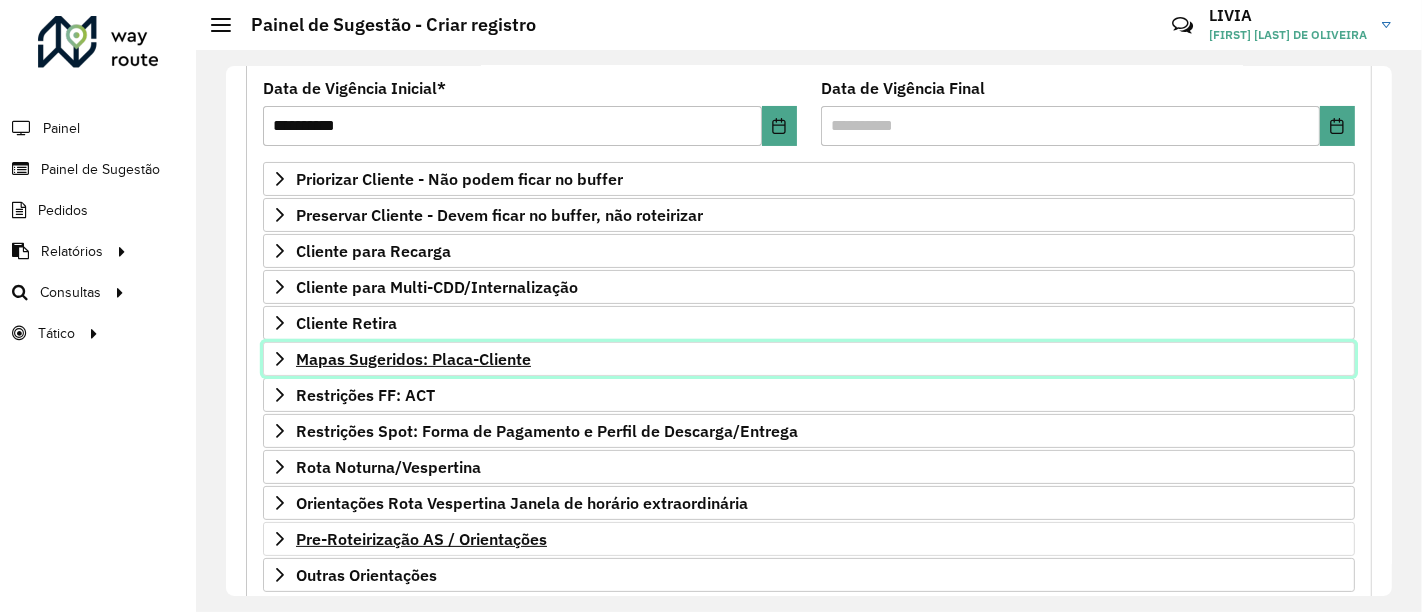 click on "Mapas Sugeridos: Placa-Cliente" at bounding box center [413, 359] 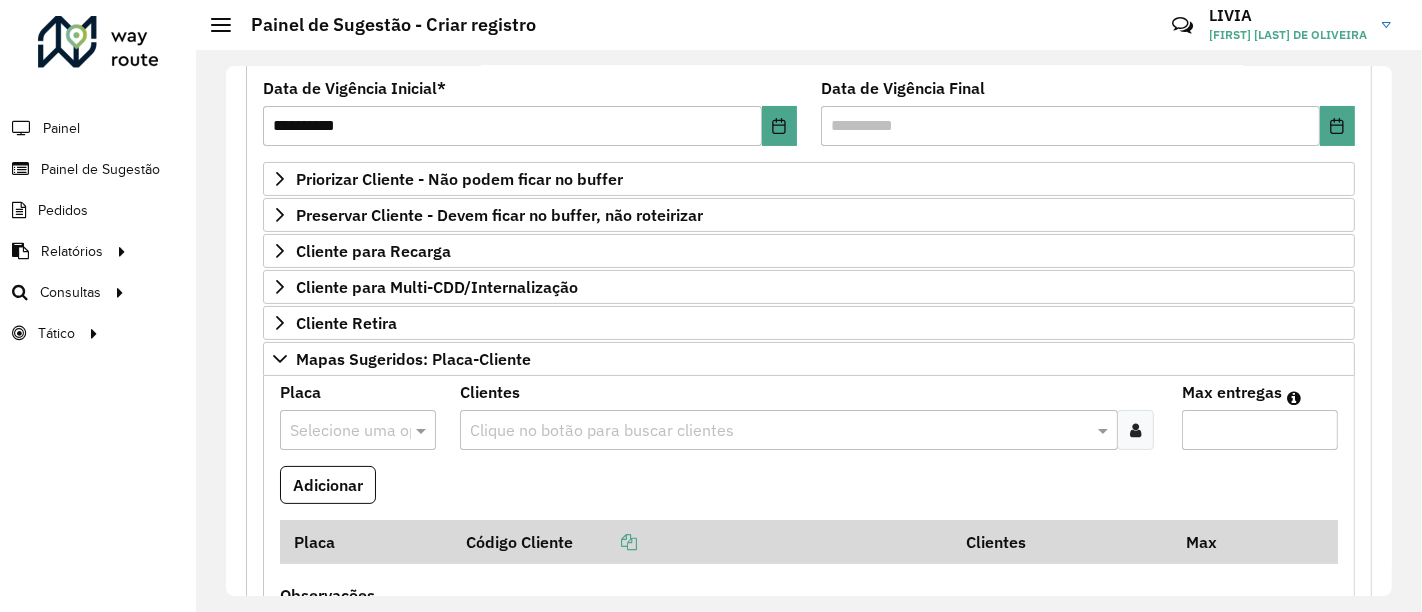 click at bounding box center (338, 431) 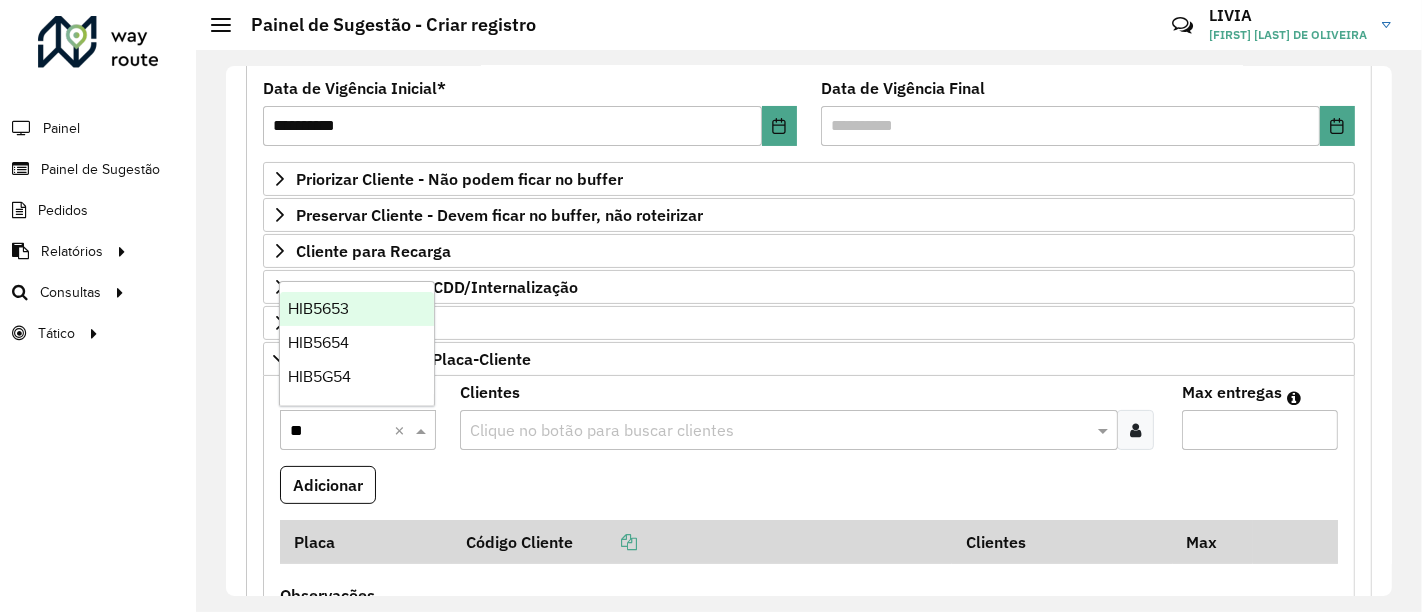 type on "***" 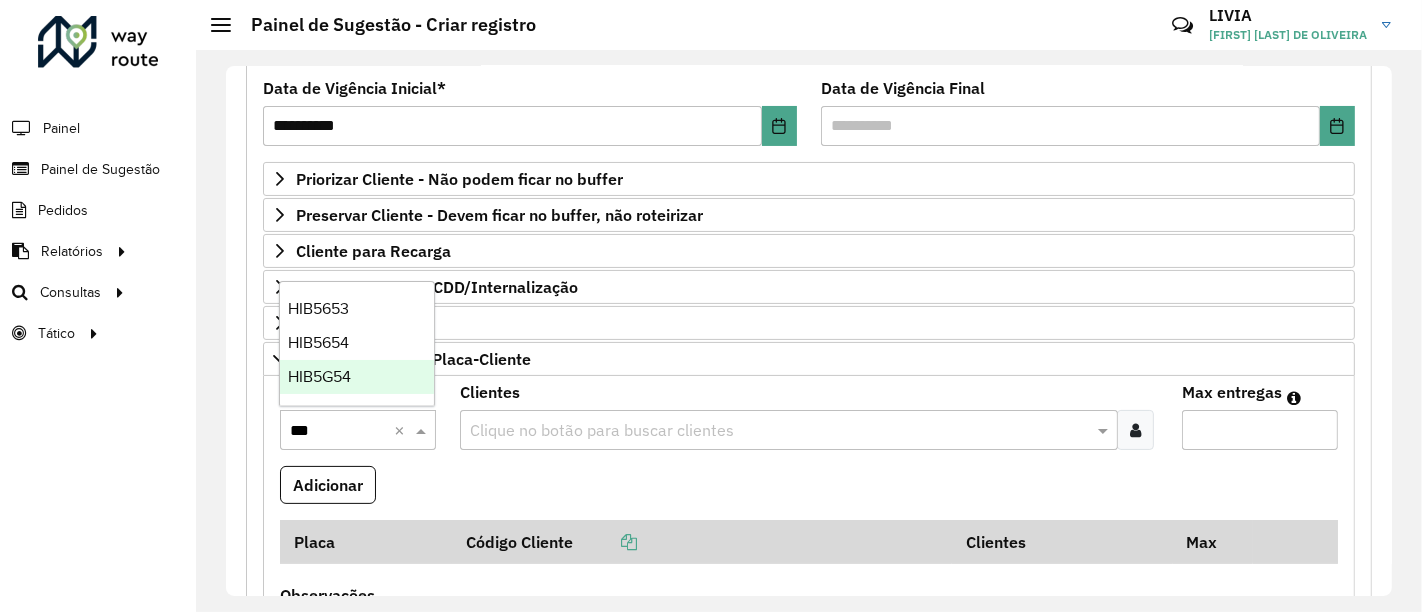 click on "HIB5G54" at bounding box center (319, 376) 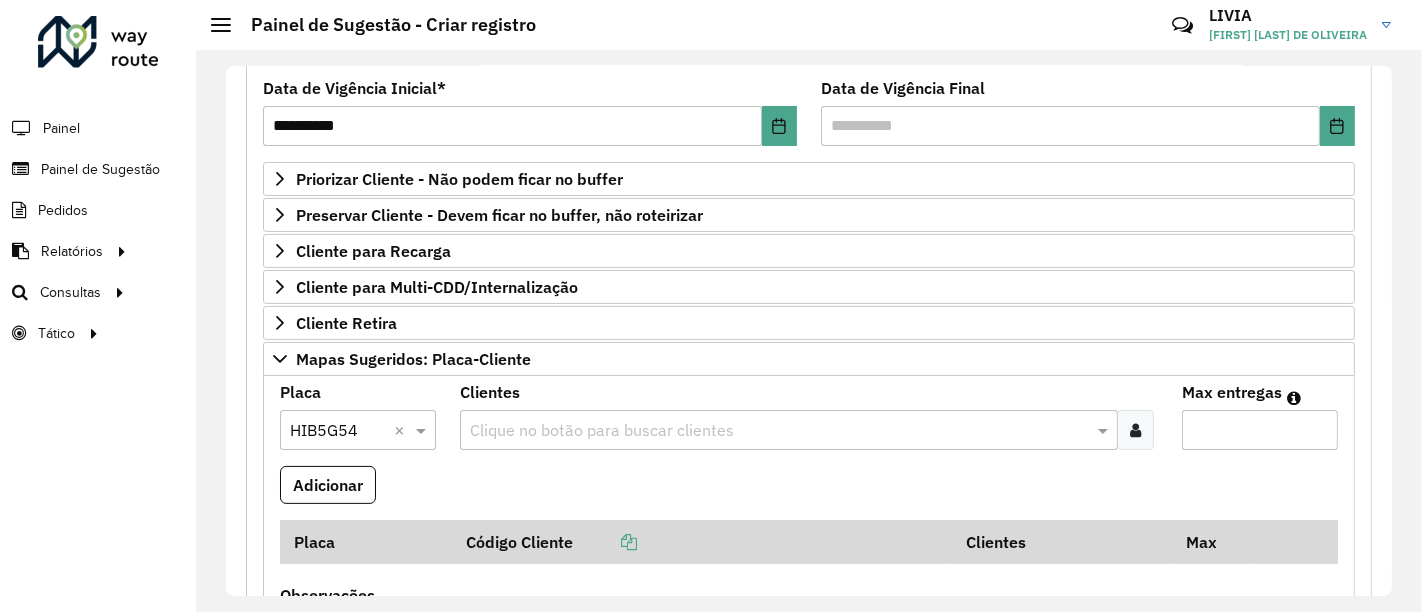 click at bounding box center [1135, 430] 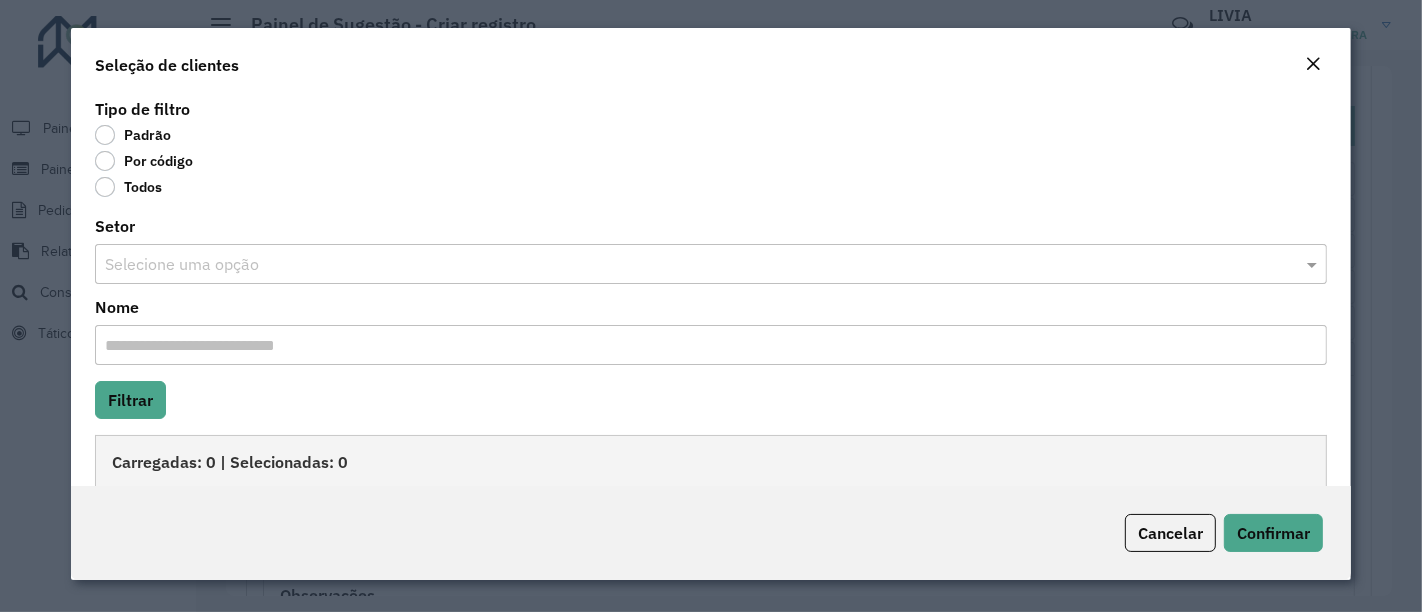 click on "Por código" 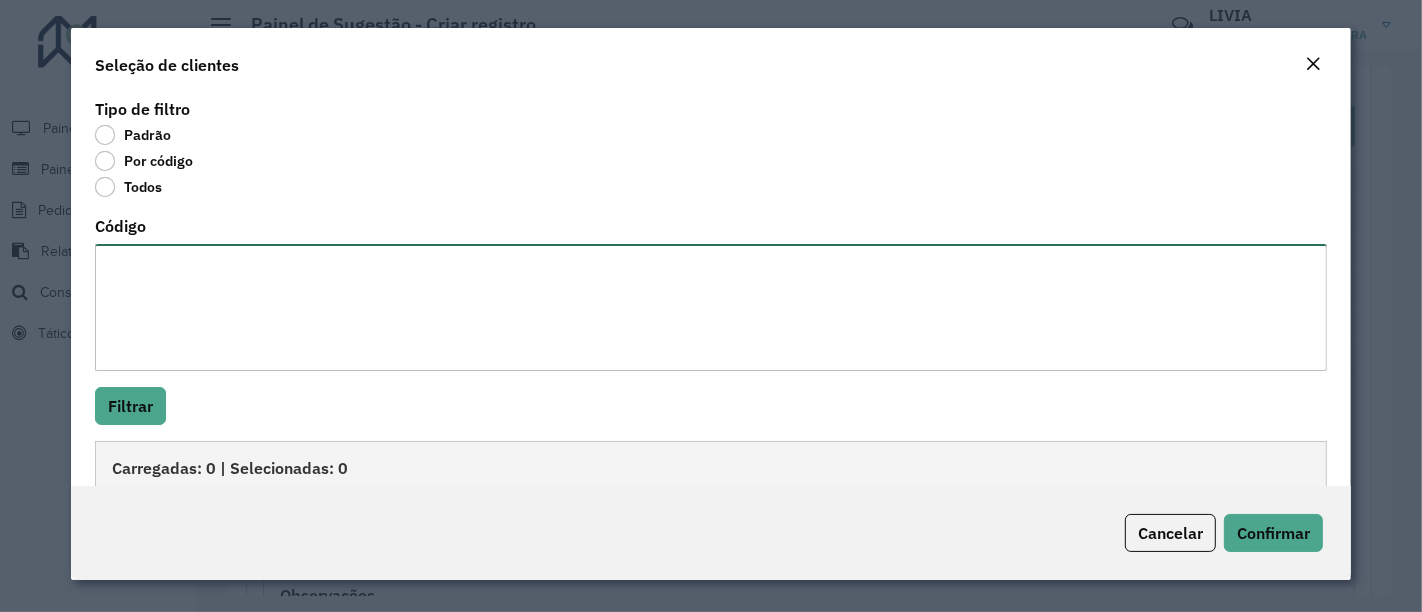 click on "Código" at bounding box center [711, 307] 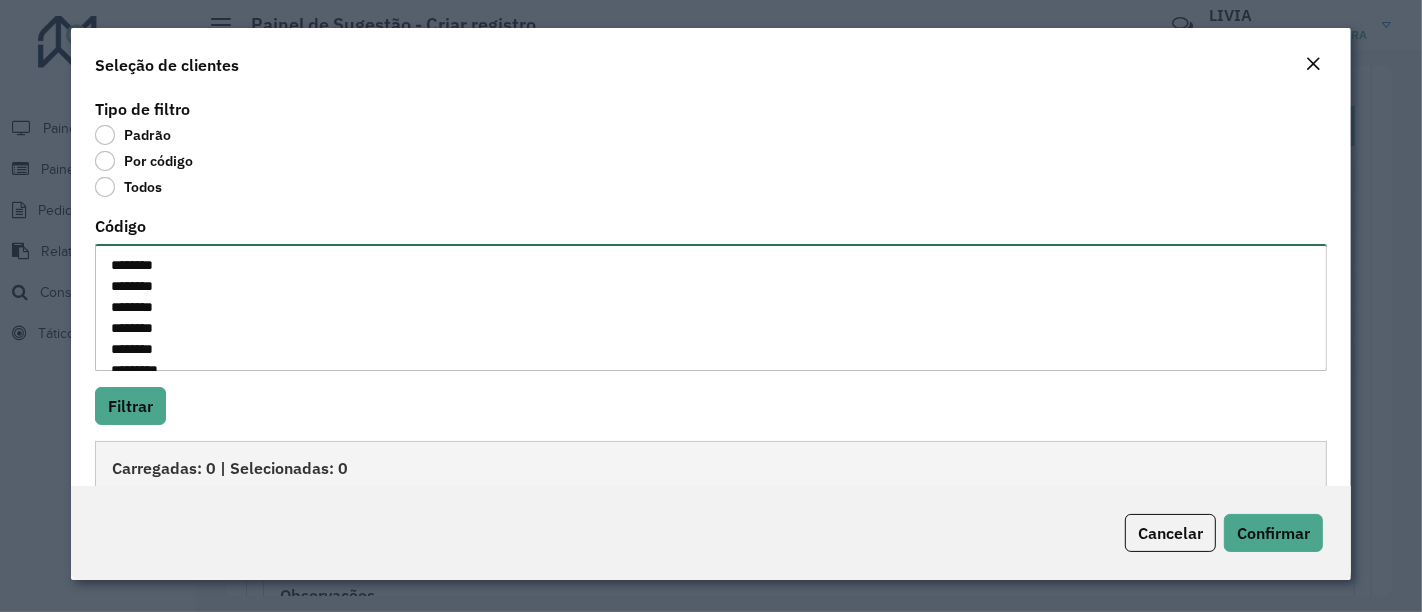 scroll, scrollTop: 29, scrollLeft: 0, axis: vertical 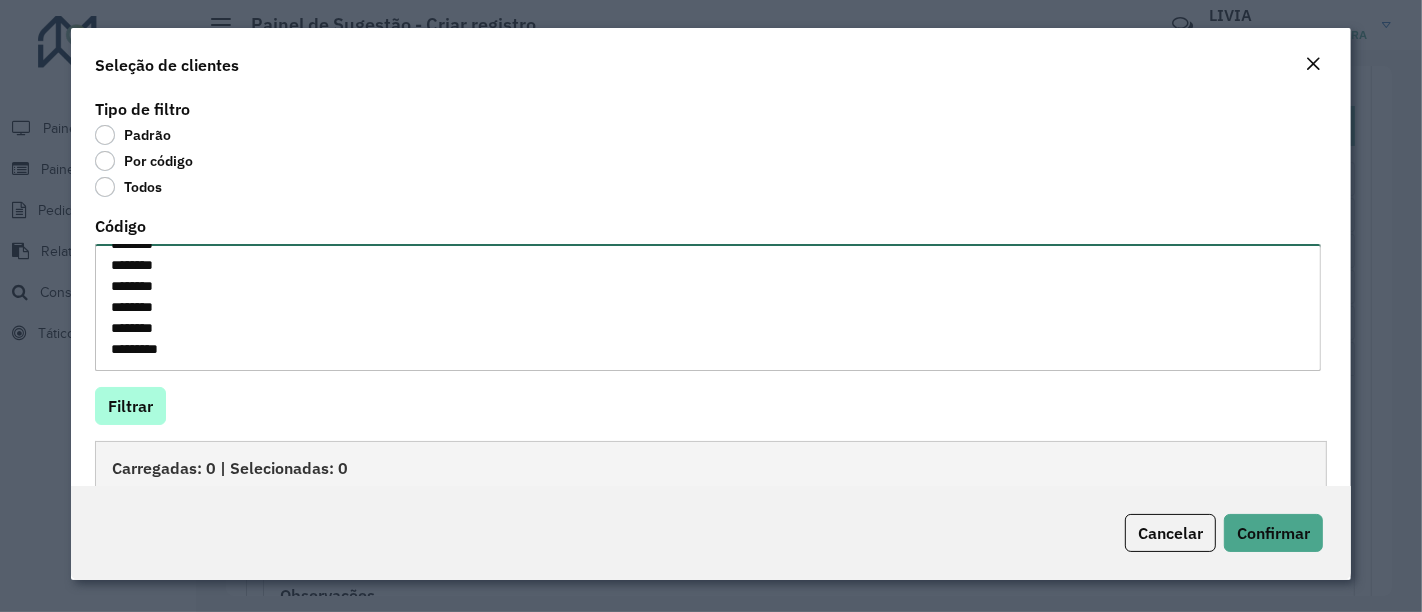 type on "********
********
********
********
********
********" 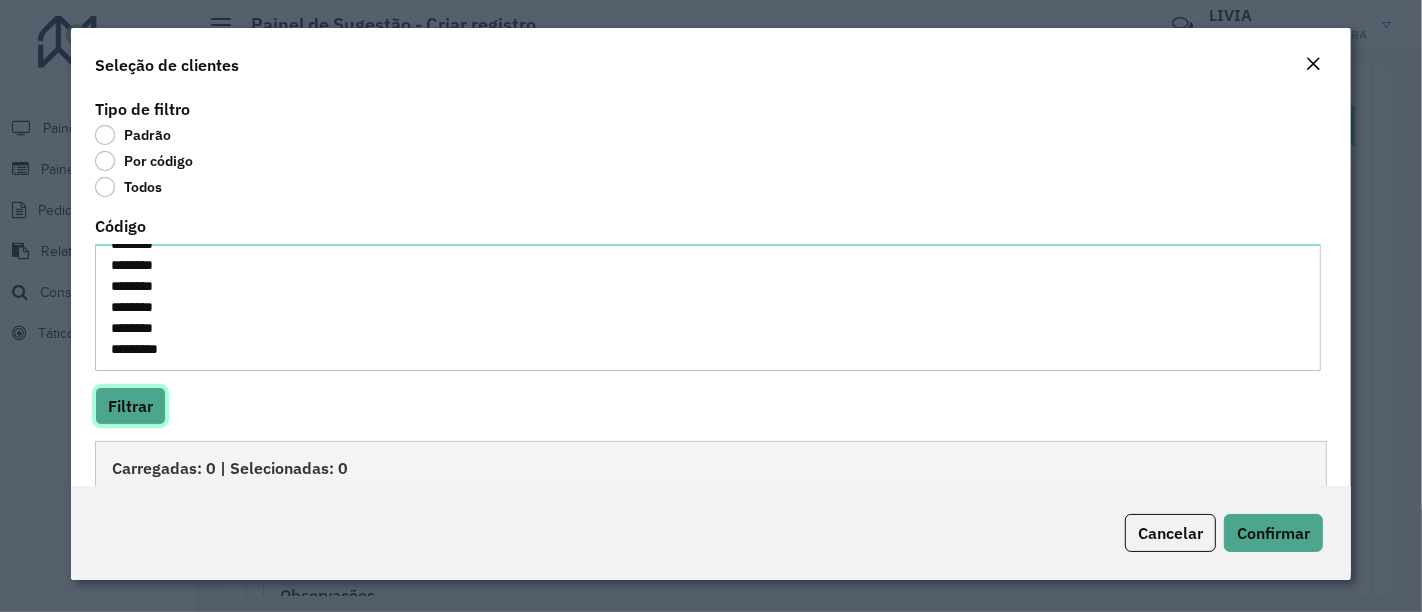 click on "Filtrar" 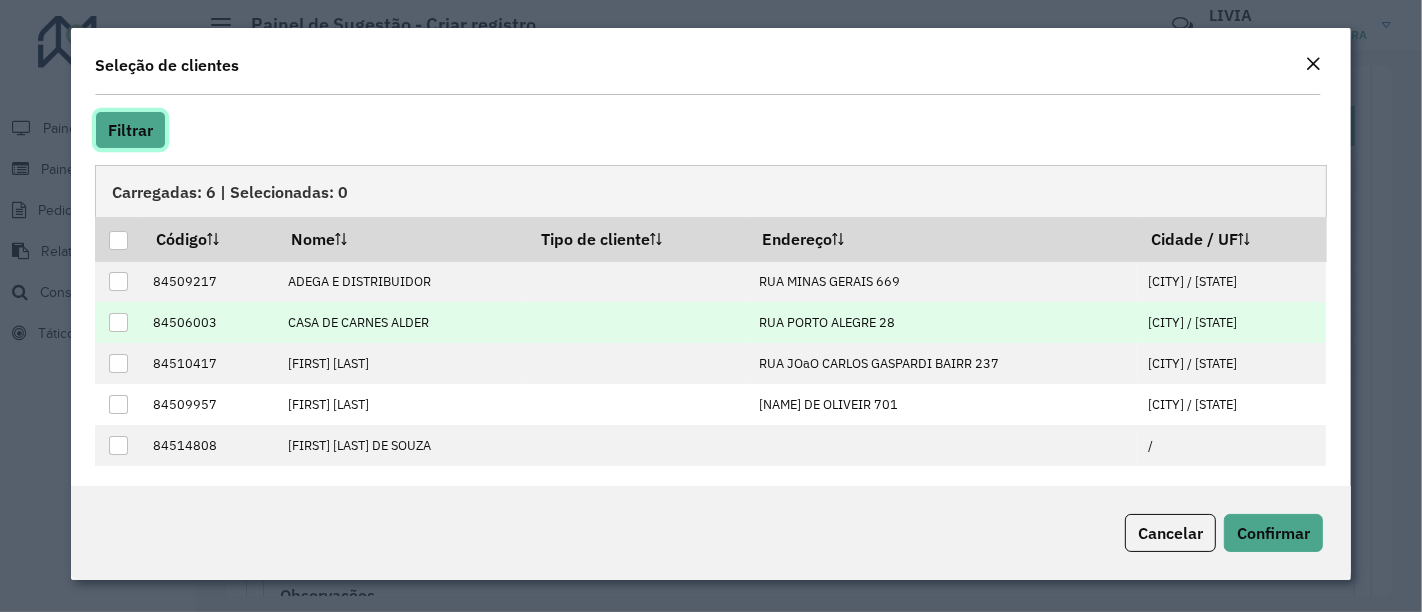 scroll, scrollTop: 280, scrollLeft: 0, axis: vertical 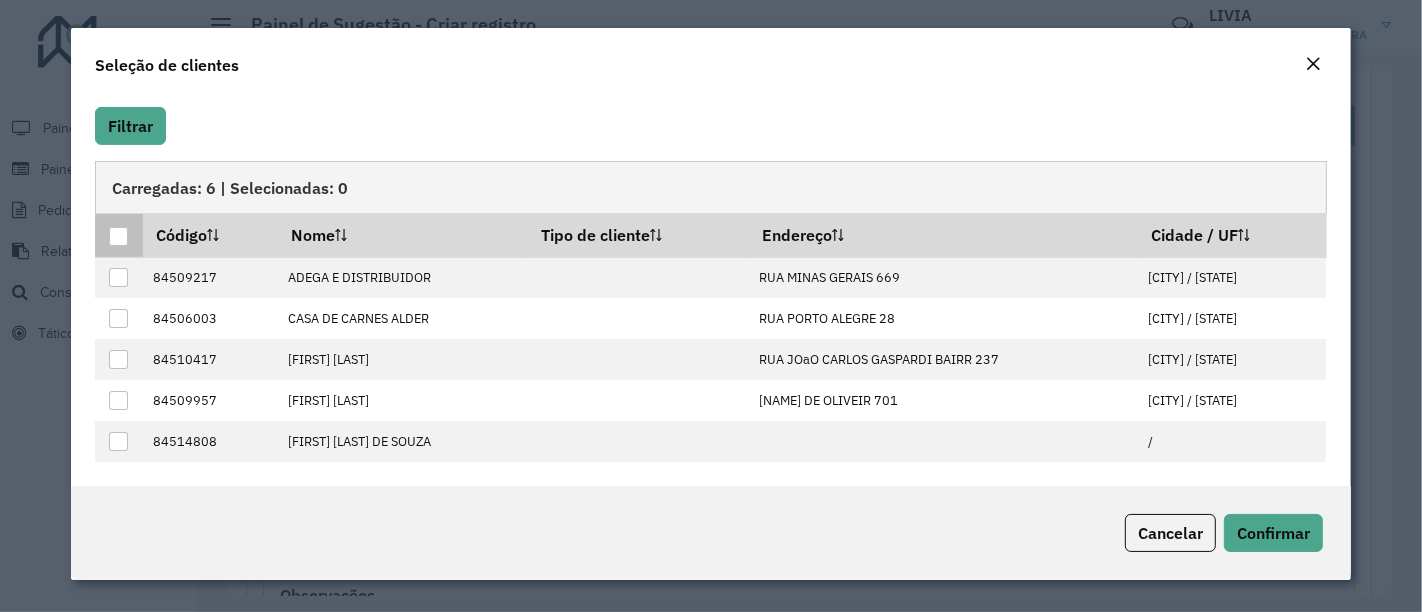click at bounding box center [118, 236] 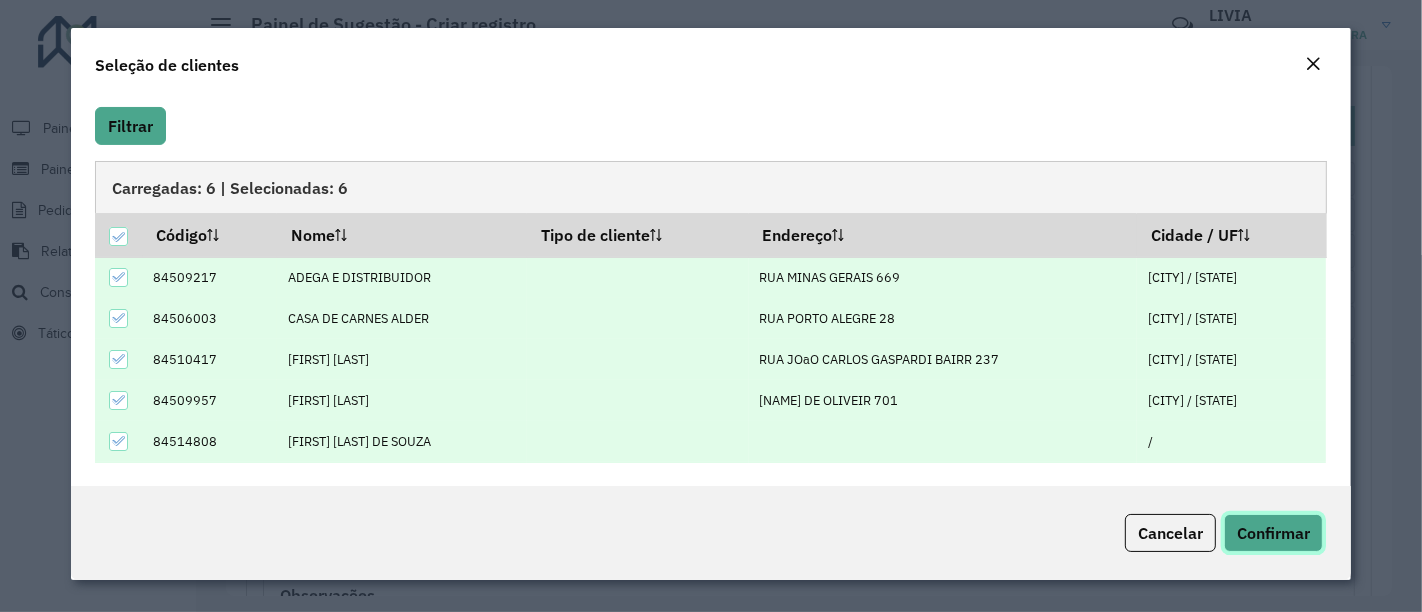 click on "Confirmar" 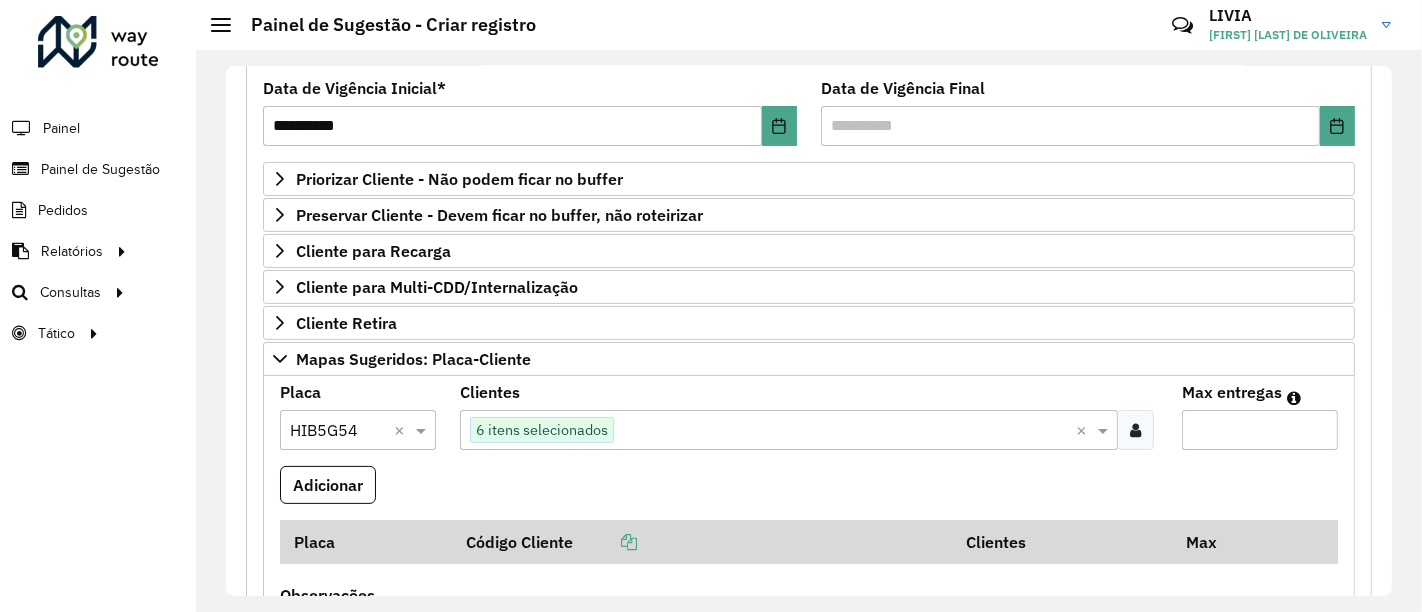 click on "Max entregas" at bounding box center (1260, 430) 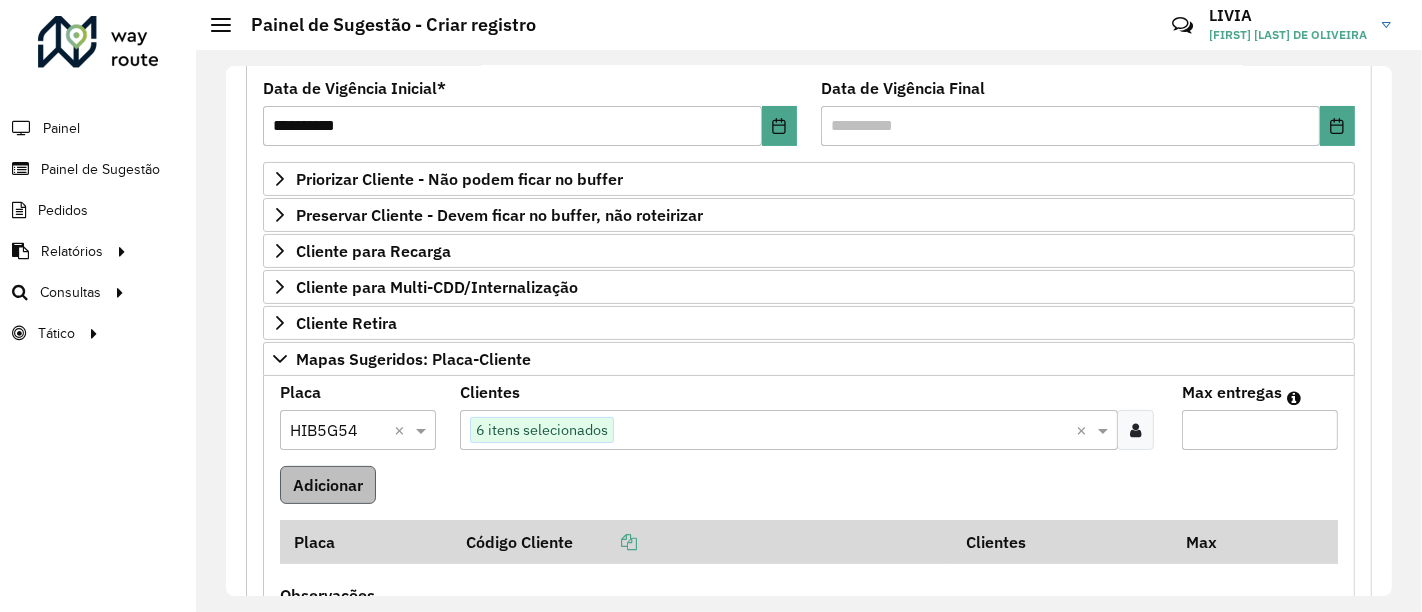 type on "*" 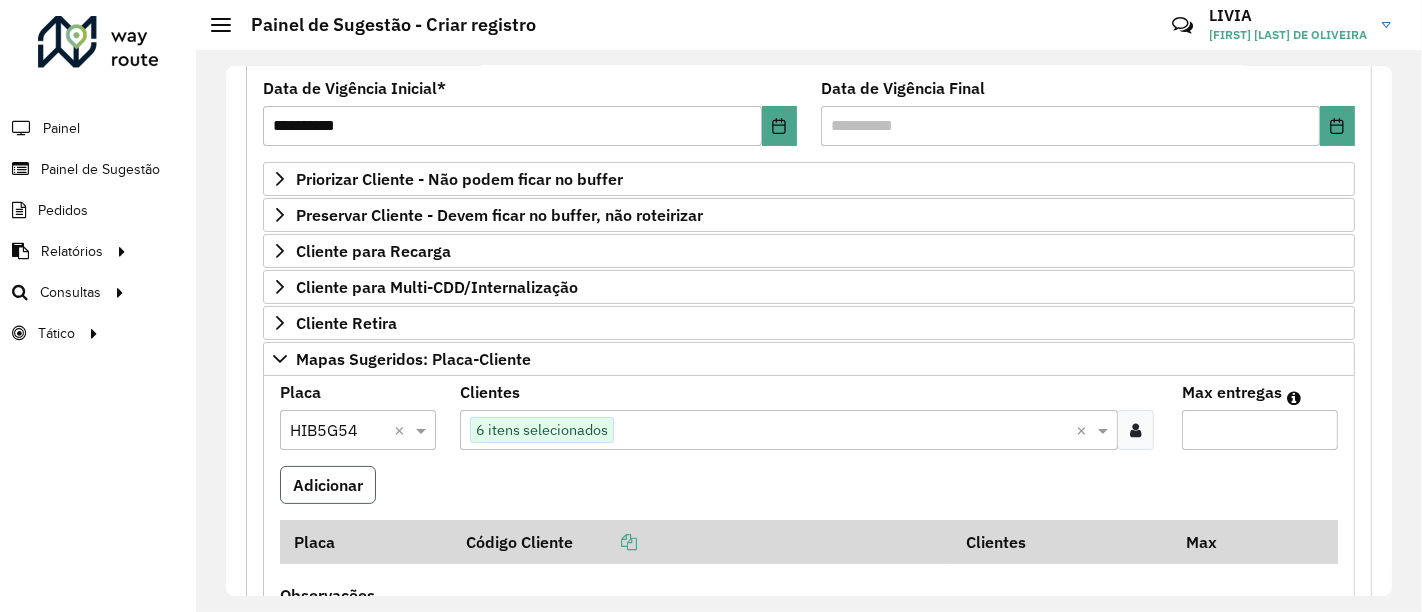 click on "Adicionar" at bounding box center [328, 485] 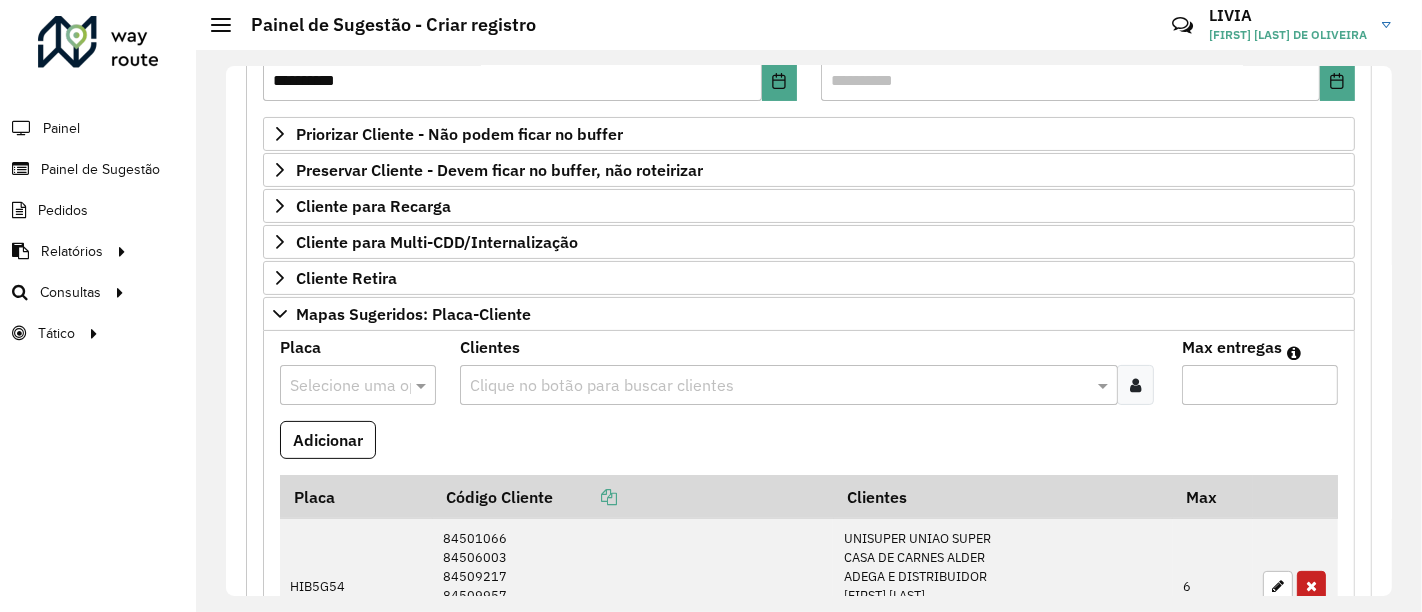 scroll, scrollTop: 376, scrollLeft: 0, axis: vertical 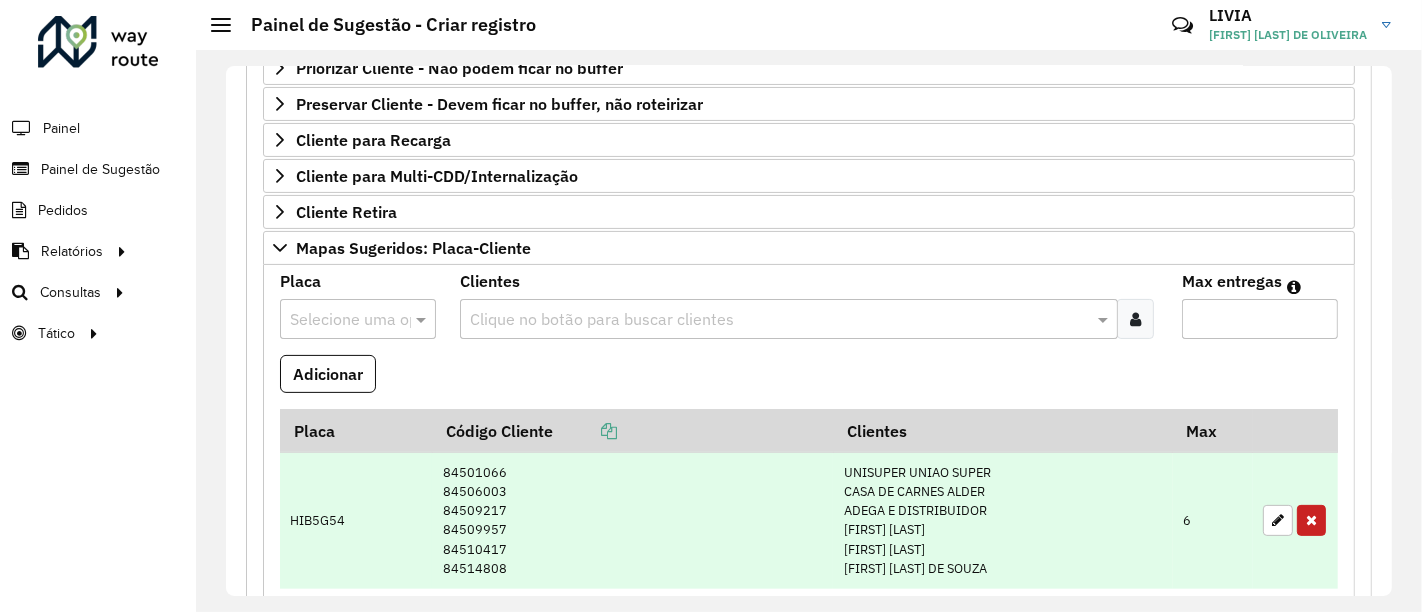 type 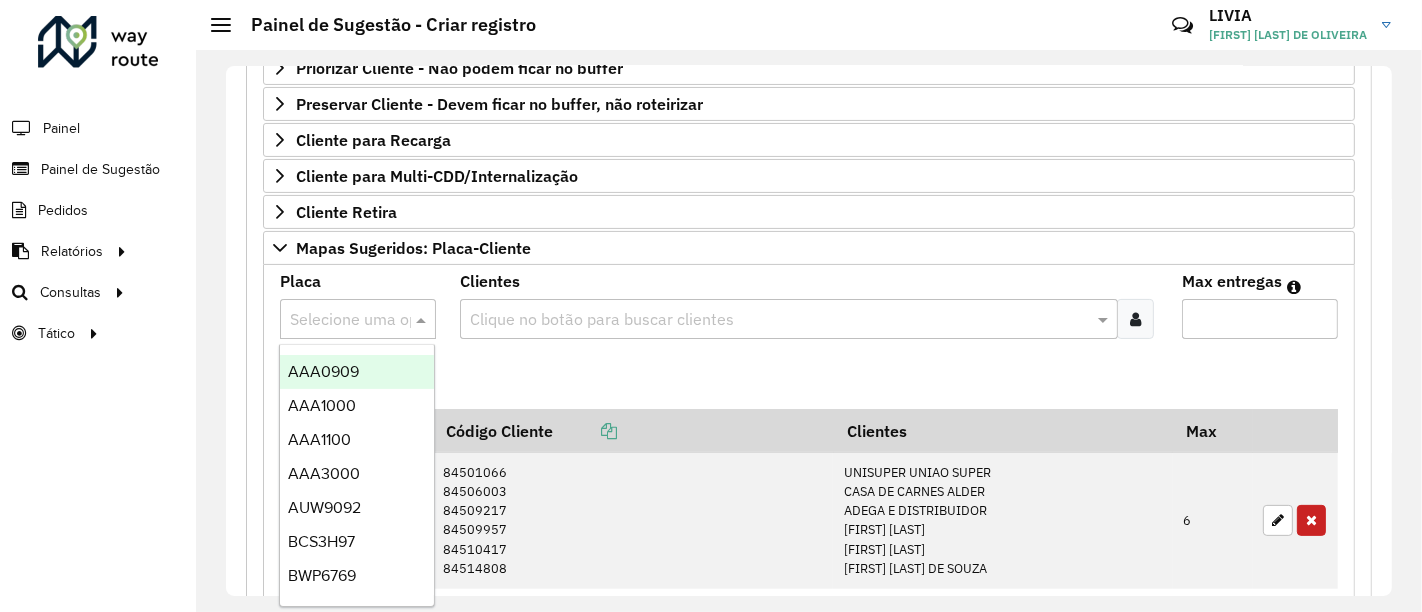 click at bounding box center [338, 320] 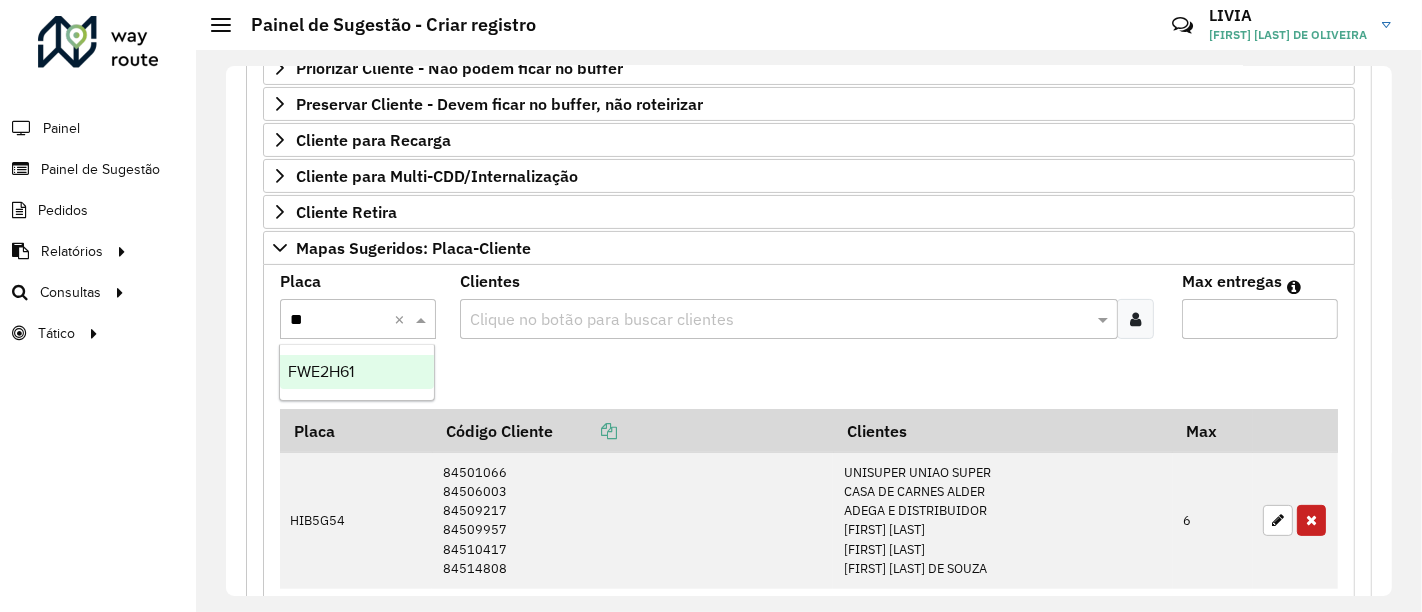 type on "***" 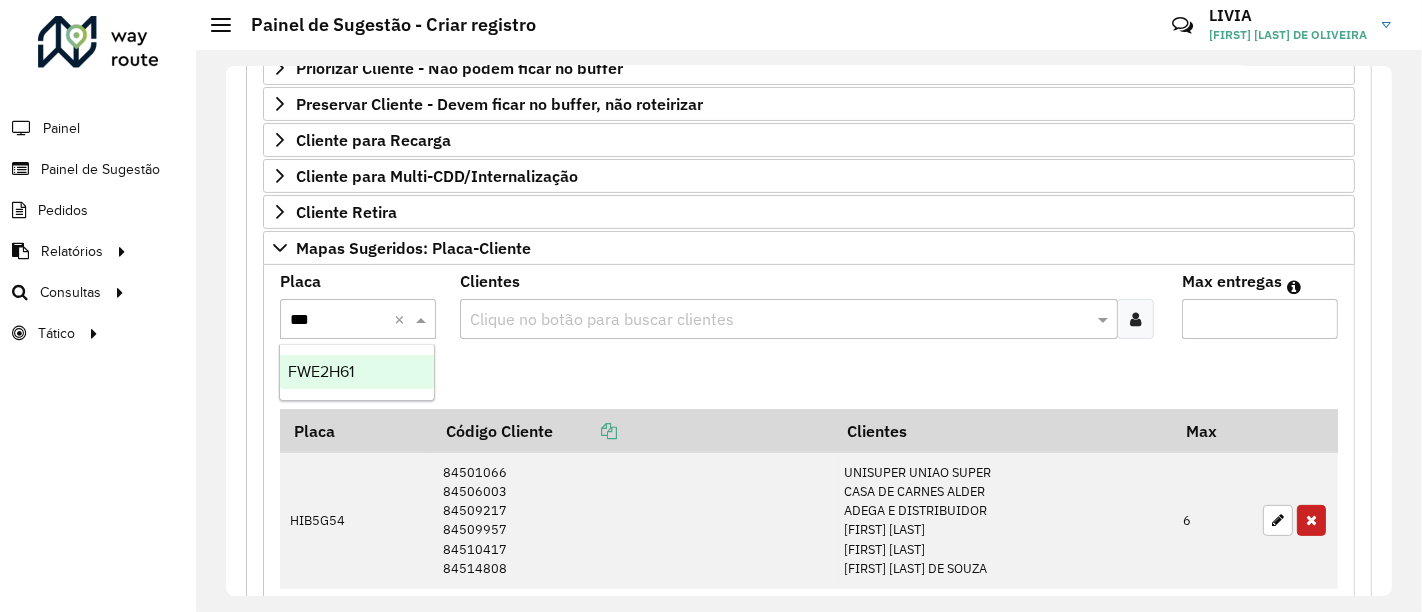 click on "FWE2H61" at bounding box center (357, 372) 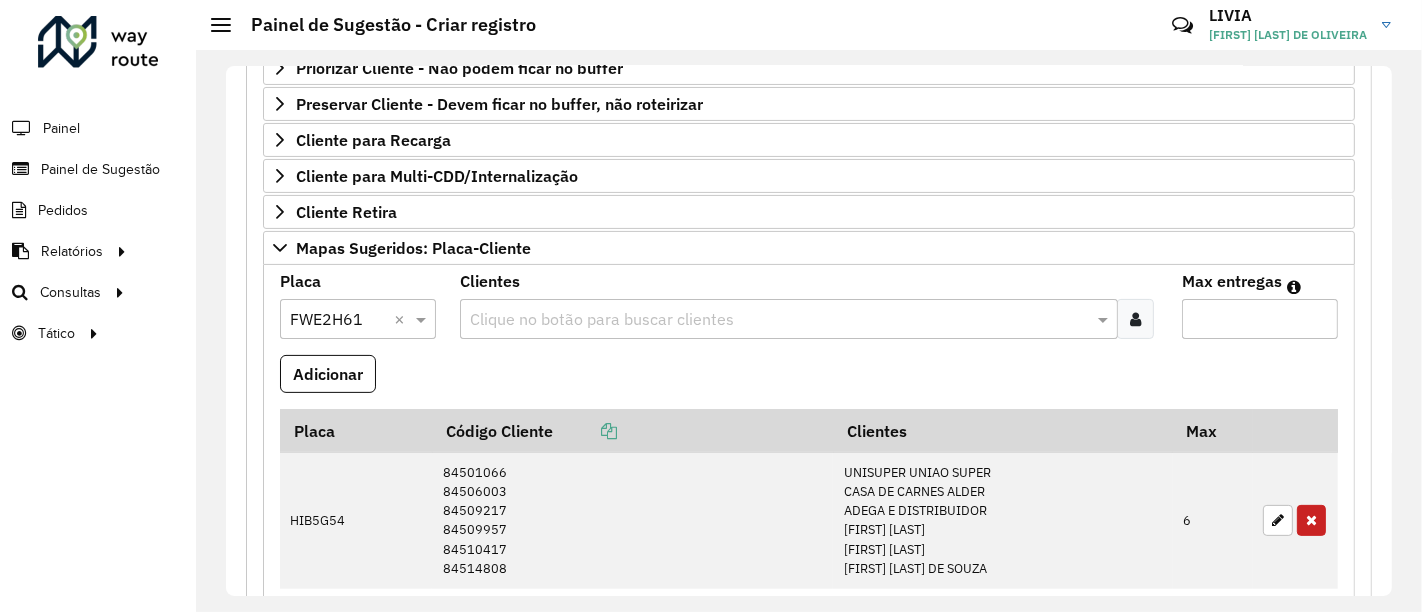 click at bounding box center [778, 320] 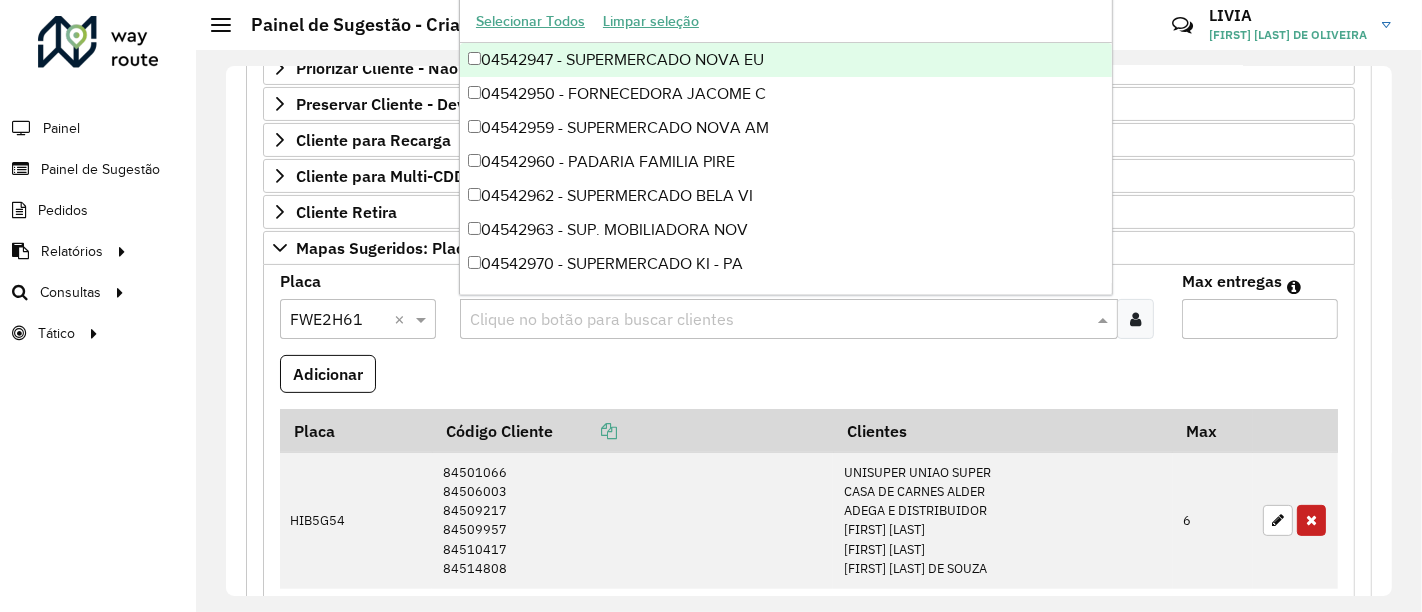 paste on "********" 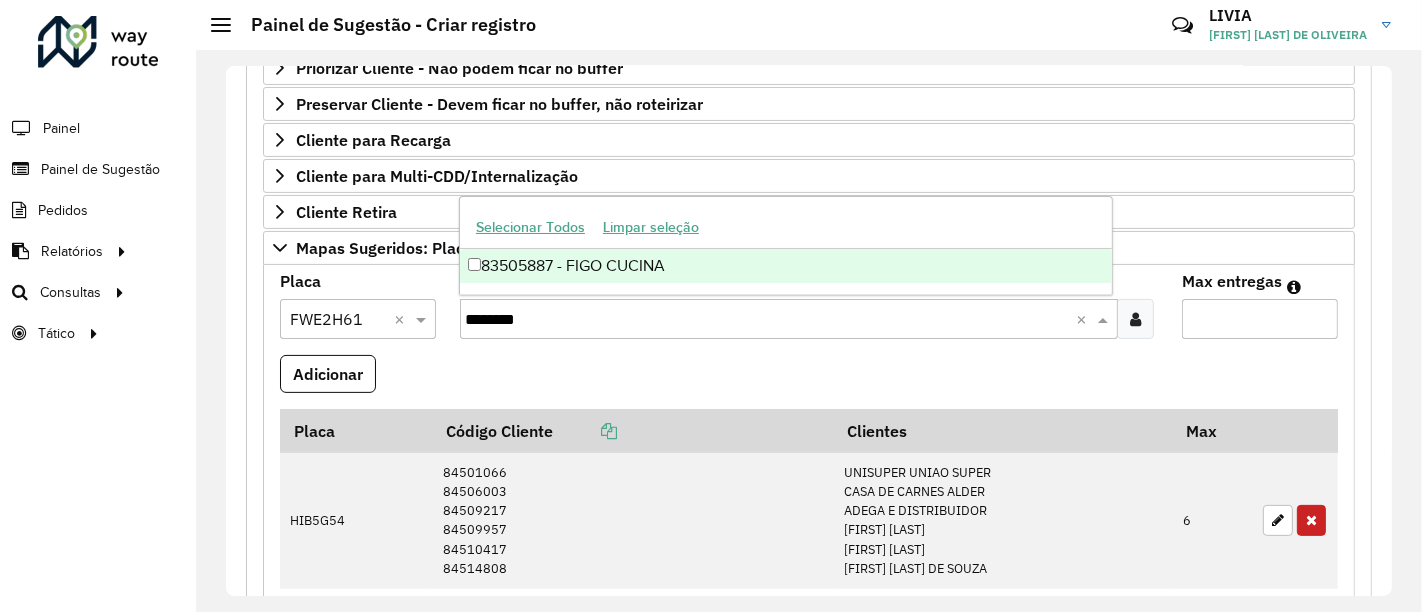 click on "83505887 - FIGO CUCINA" at bounding box center (786, 266) 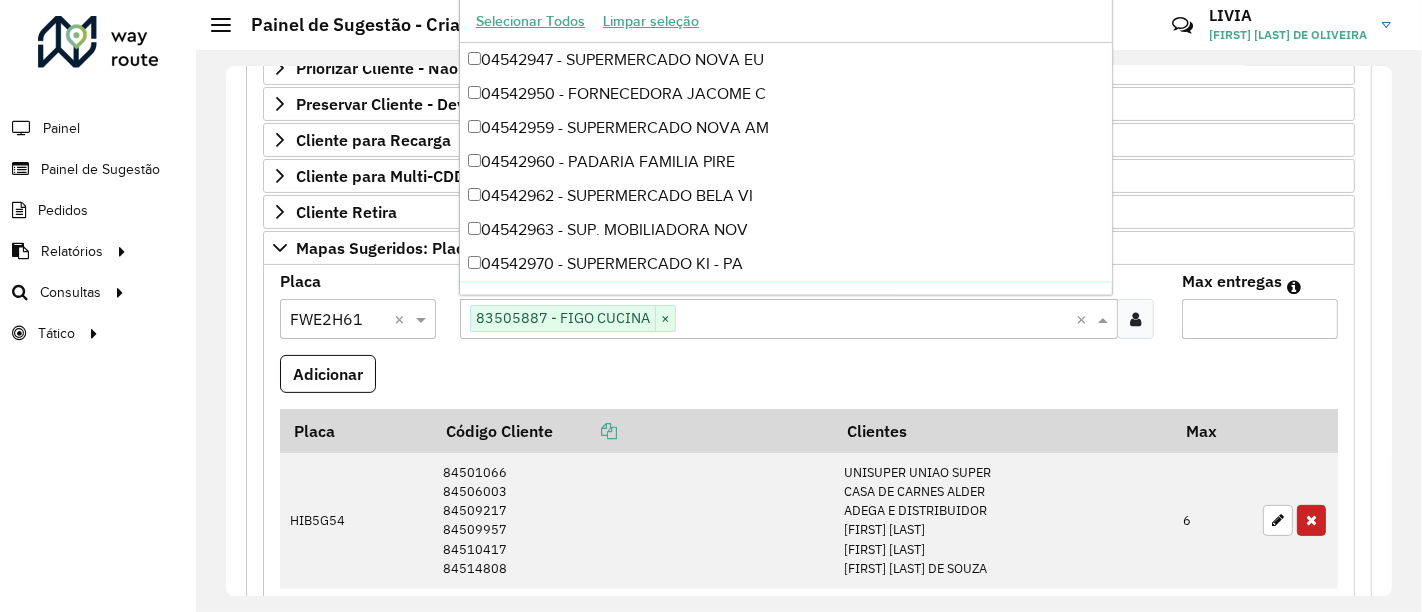 click on "Max entregas" at bounding box center (1260, 319) 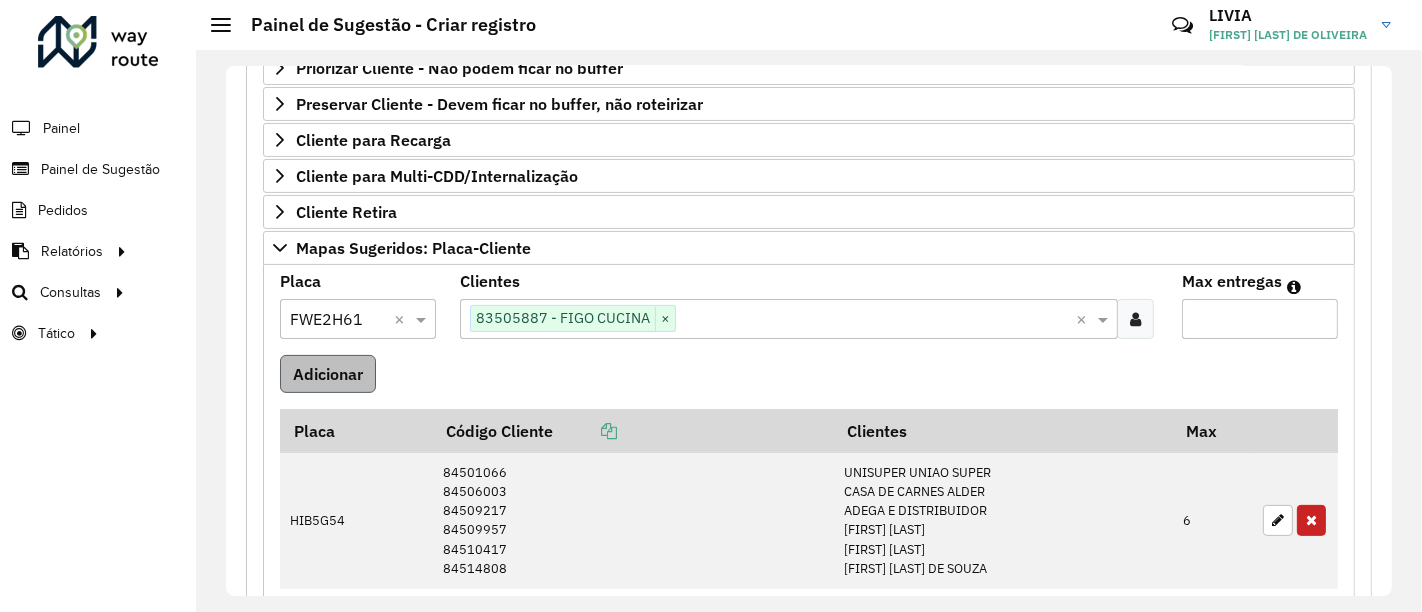 type on "**" 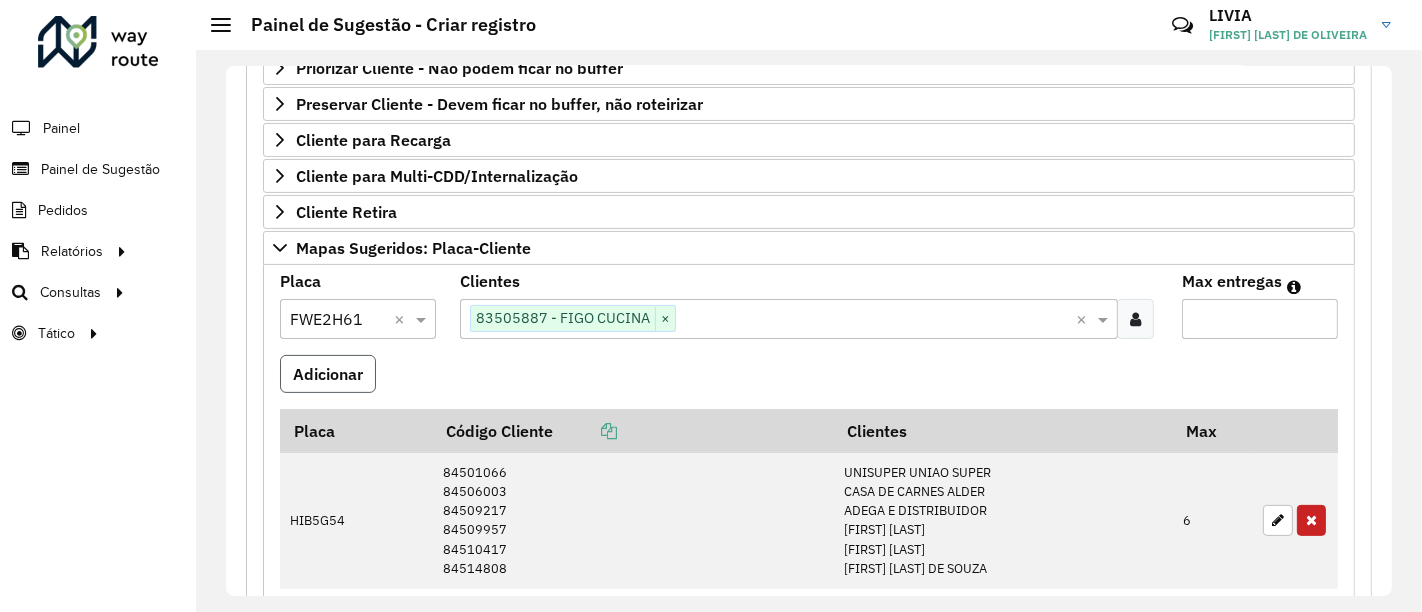 click on "Adicionar" at bounding box center [328, 374] 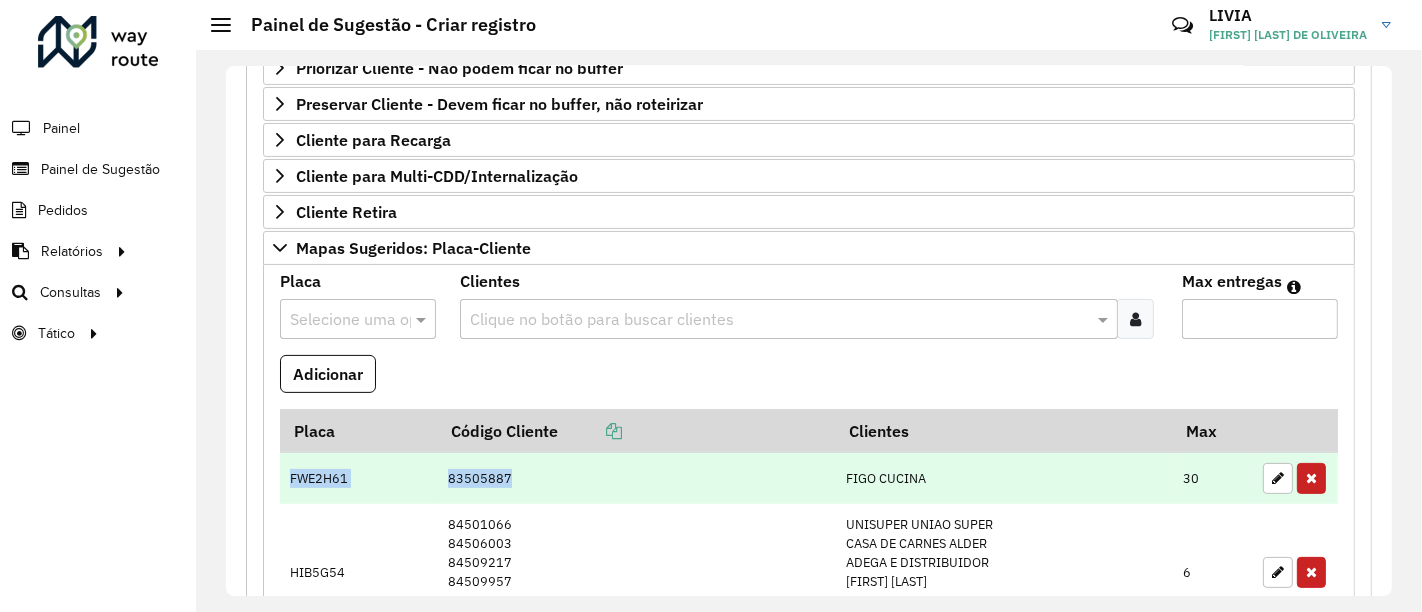 drag, startPoint x: 288, startPoint y: 475, endPoint x: 502, endPoint y: 467, distance: 214.14948 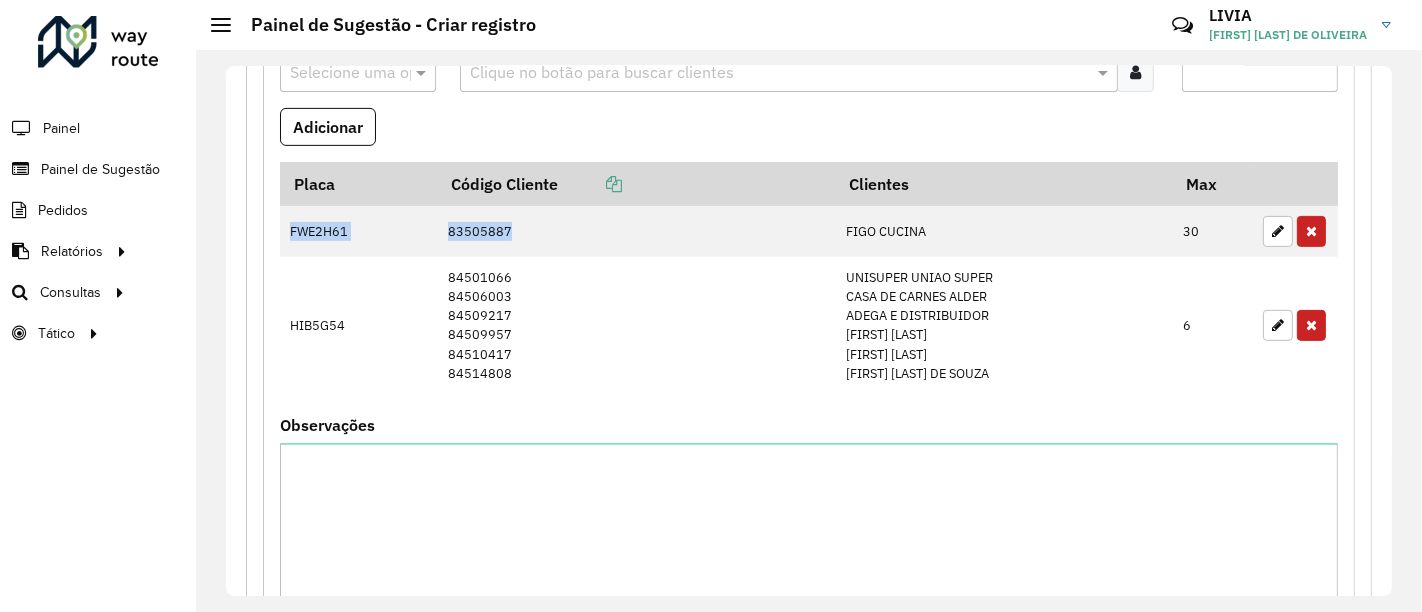 scroll, scrollTop: 709, scrollLeft: 0, axis: vertical 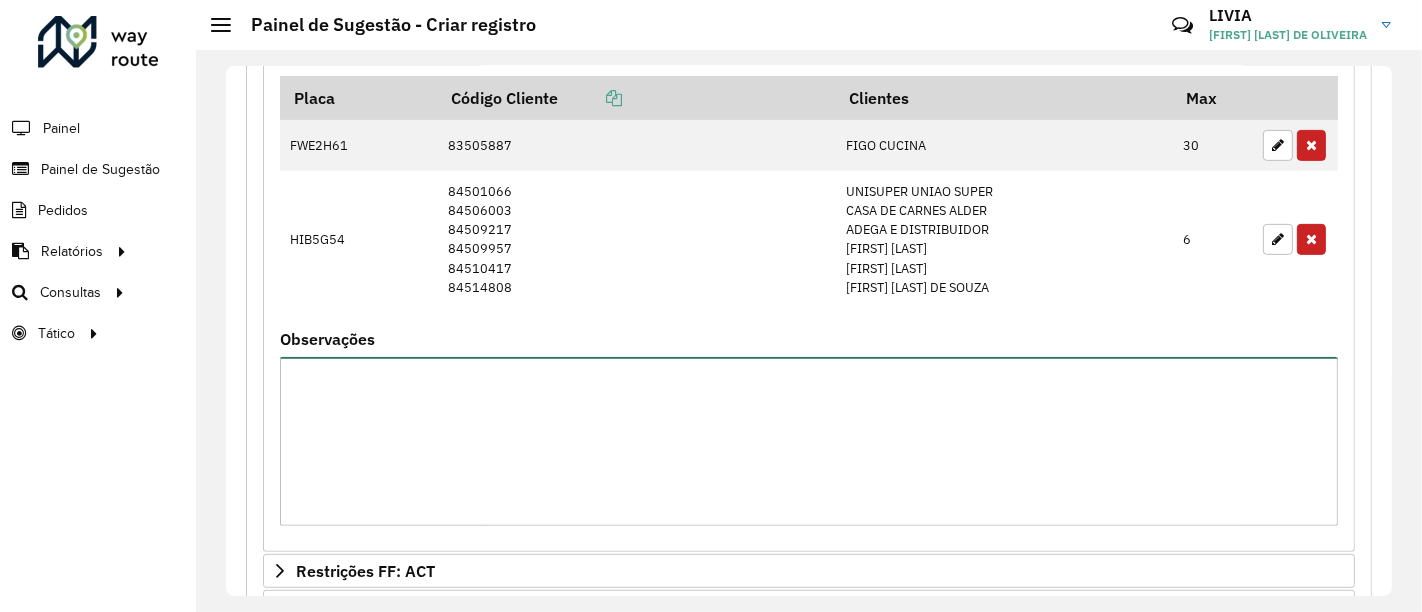 click on "Observações" at bounding box center (809, 441) 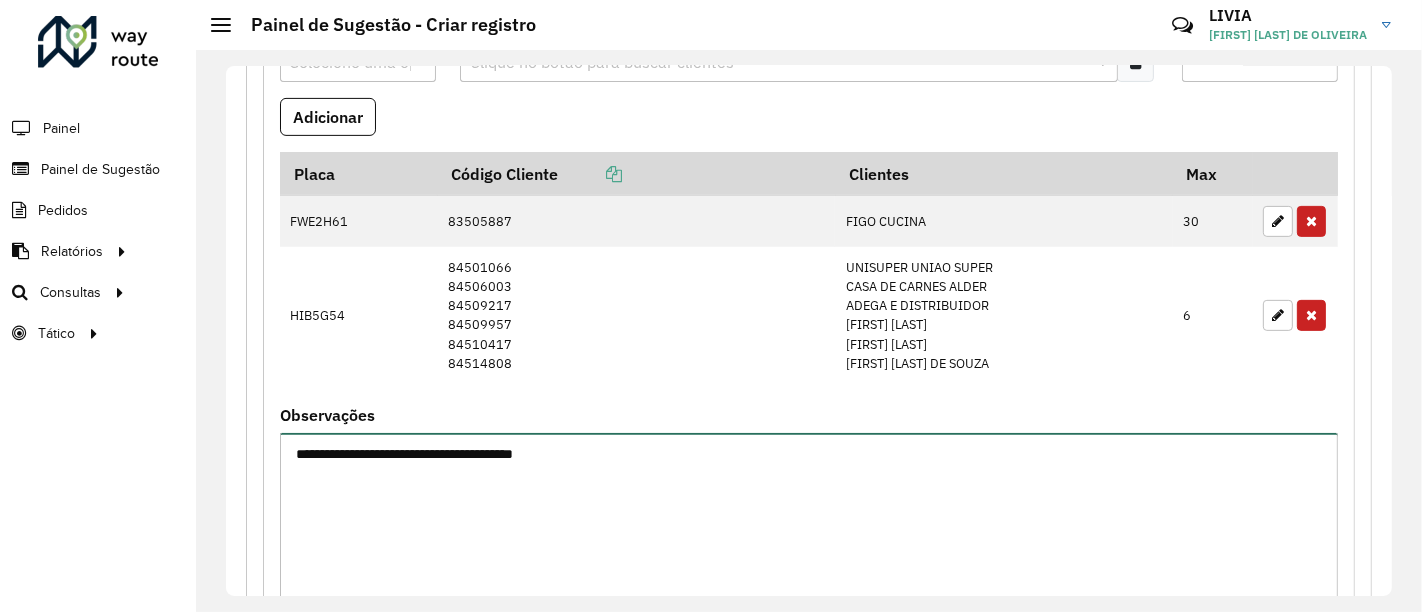 scroll, scrollTop: 598, scrollLeft: 0, axis: vertical 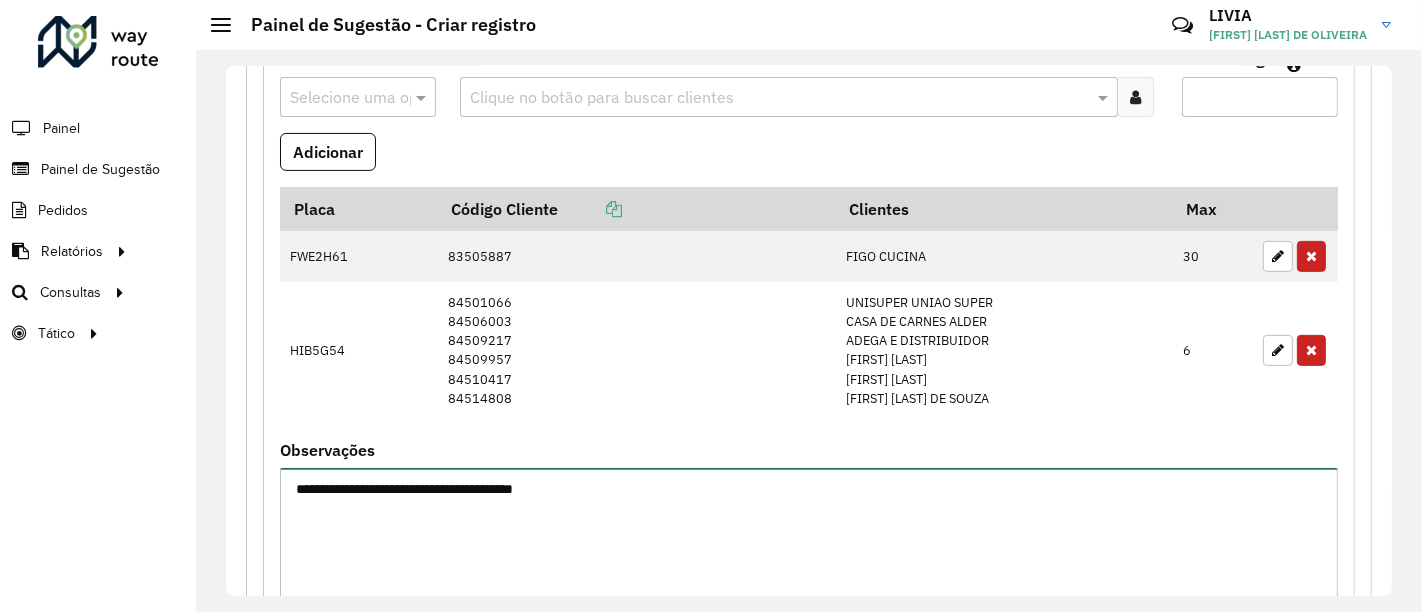 click on "**********" at bounding box center (809, 552) 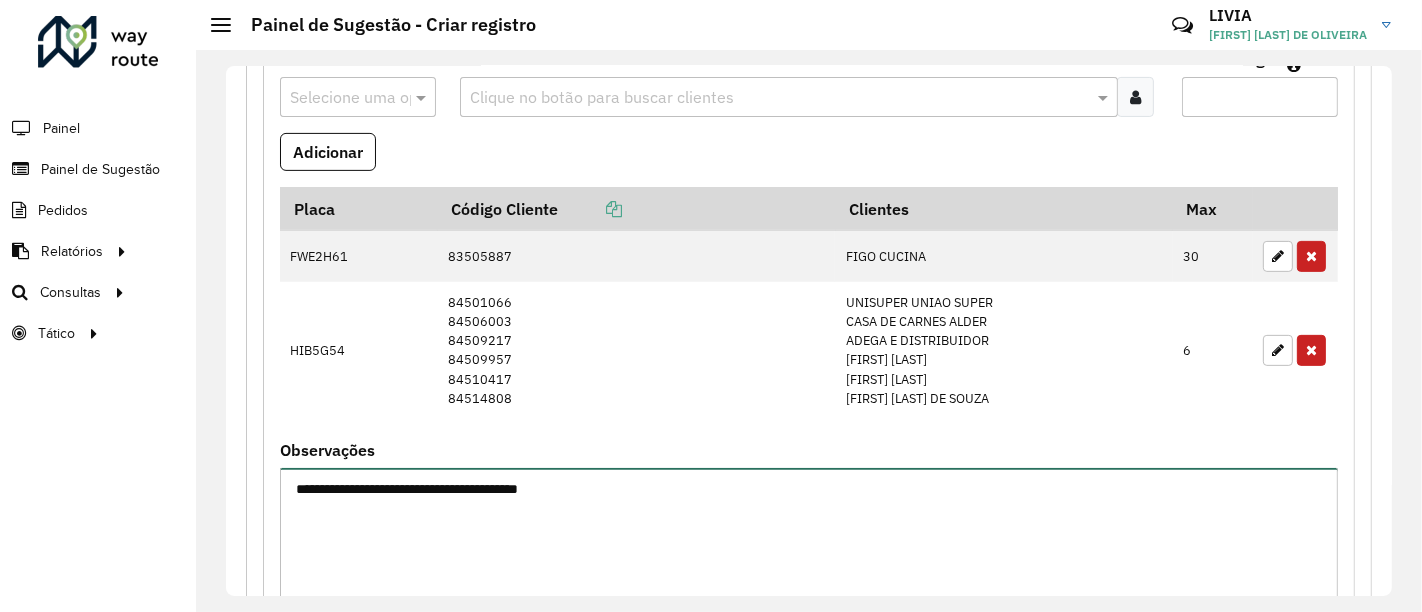 drag, startPoint x: 443, startPoint y: 483, endPoint x: 367, endPoint y: 475, distance: 76.41989 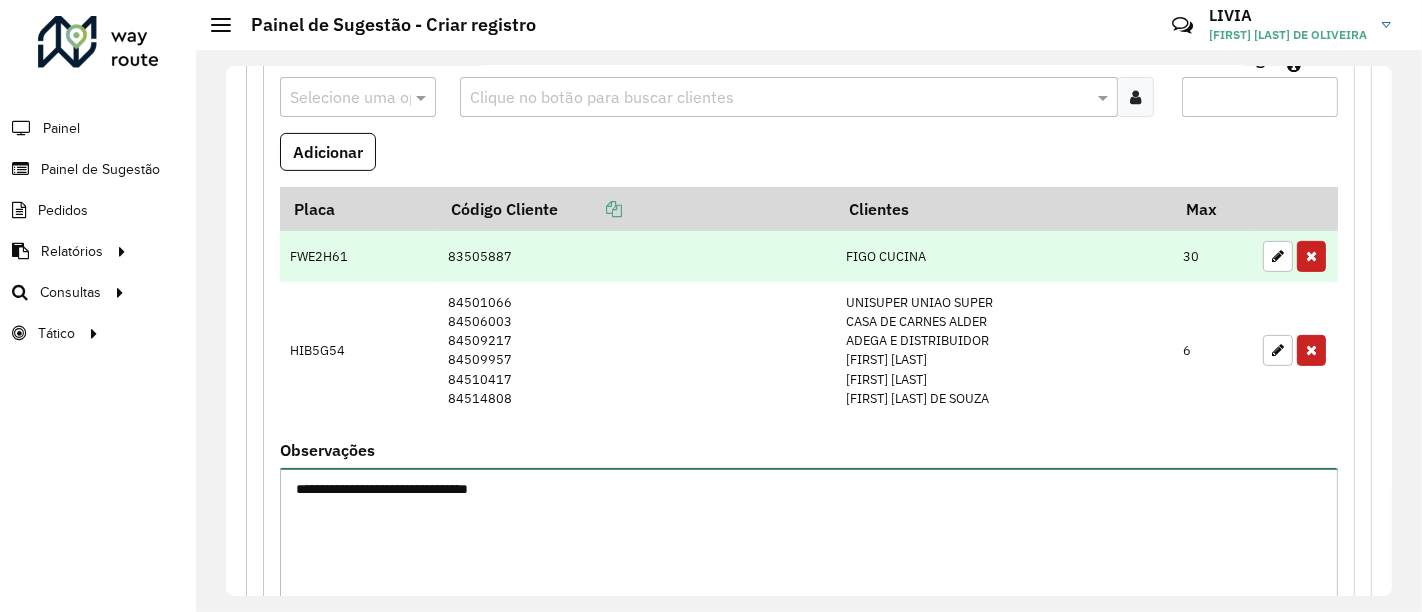 type on "**********" 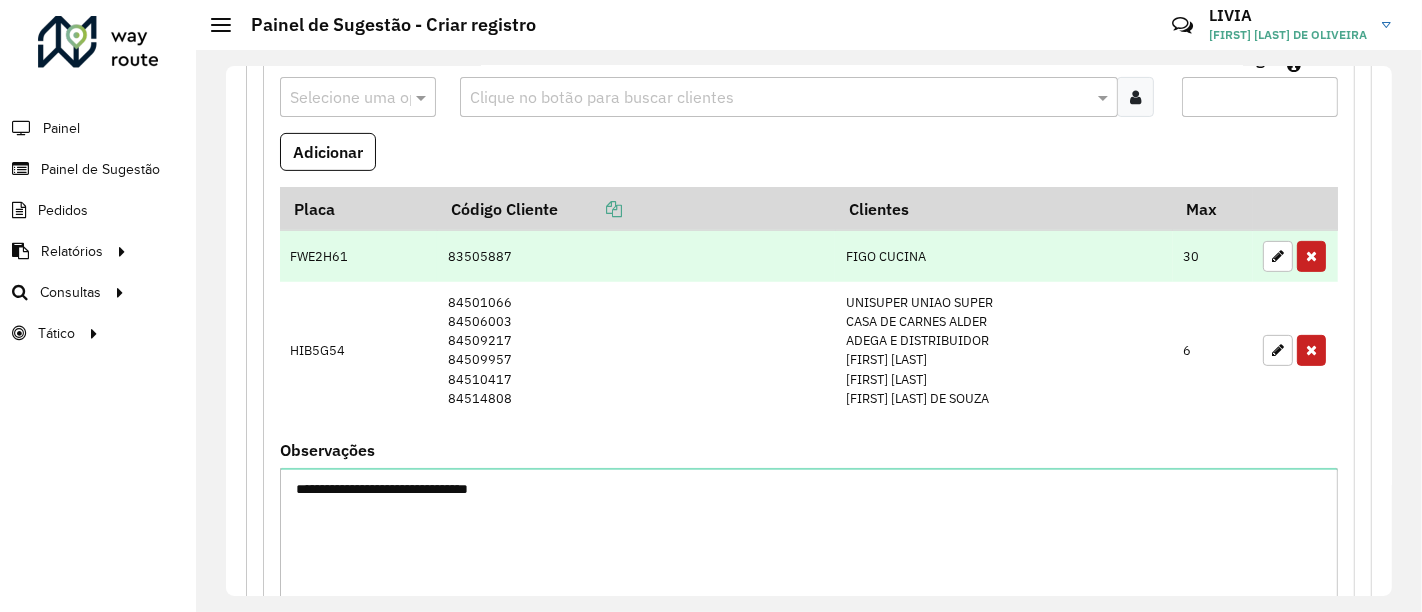 click at bounding box center [1295, 256] 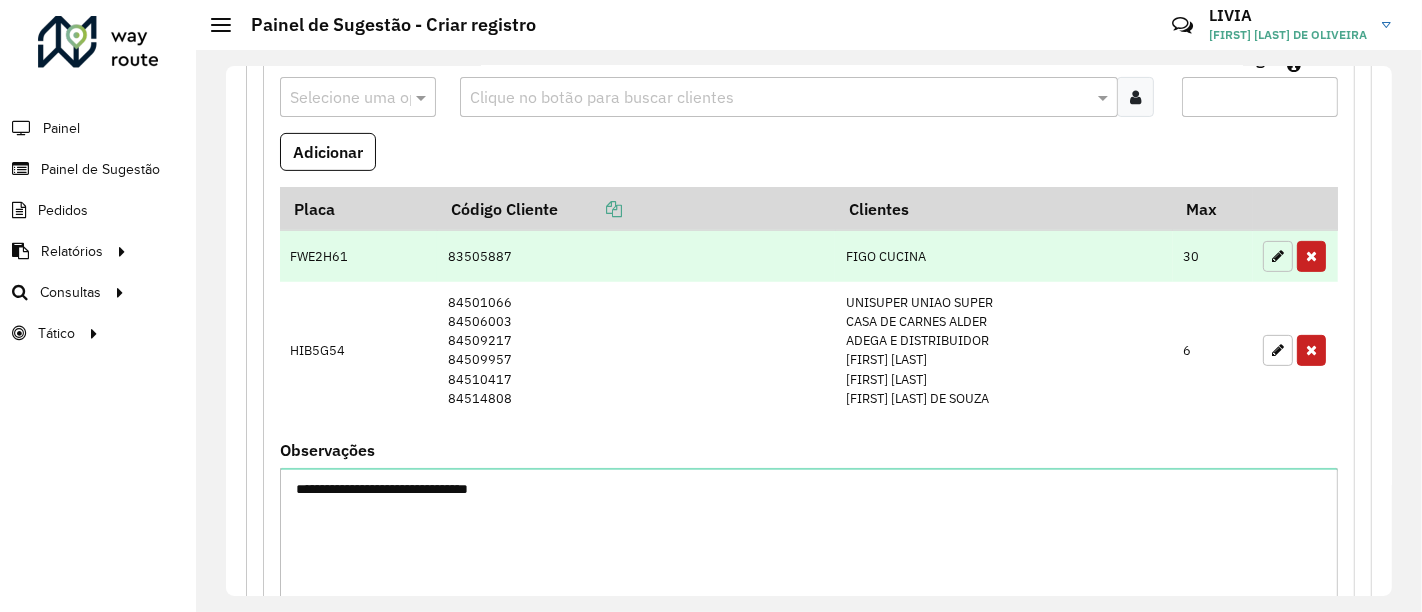click at bounding box center [1278, 256] 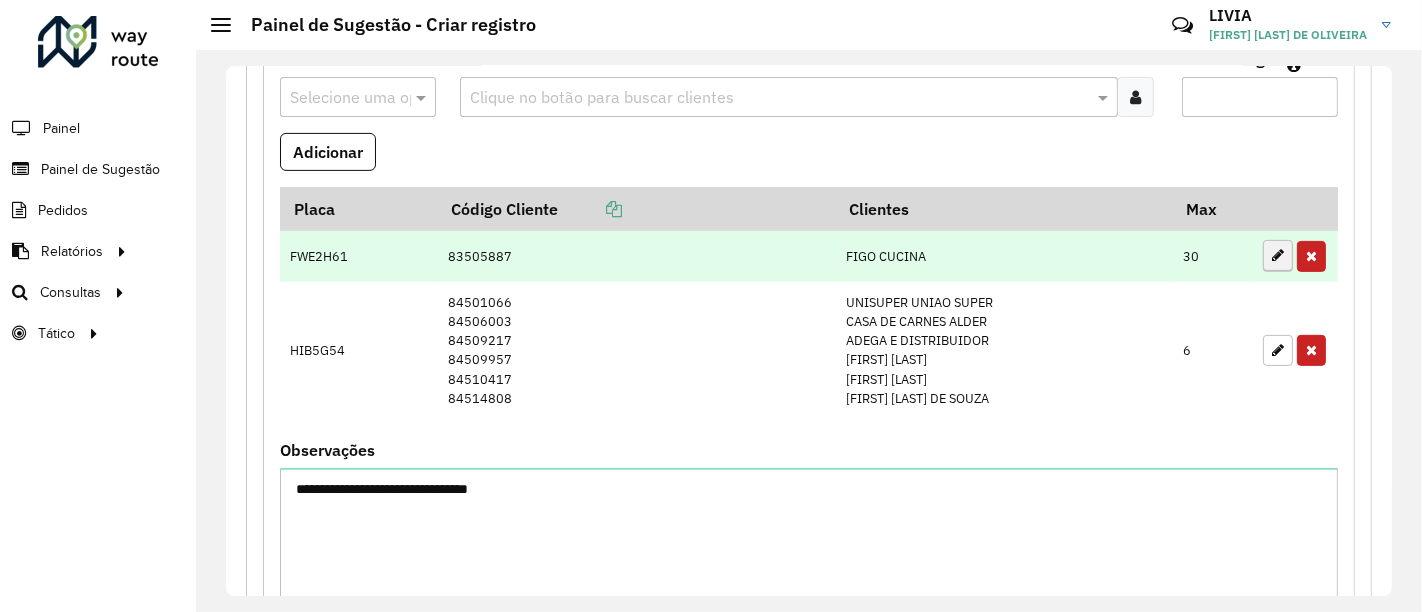 type on "**" 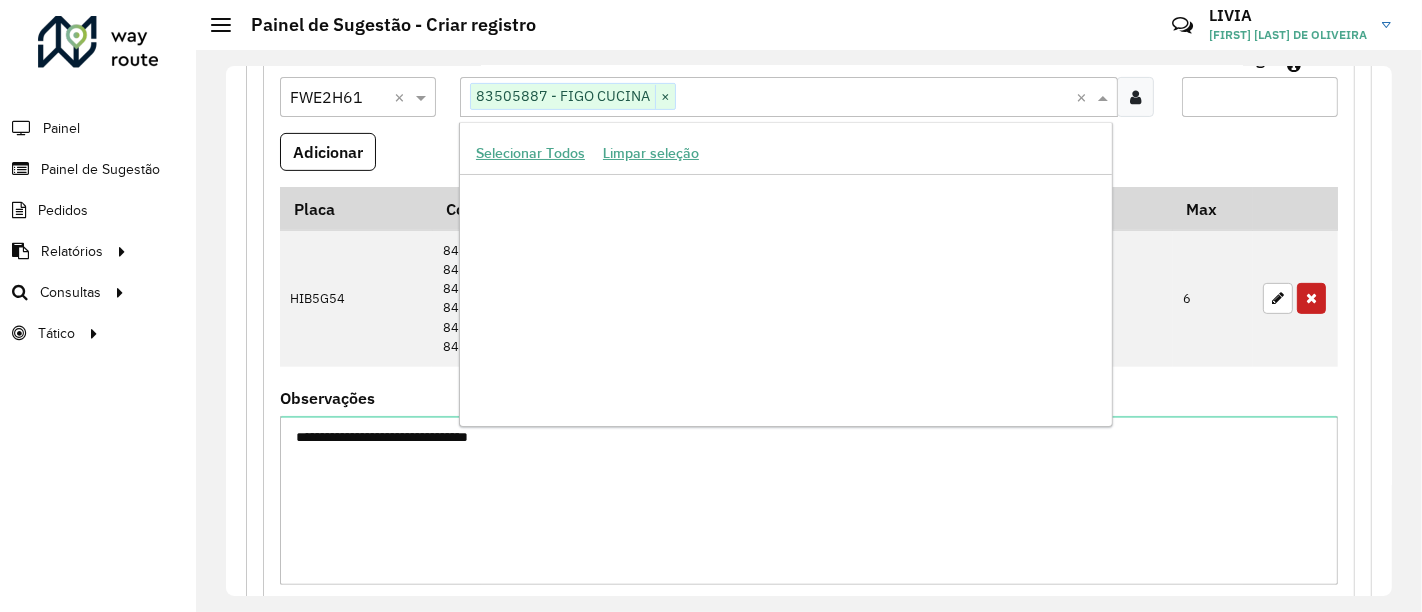 click at bounding box center [875, 98] 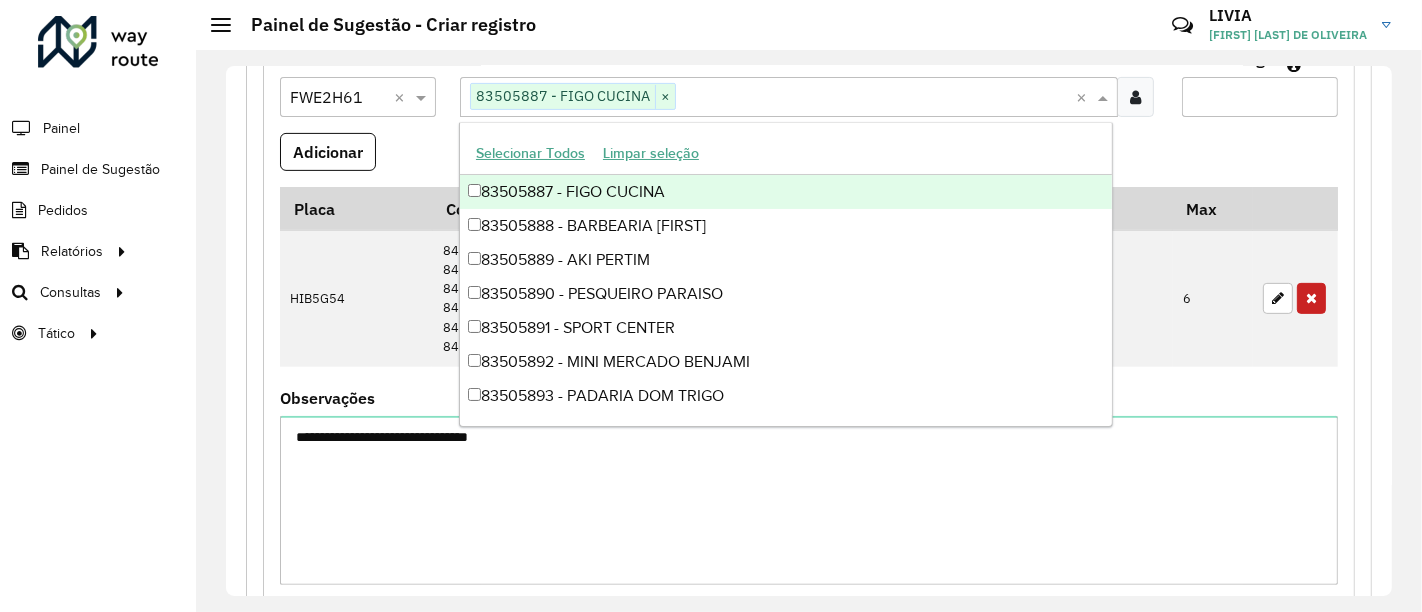 paste on "********" 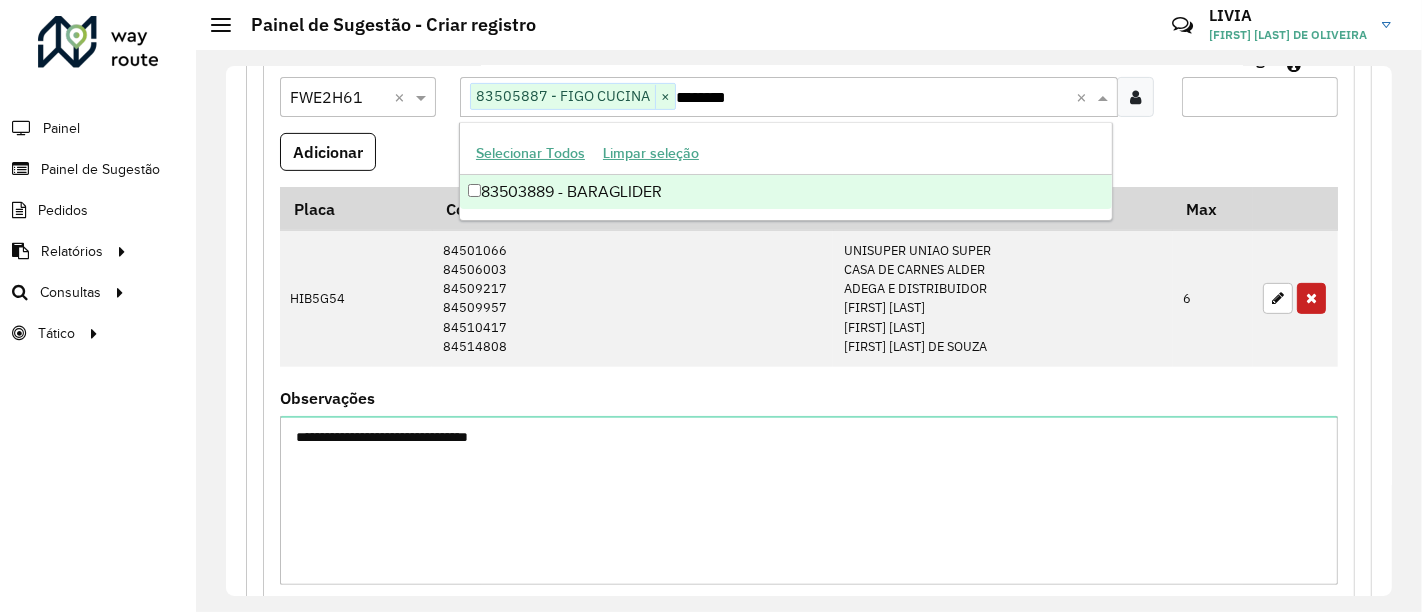 scroll, scrollTop: 0, scrollLeft: 0, axis: both 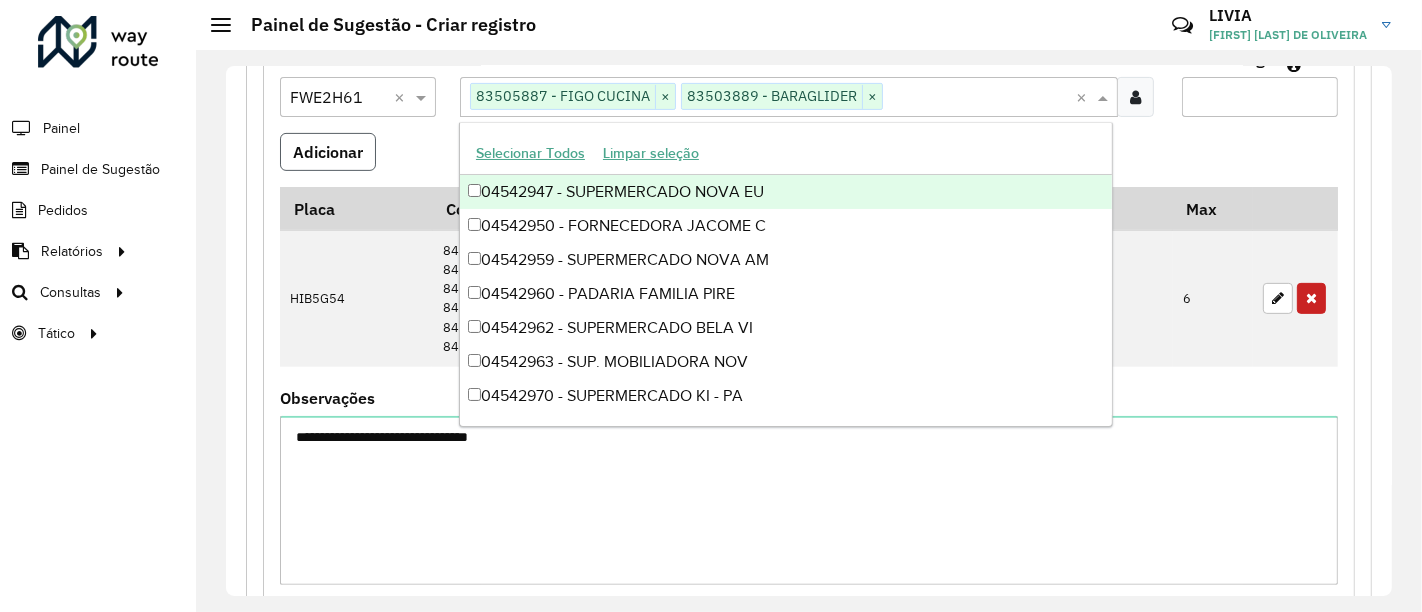 click on "Adicionar" at bounding box center (328, 152) 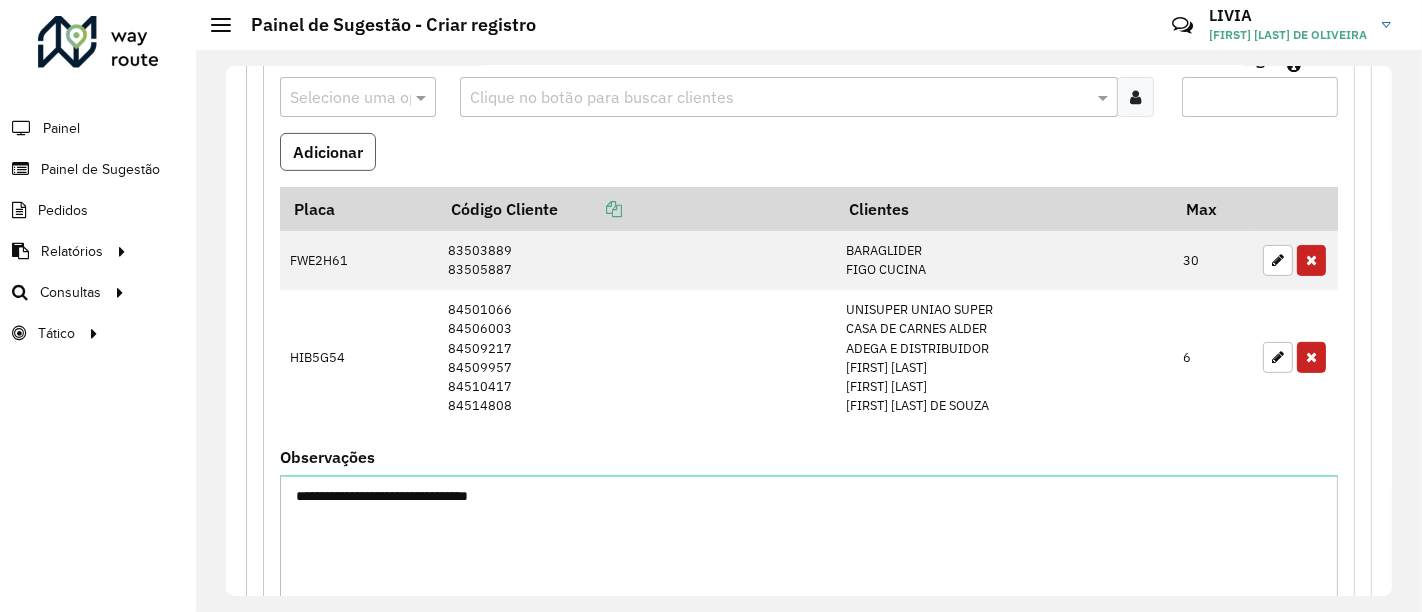 type 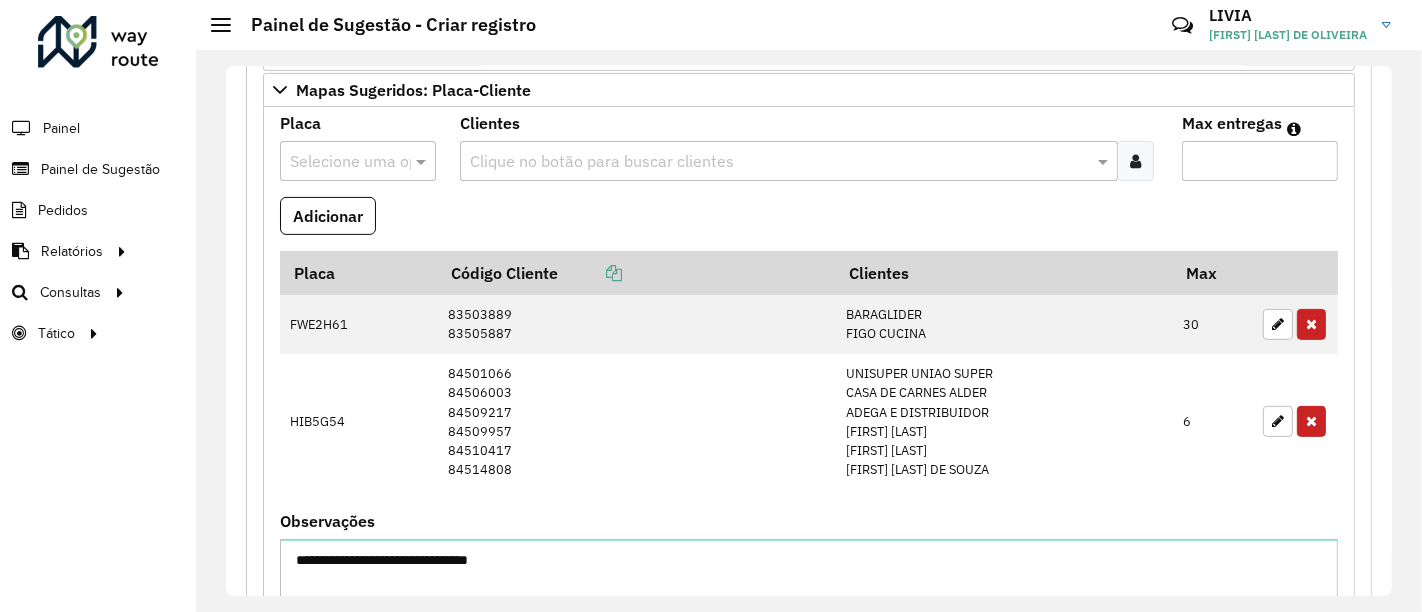 scroll, scrollTop: 487, scrollLeft: 0, axis: vertical 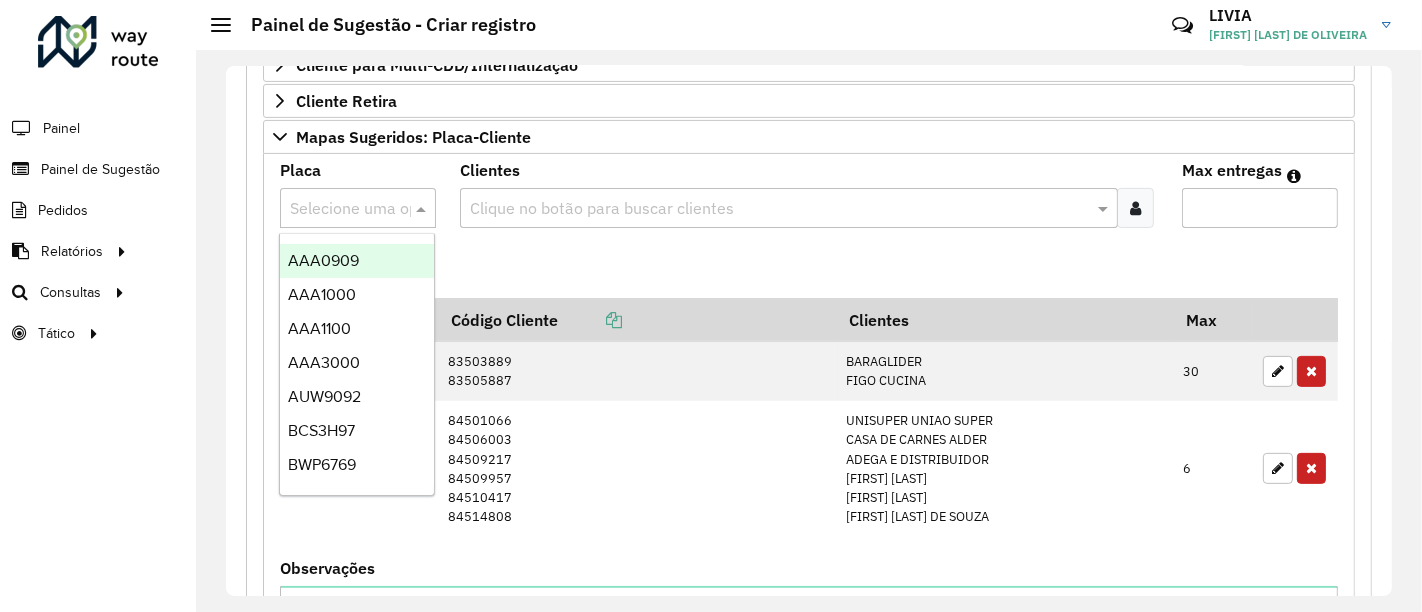 click at bounding box center [338, 209] 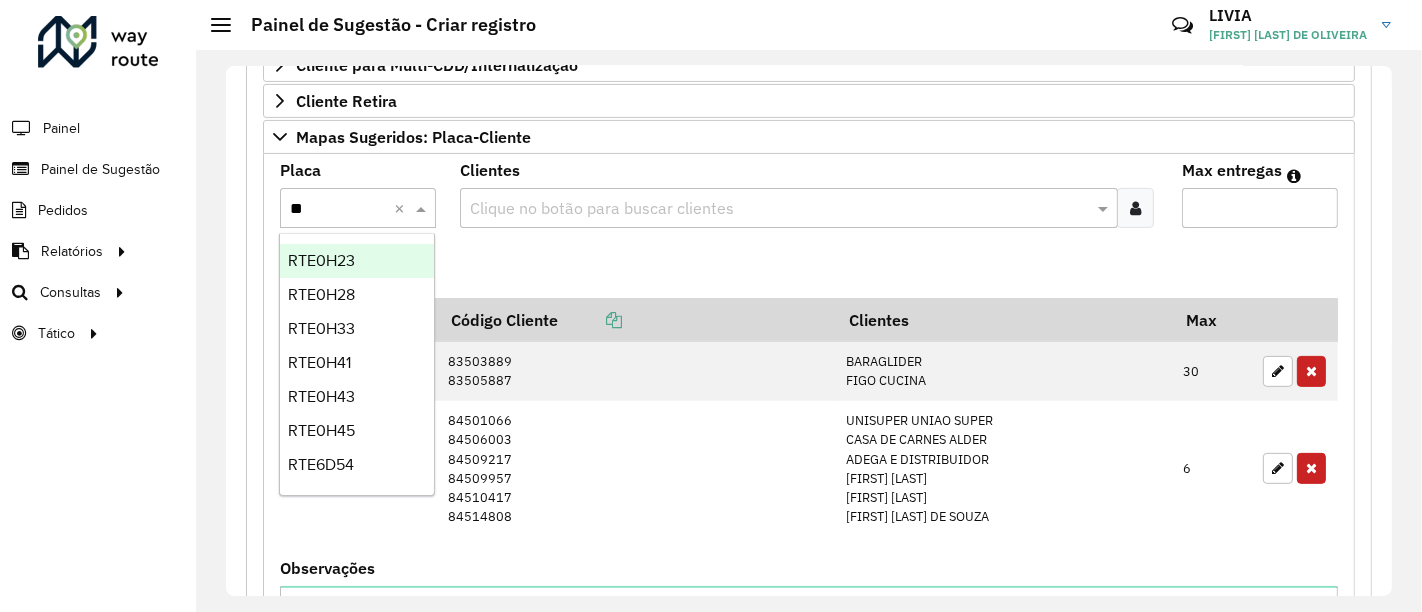 type on "***" 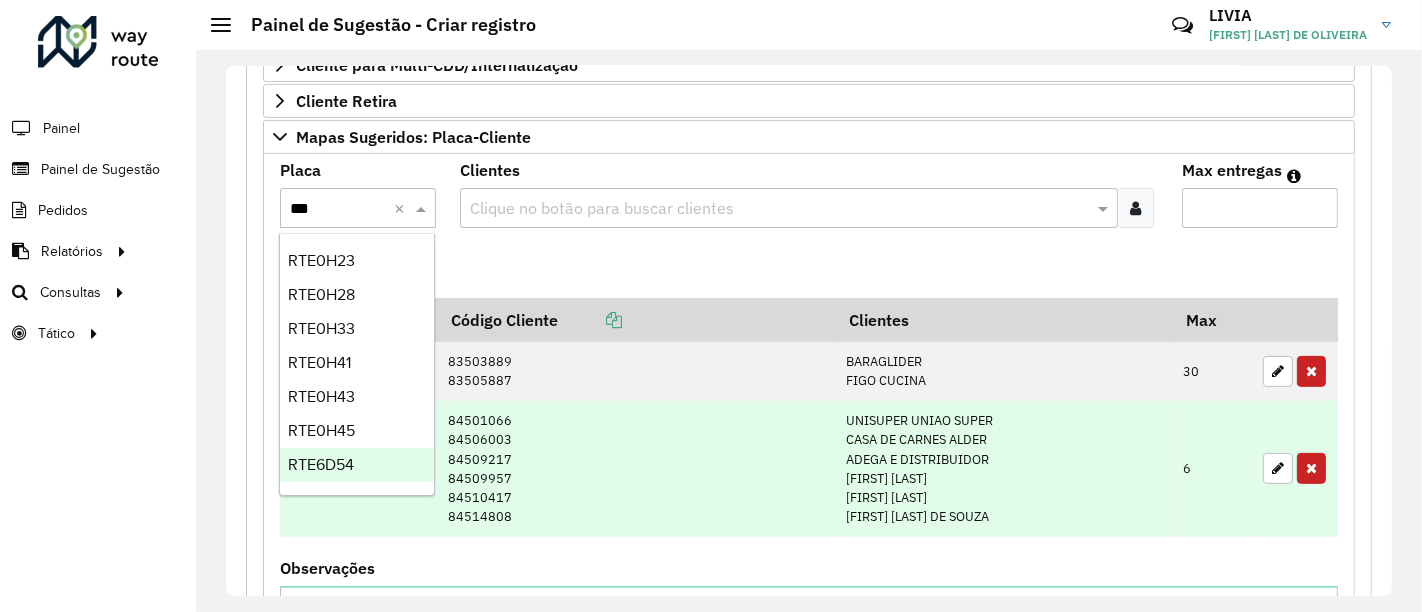 drag, startPoint x: 381, startPoint y: 463, endPoint x: 394, endPoint y: 456, distance: 14.764823 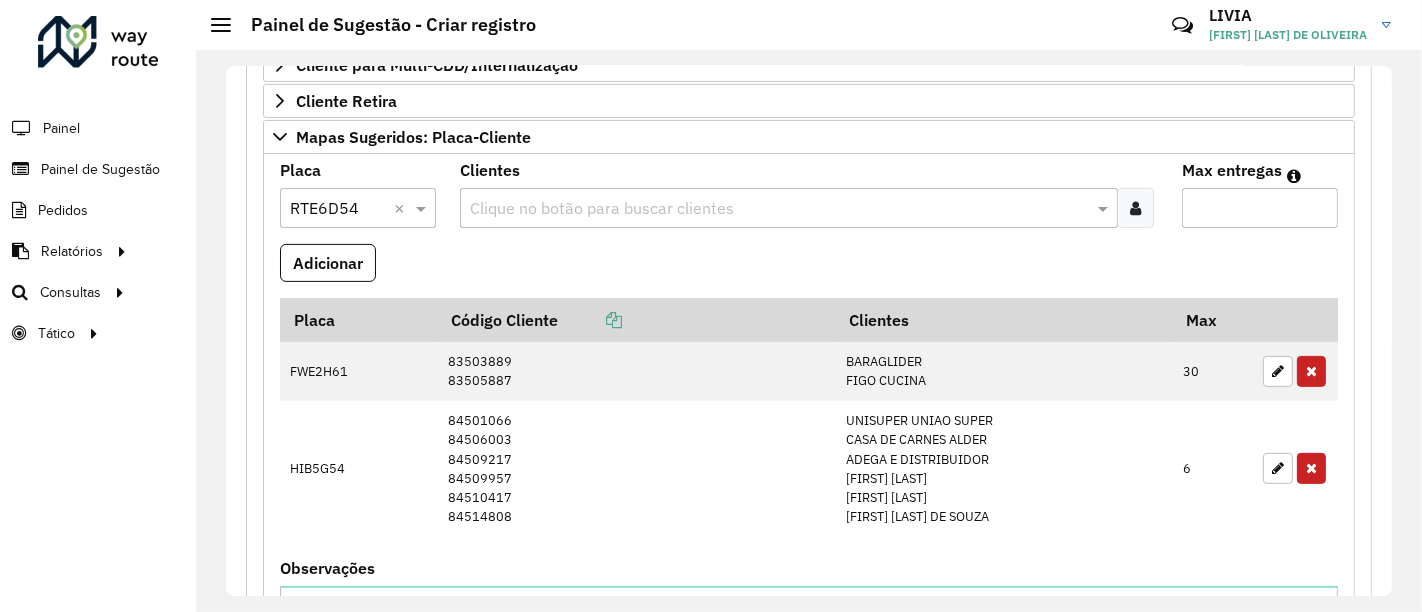 click at bounding box center [1135, 208] 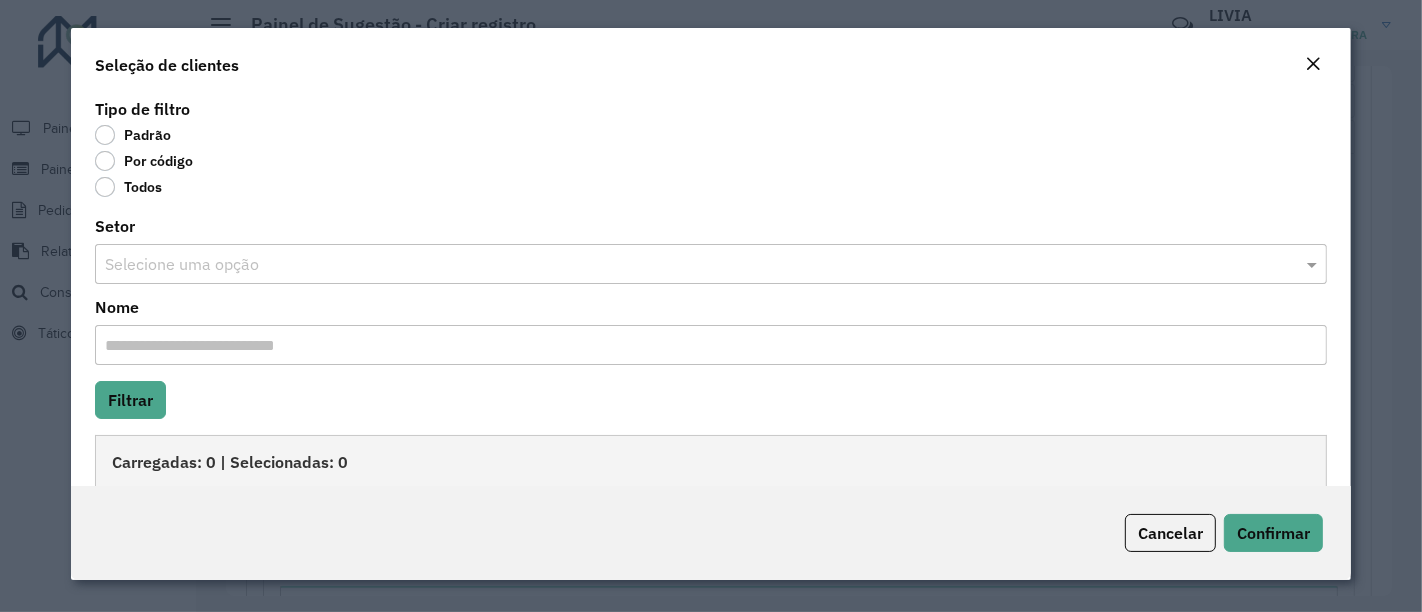 click on "Por código" 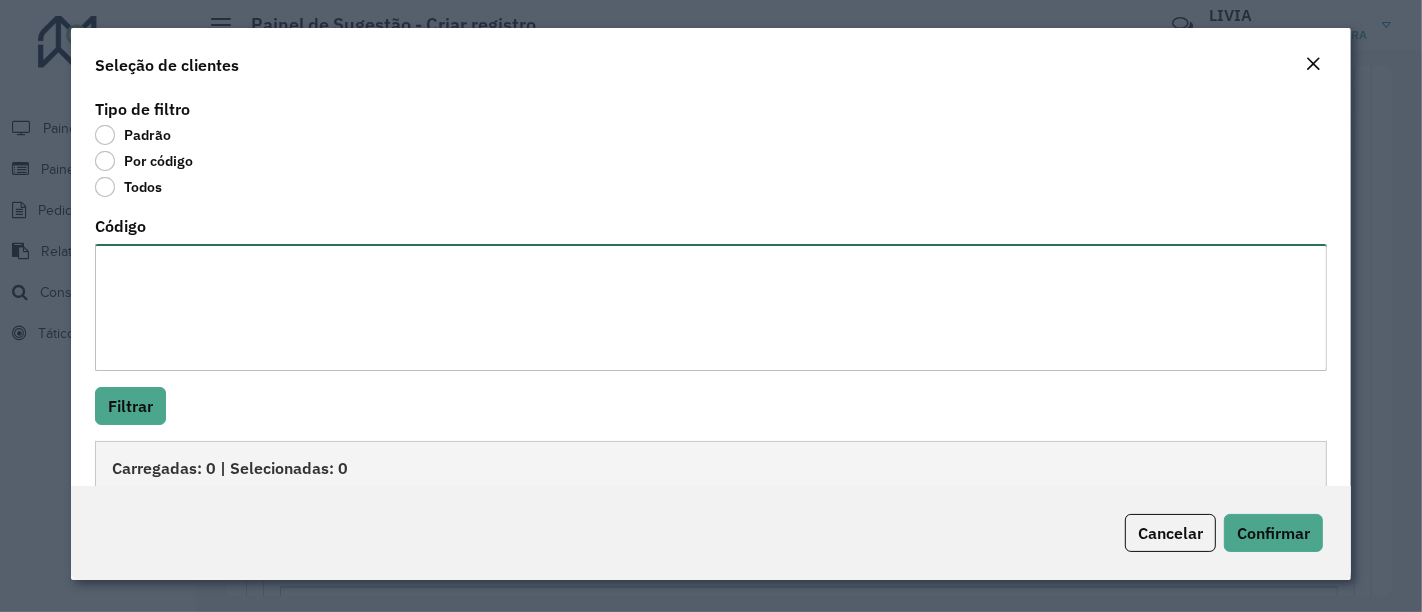 click on "Código" at bounding box center [711, 307] 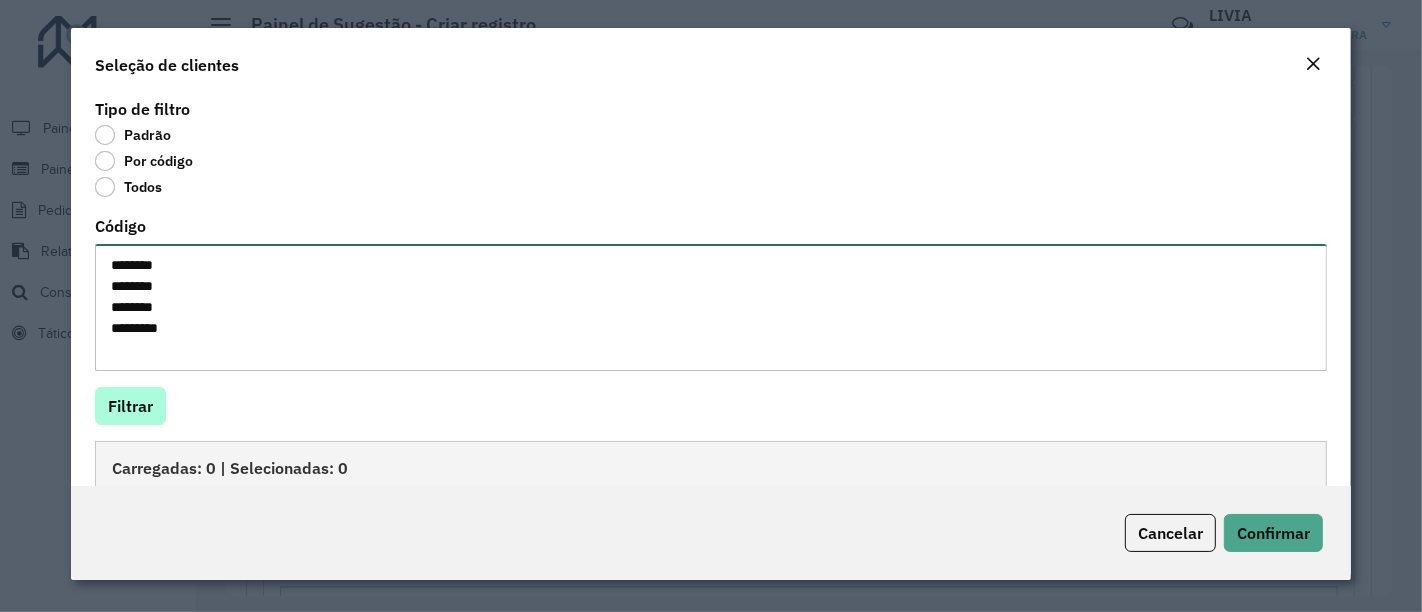 type on "********
********
********
********" 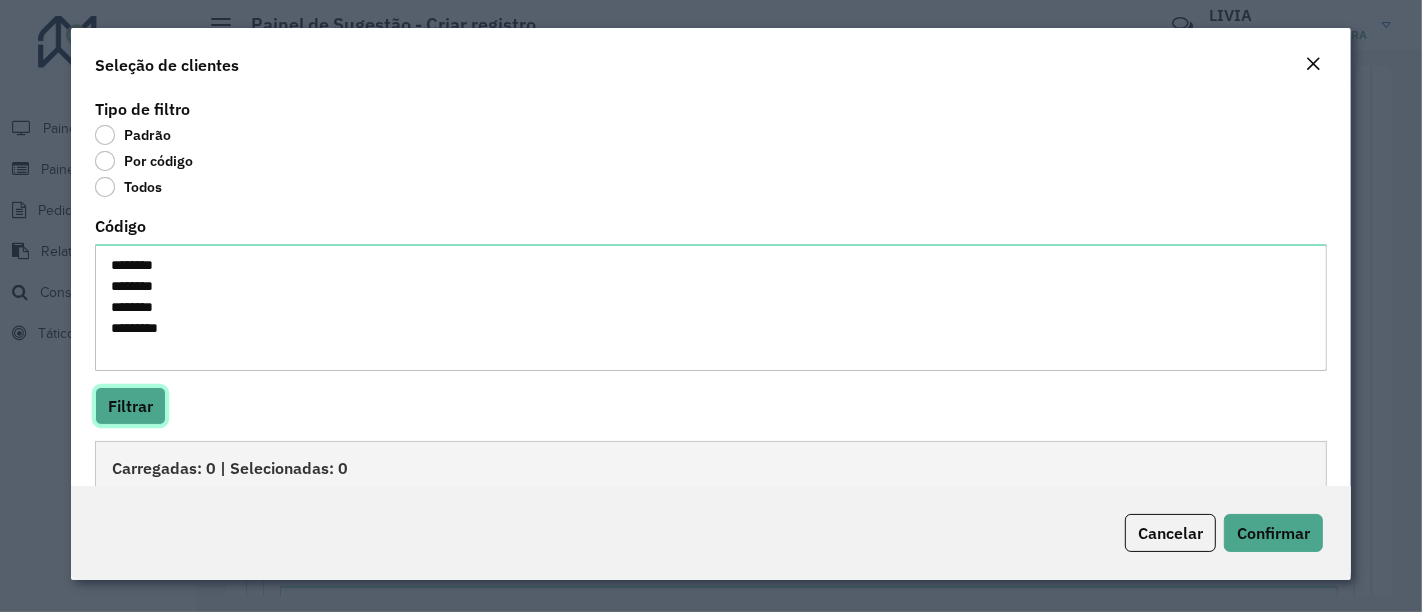click on "Filtrar" 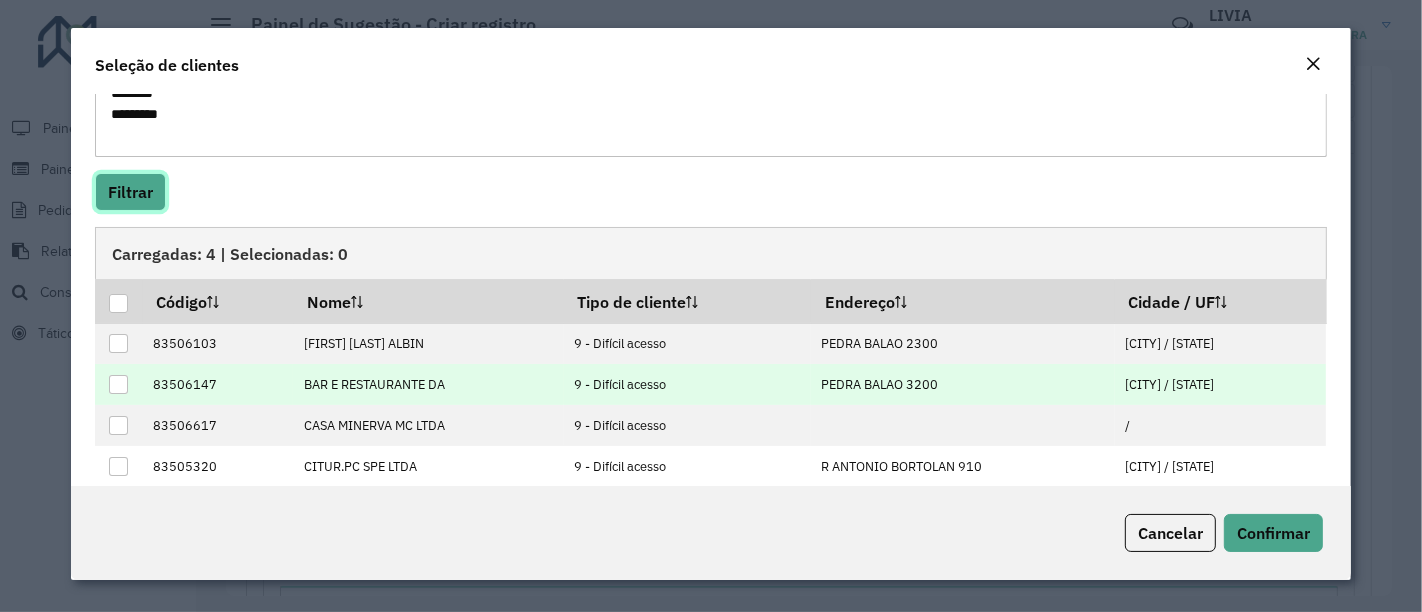 scroll, scrollTop: 222, scrollLeft: 0, axis: vertical 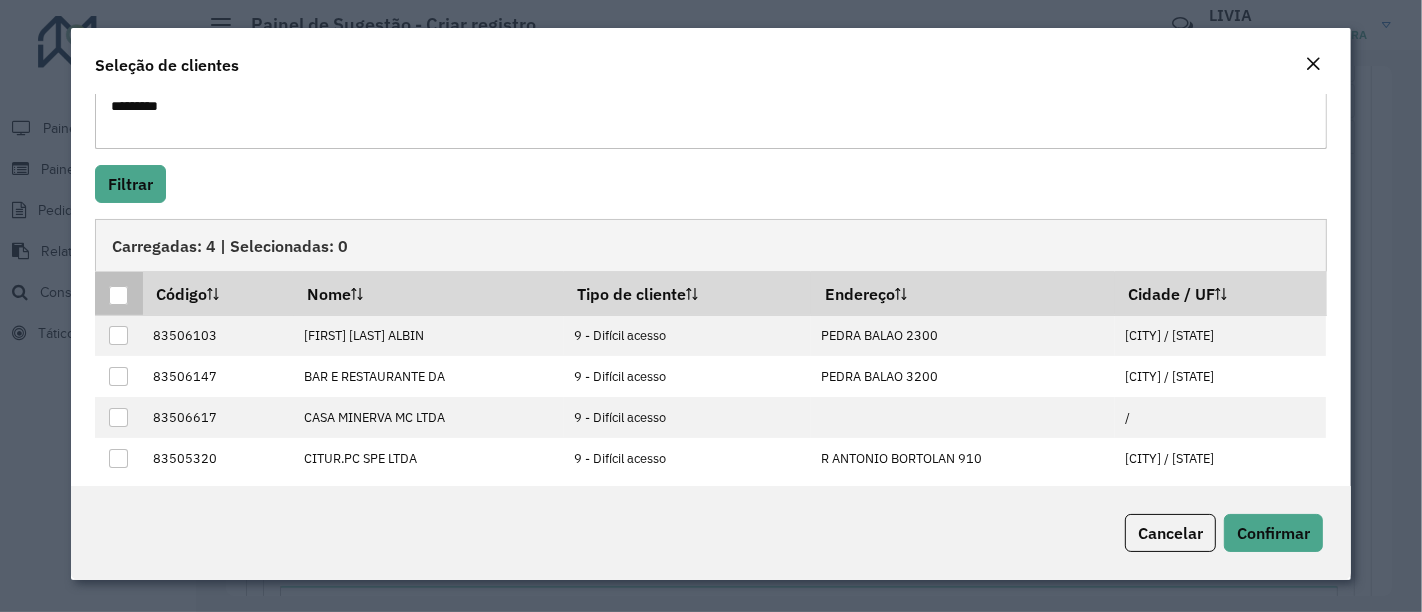 click at bounding box center [118, 295] 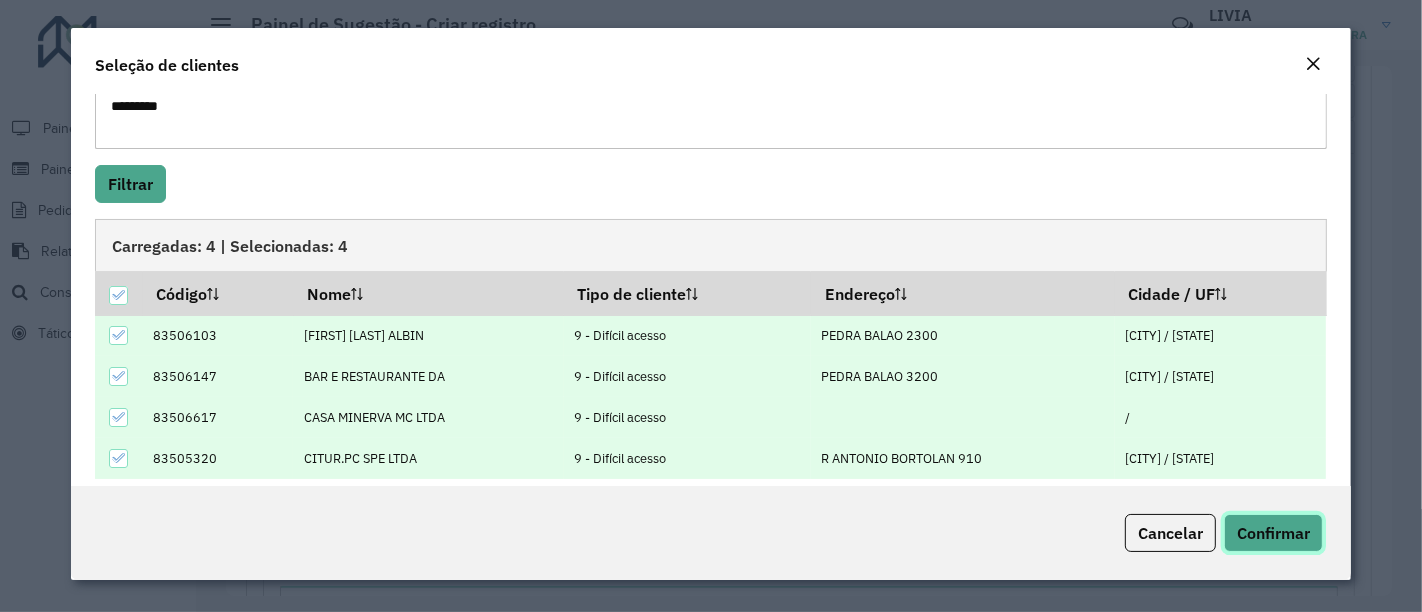 click on "Confirmar" 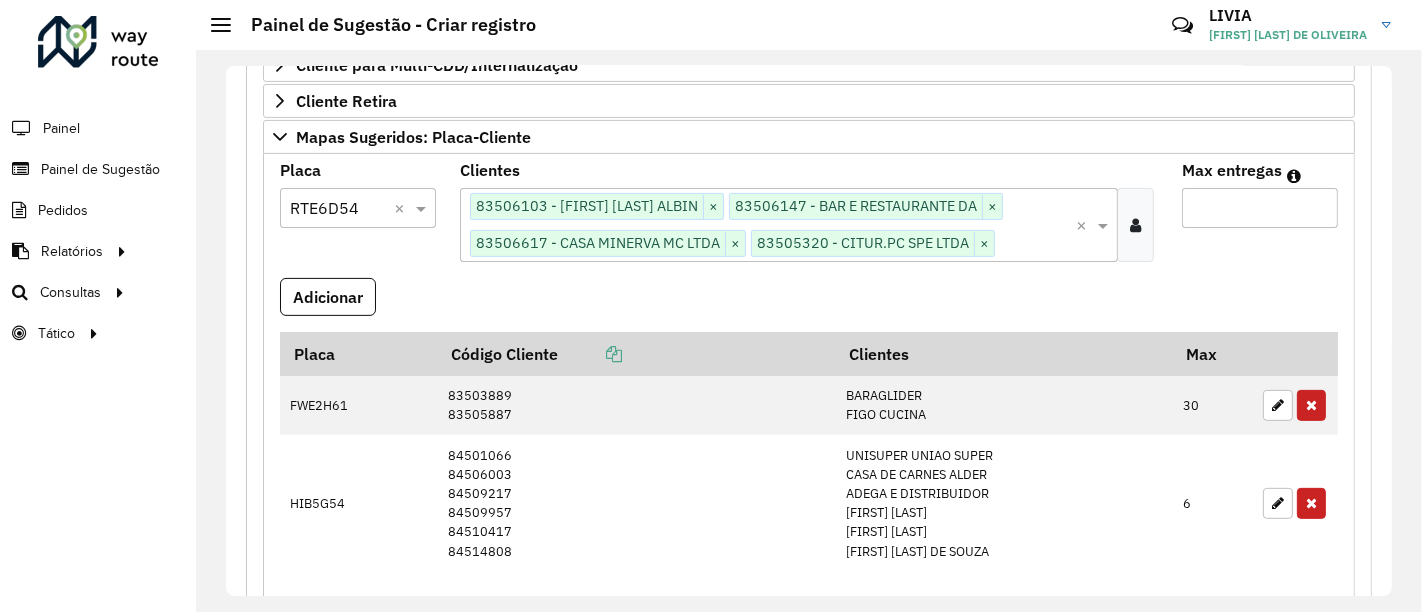 click on "Max entregas" at bounding box center [1260, 208] 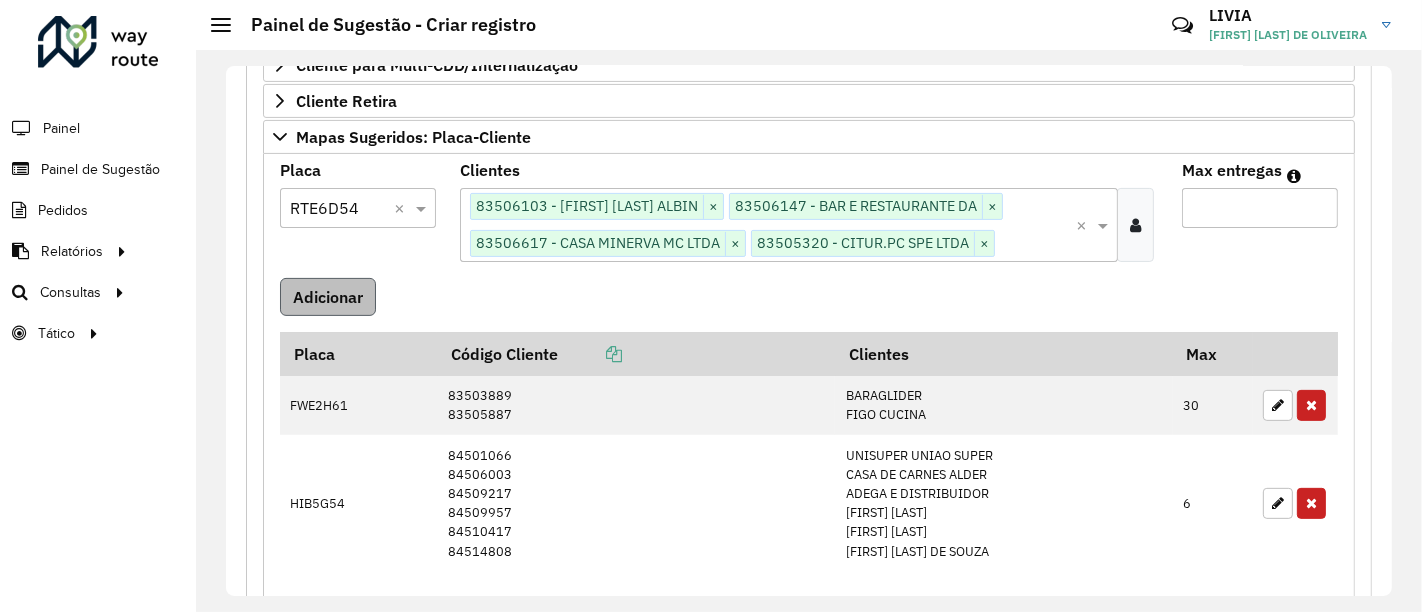 type on "**" 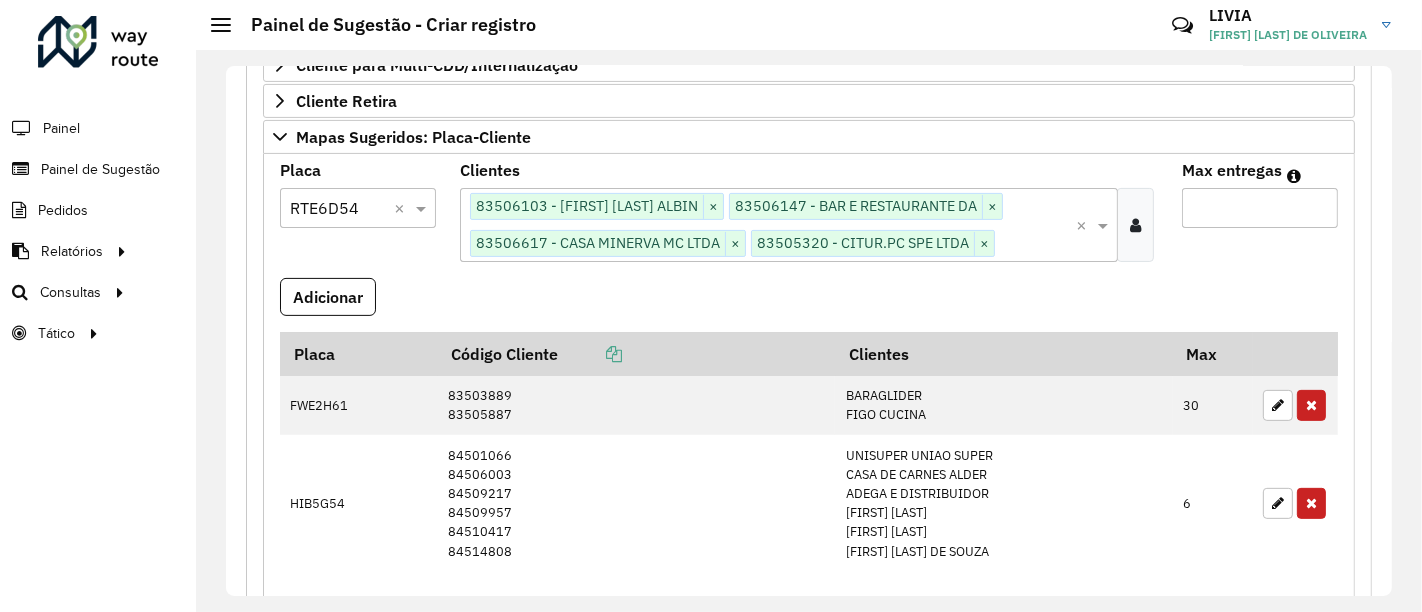 drag, startPoint x: 322, startPoint y: 278, endPoint x: 418, endPoint y: 277, distance: 96.00521 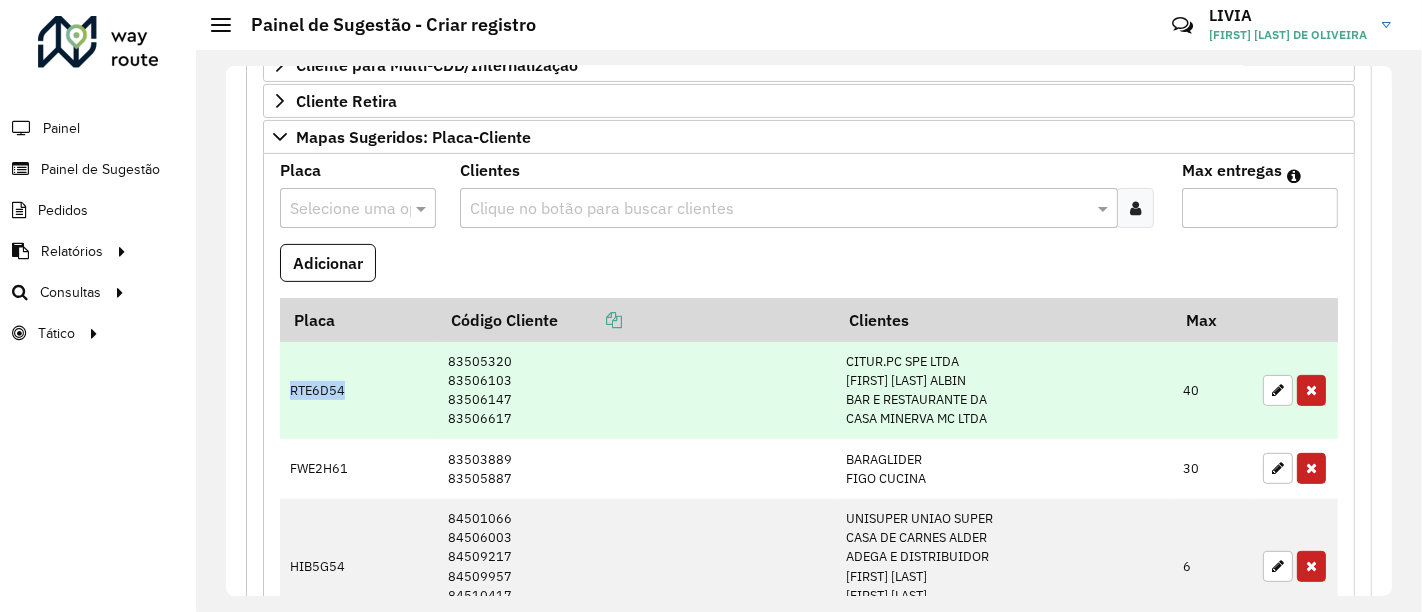 click on "RTE6D54" at bounding box center [358, 390] 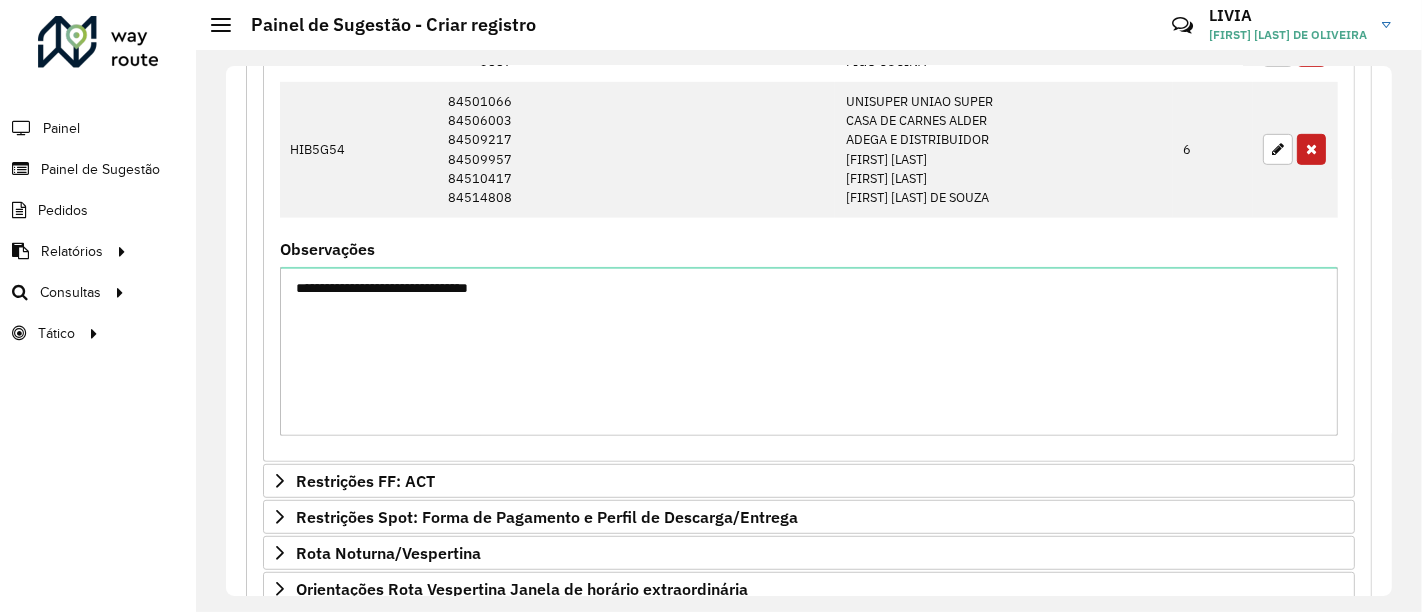 scroll, scrollTop: 931, scrollLeft: 0, axis: vertical 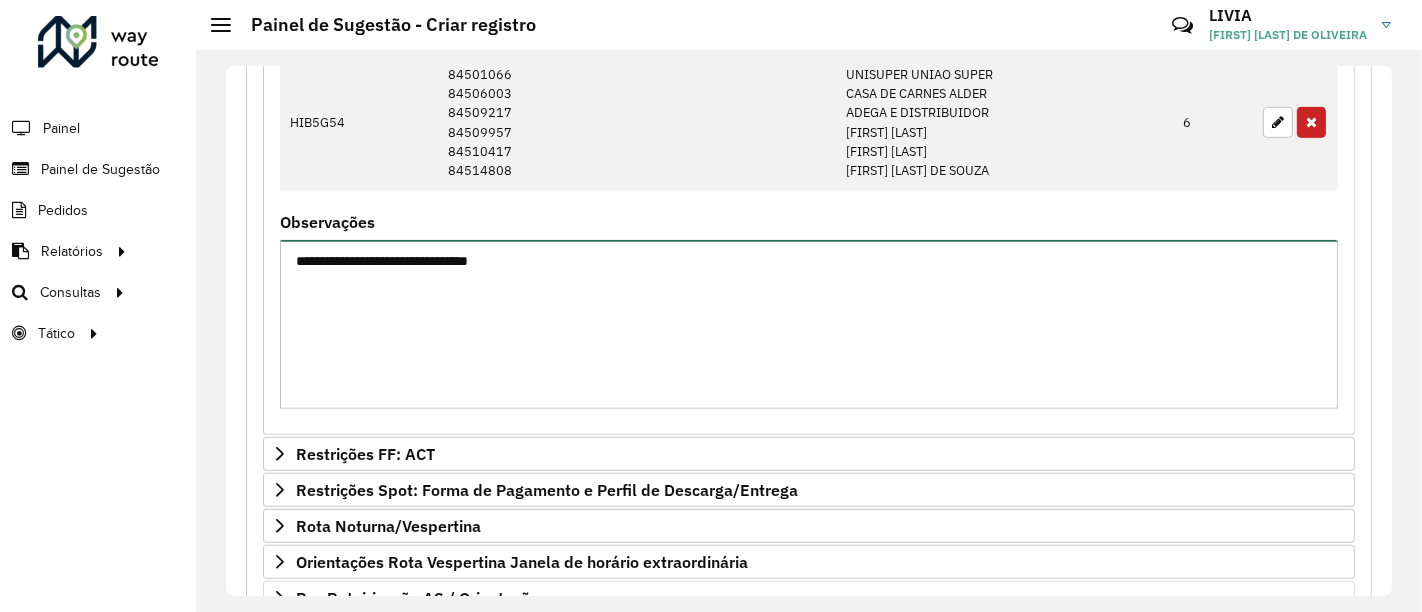 click on "**********" at bounding box center (809, 324) 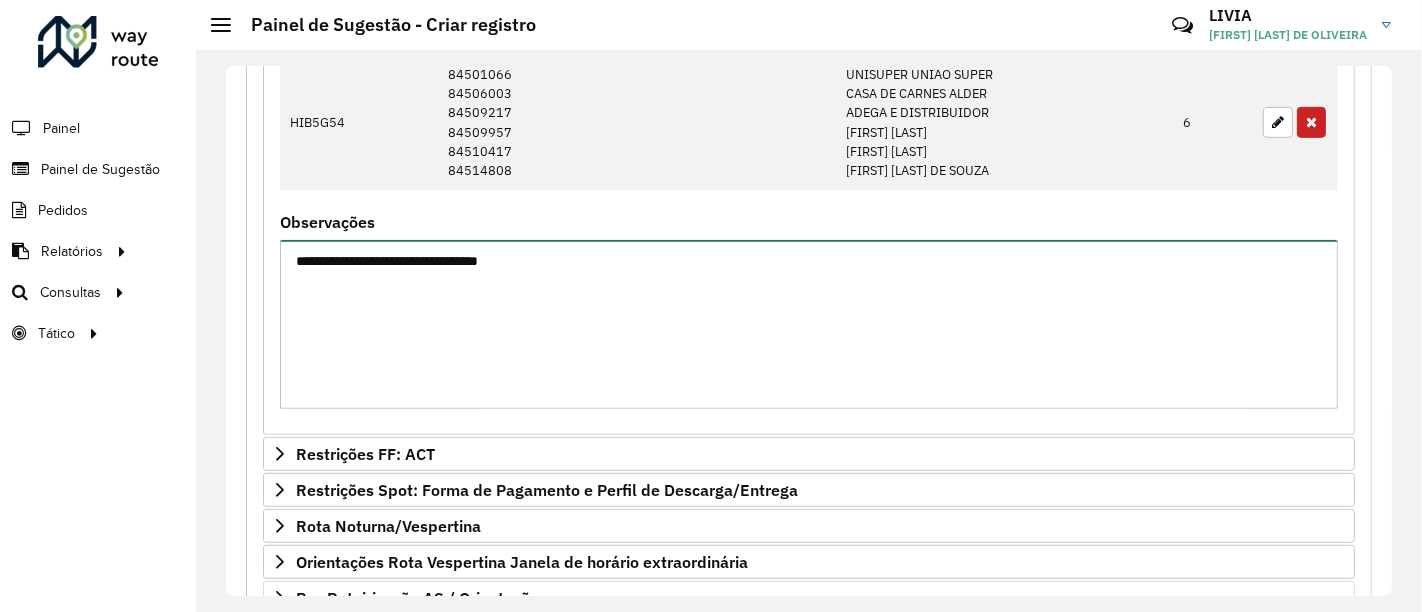 paste on "*******" 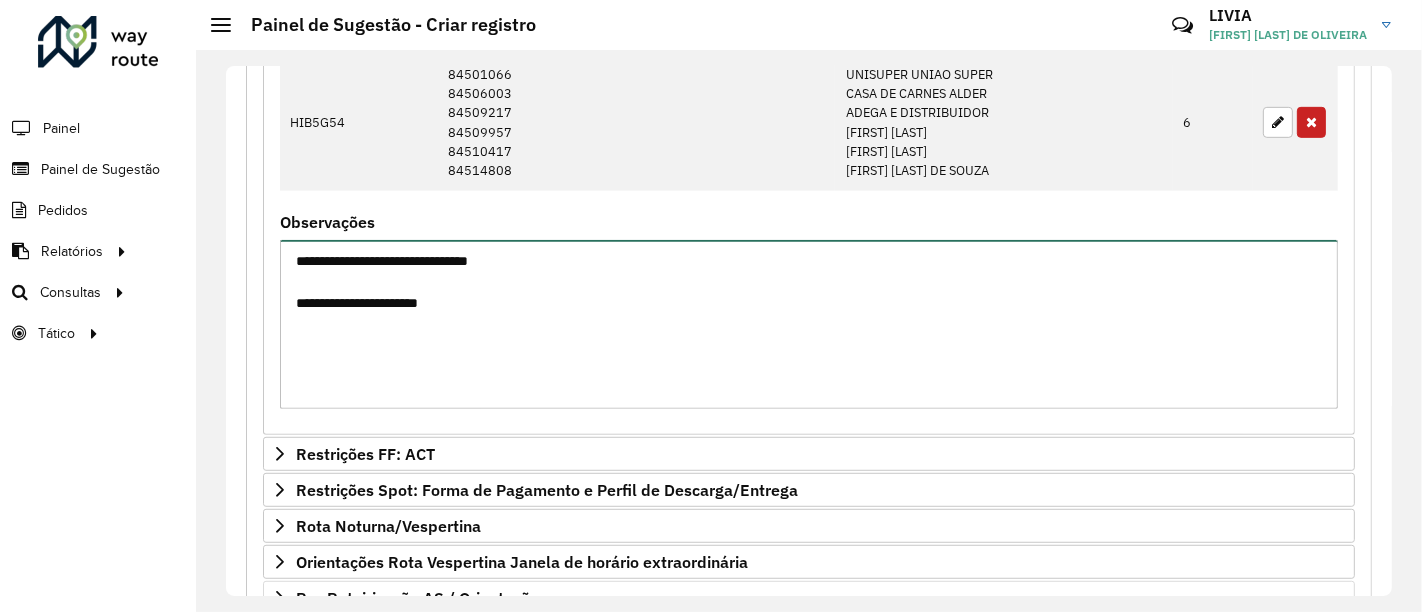 type on "**********" 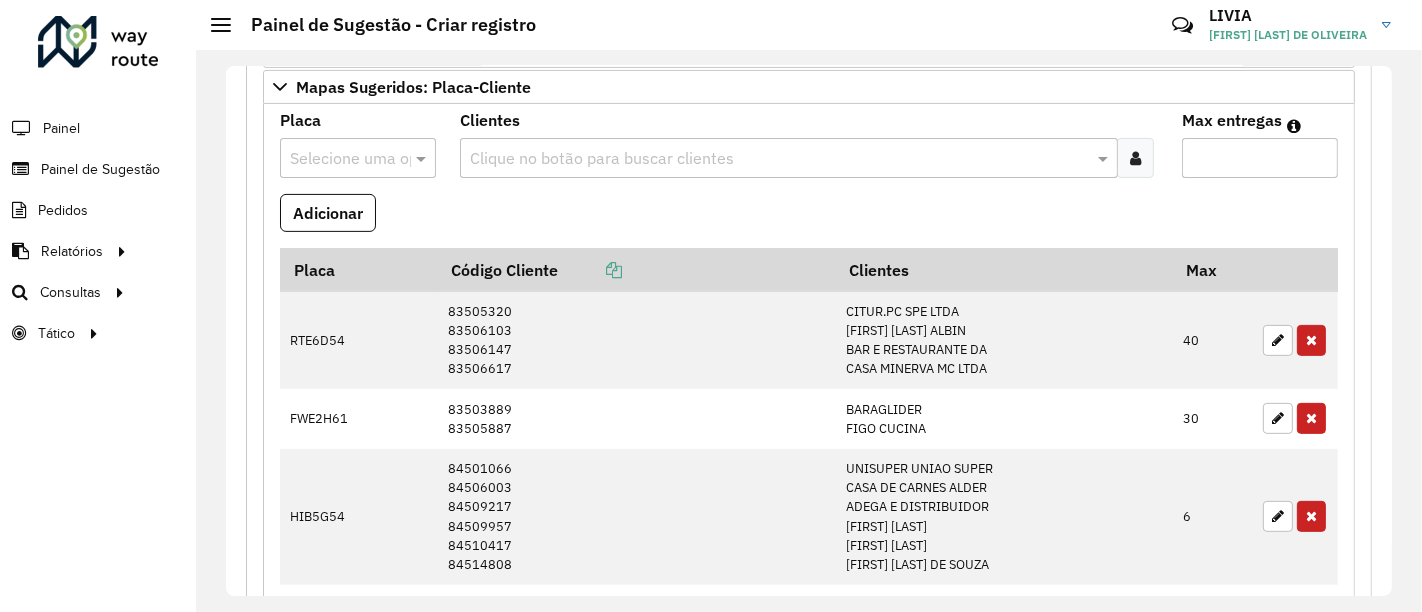 scroll, scrollTop: 376, scrollLeft: 0, axis: vertical 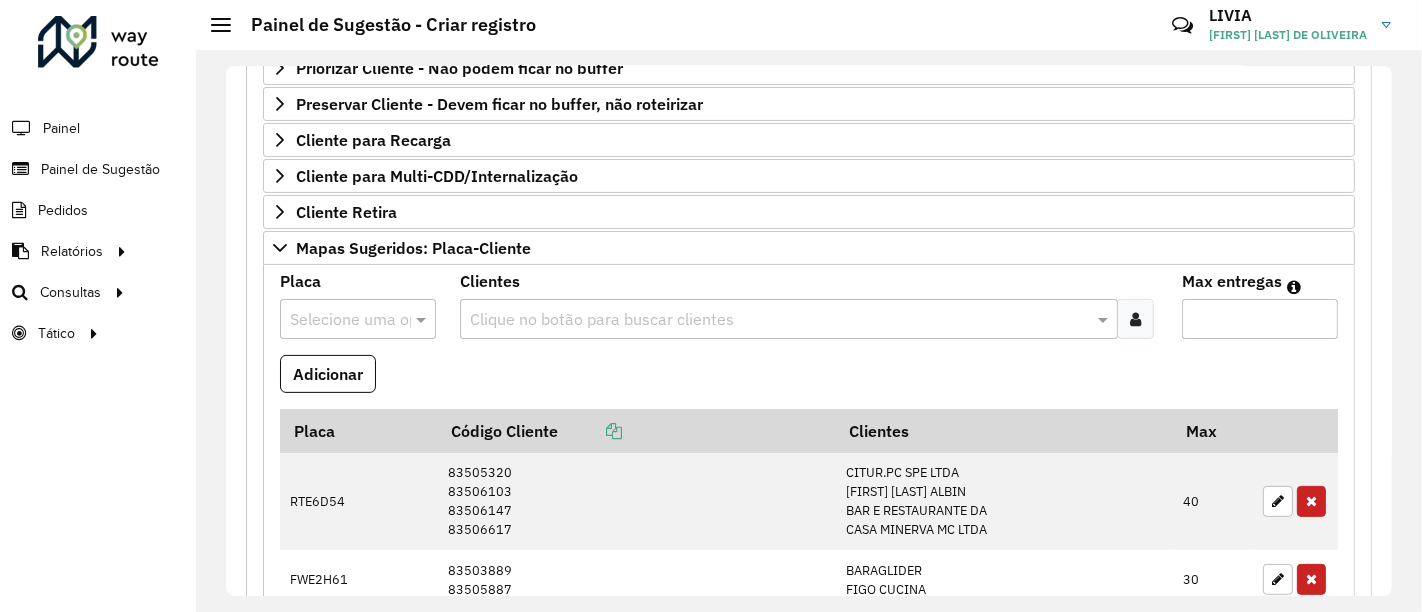 click at bounding box center (338, 320) 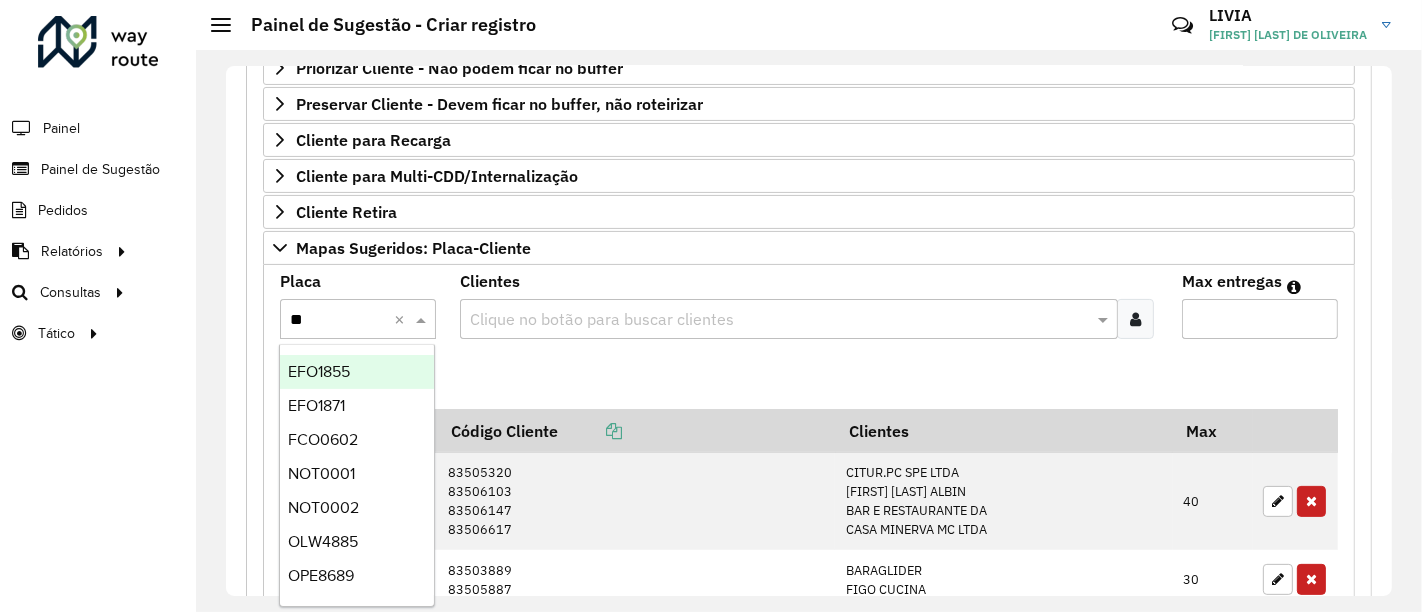 type on "***" 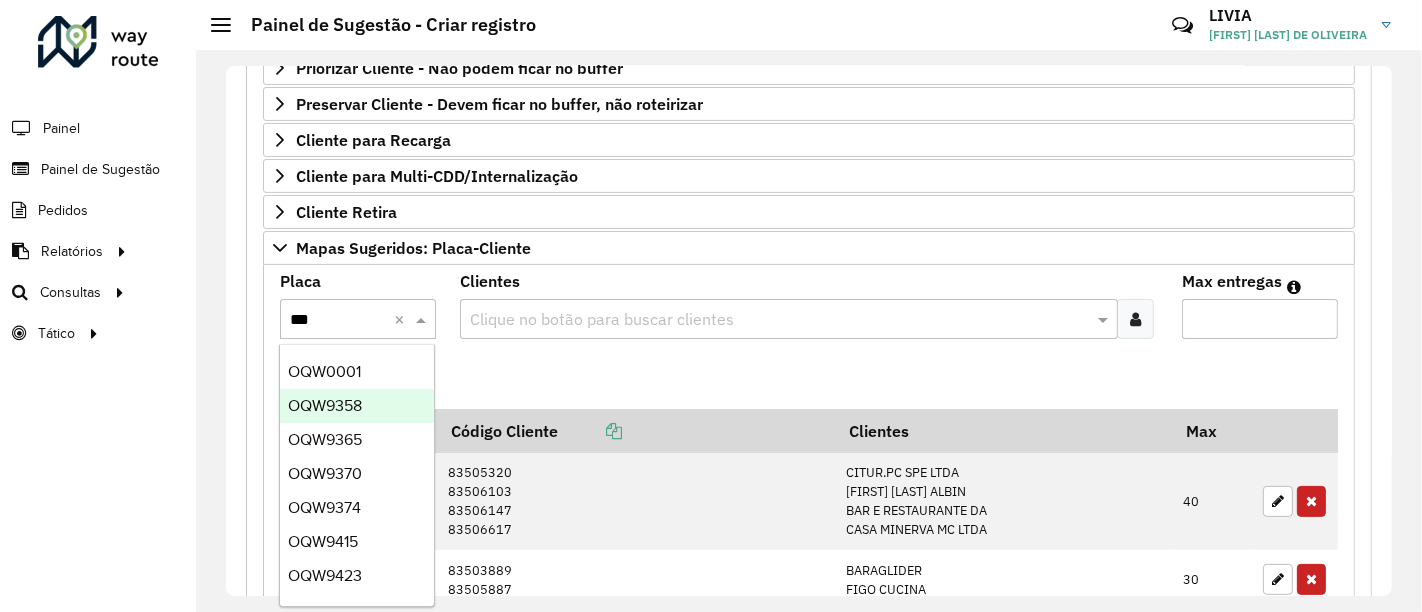 click on "OQW9358" at bounding box center (357, 406) 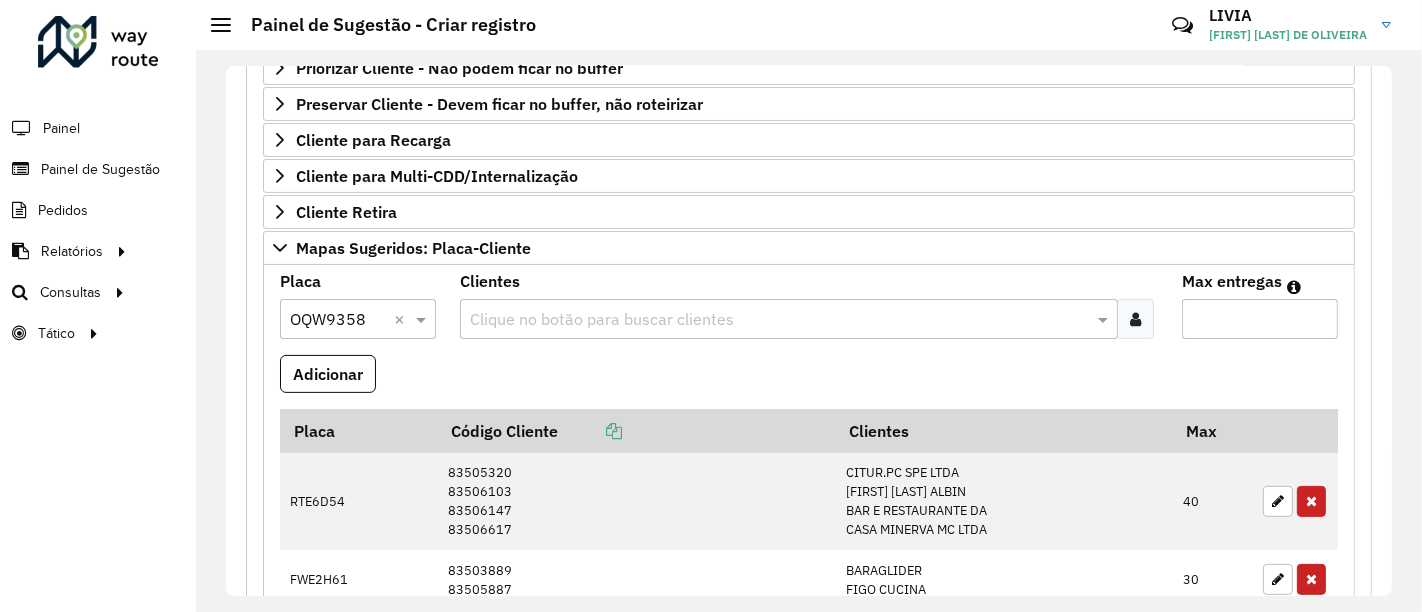 click at bounding box center (1135, 319) 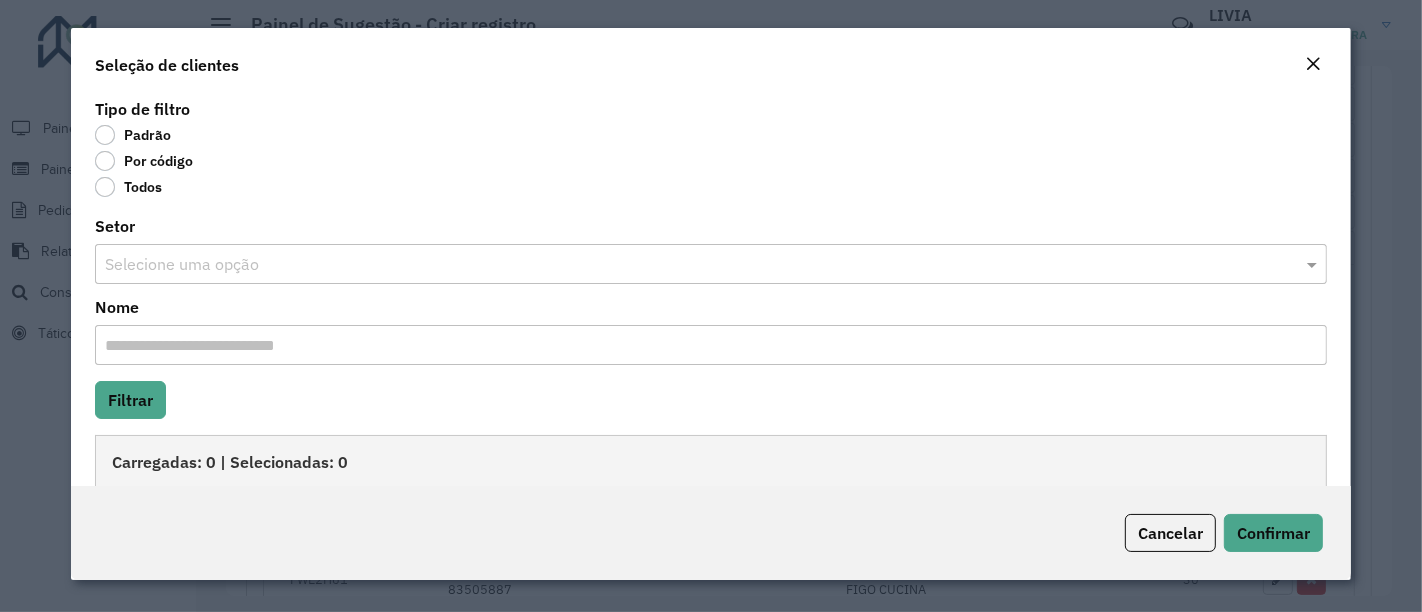 click on "Por código" 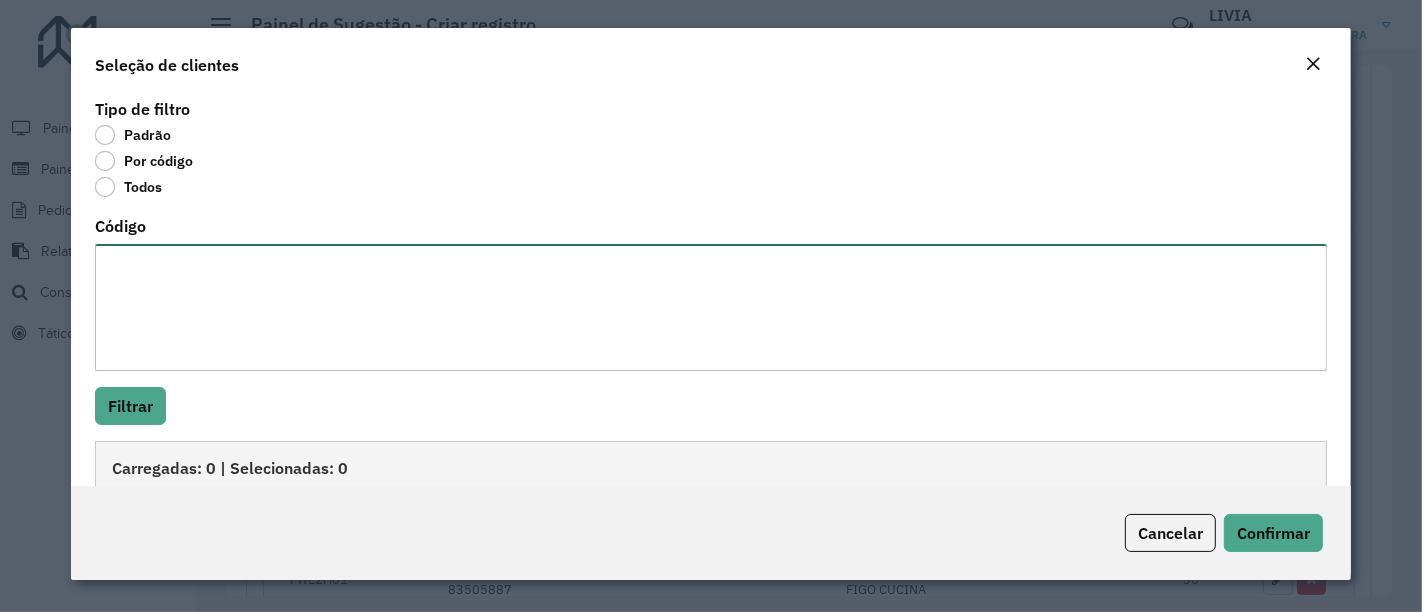 click on "Código" at bounding box center (711, 307) 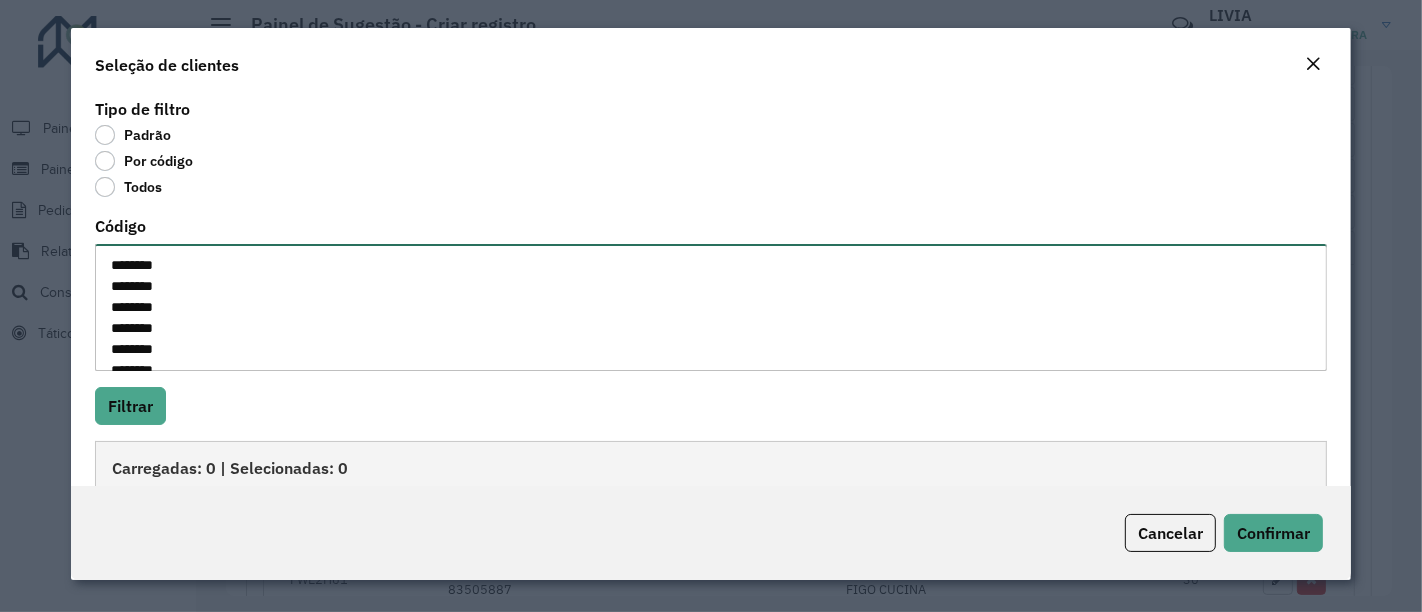 scroll, scrollTop: 365, scrollLeft: 0, axis: vertical 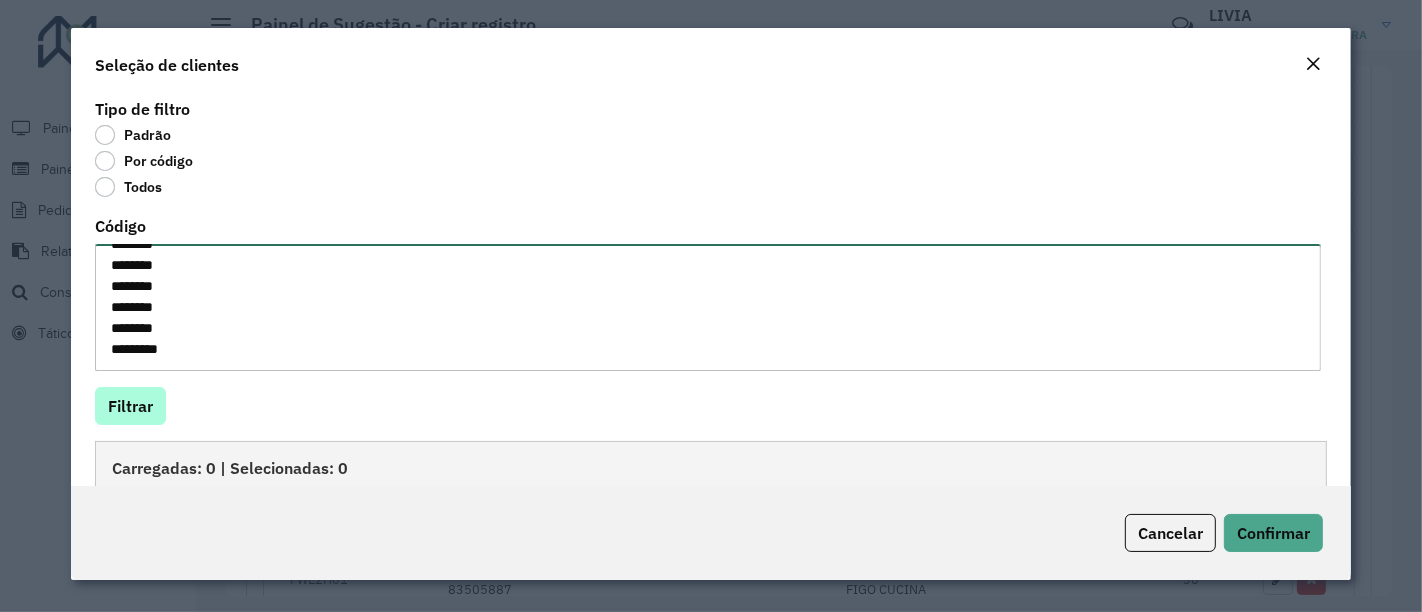 type on "********
********
********
********
********
********
********
********
********
********
********
********
********
********
********
********
********
********
********
********
********
********" 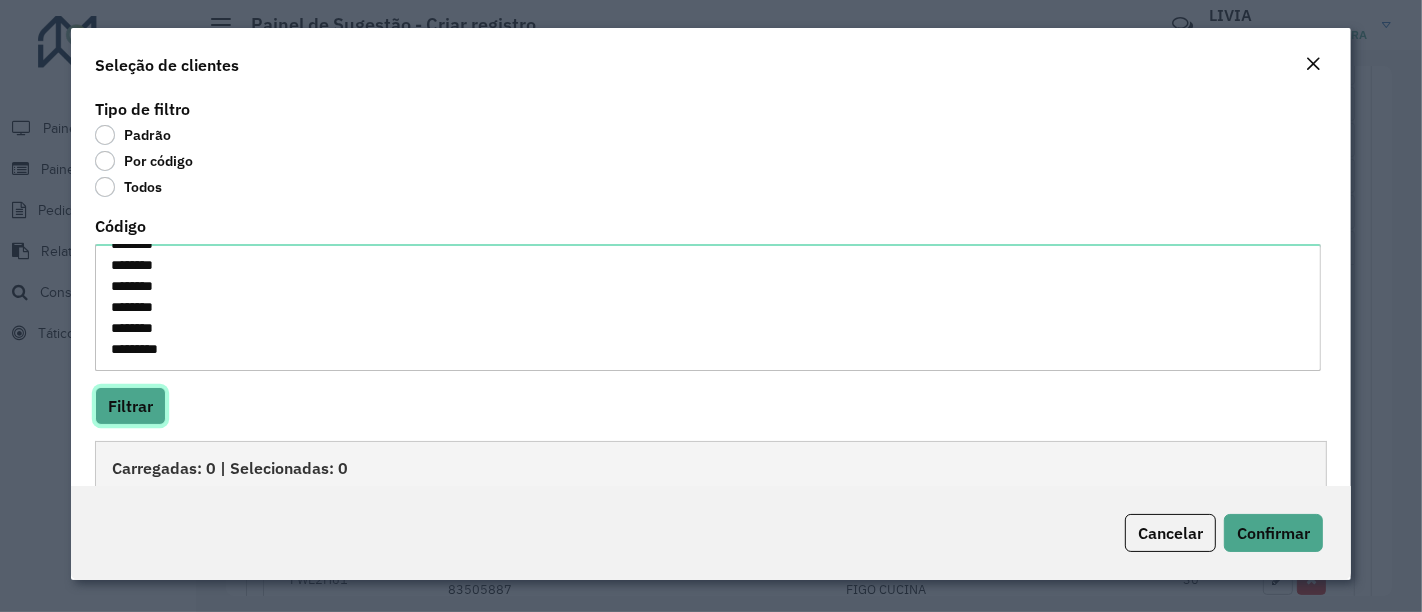 drag, startPoint x: 162, startPoint y: 398, endPoint x: 194, endPoint y: 390, distance: 32.984844 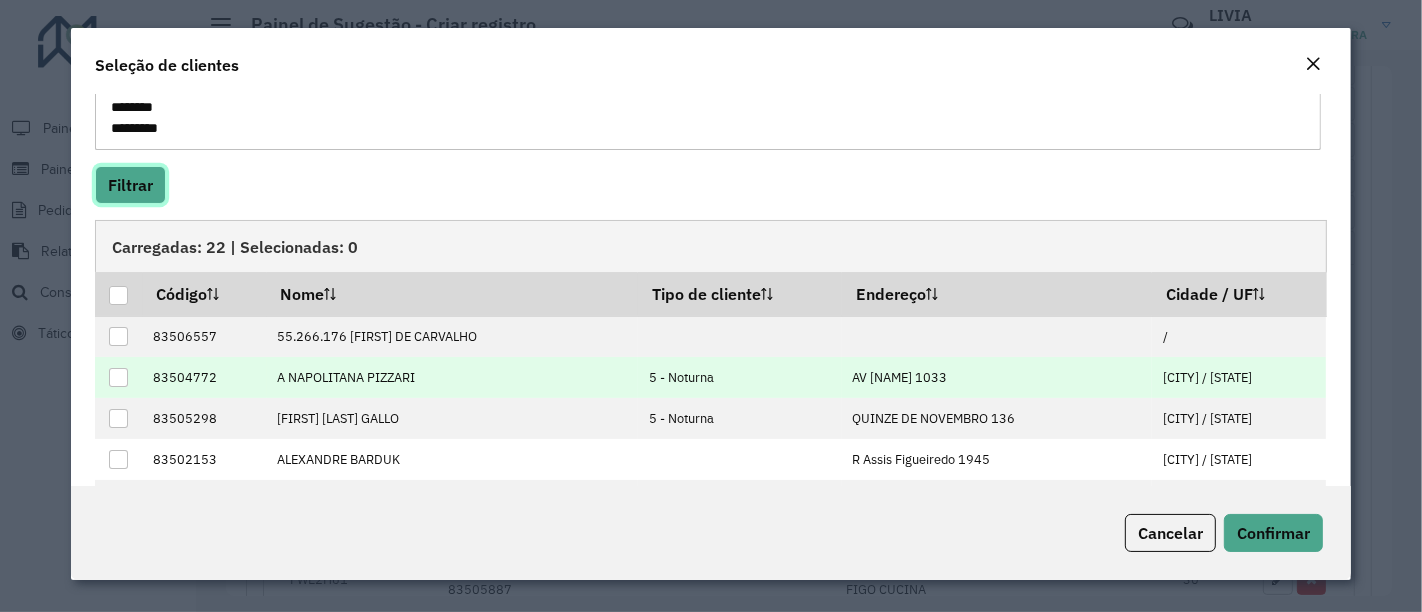 scroll, scrollTop: 222, scrollLeft: 0, axis: vertical 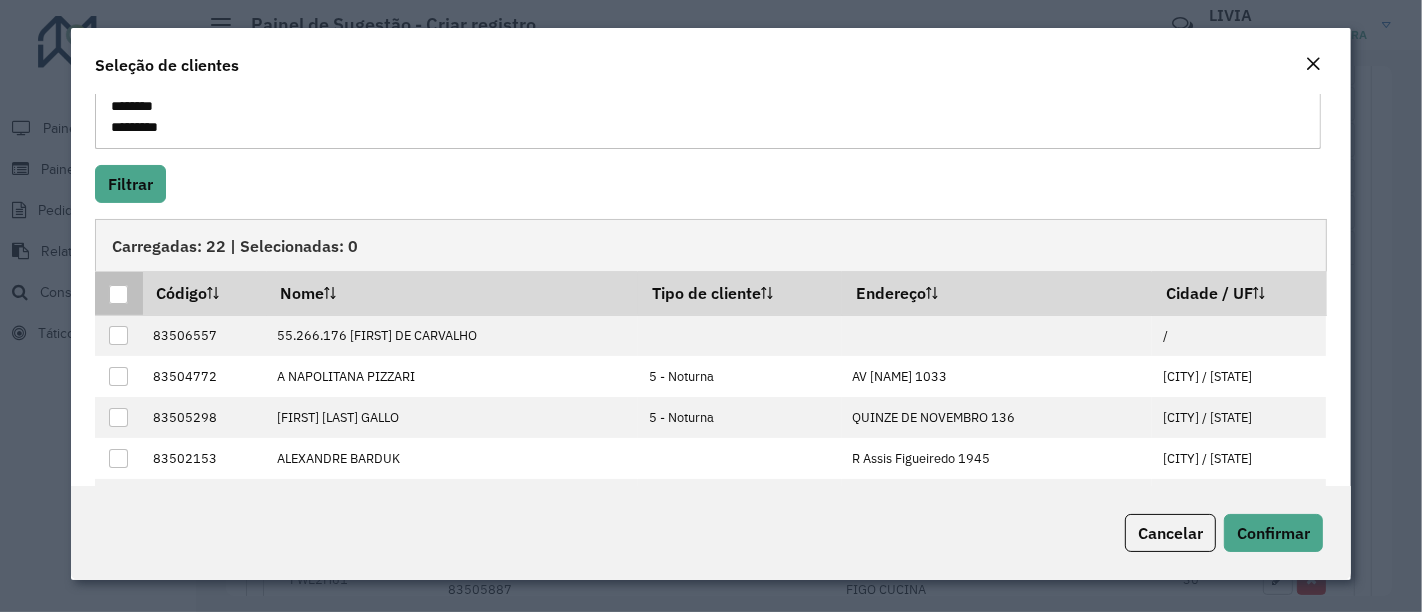 drag, startPoint x: 125, startPoint y: 295, endPoint x: 164, endPoint y: 299, distance: 39.20459 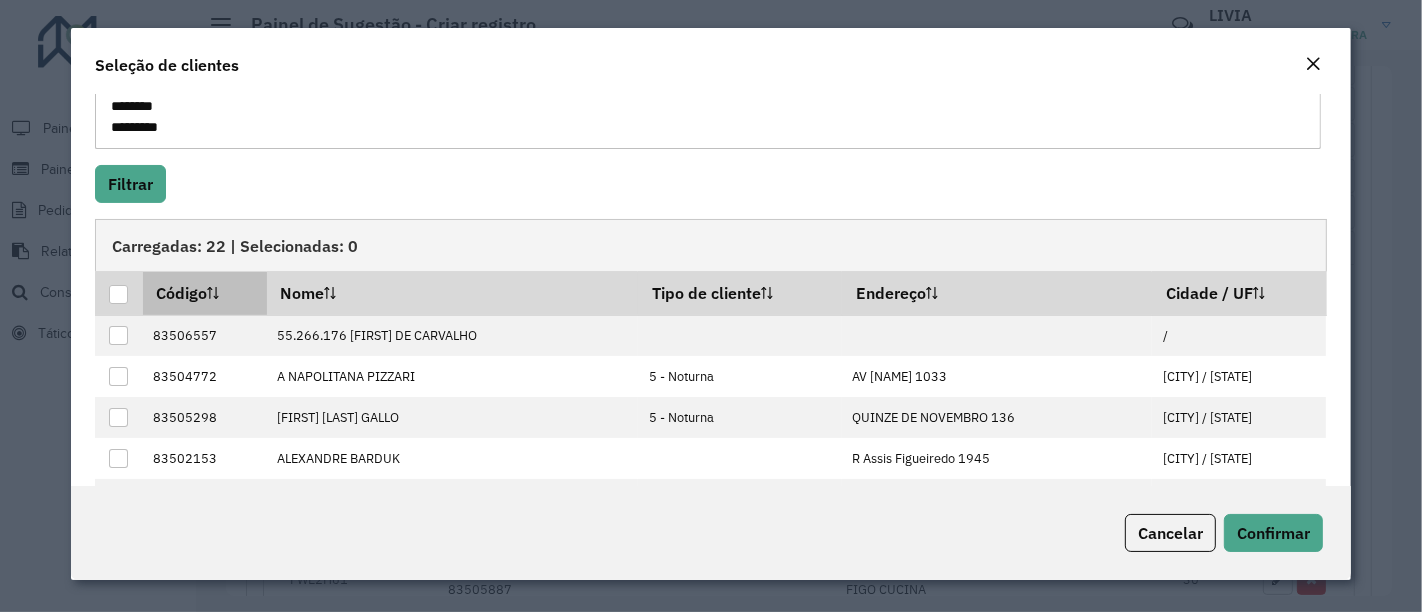 click at bounding box center (118, 294) 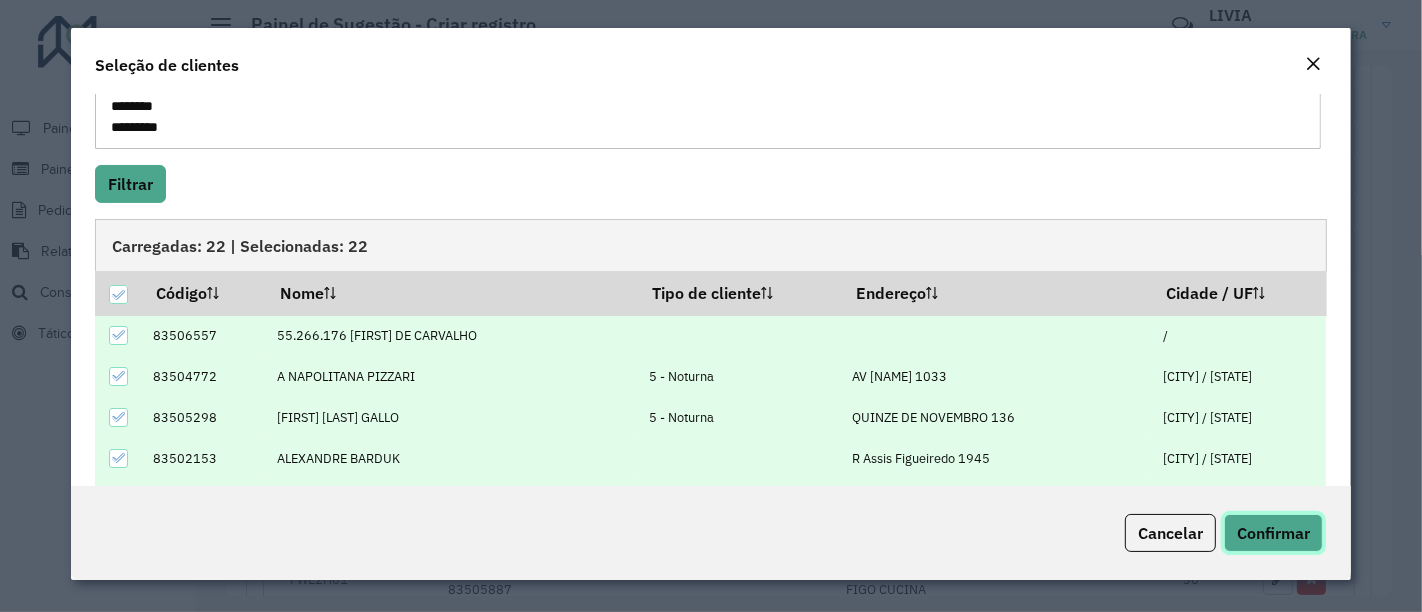 click on "Confirmar" 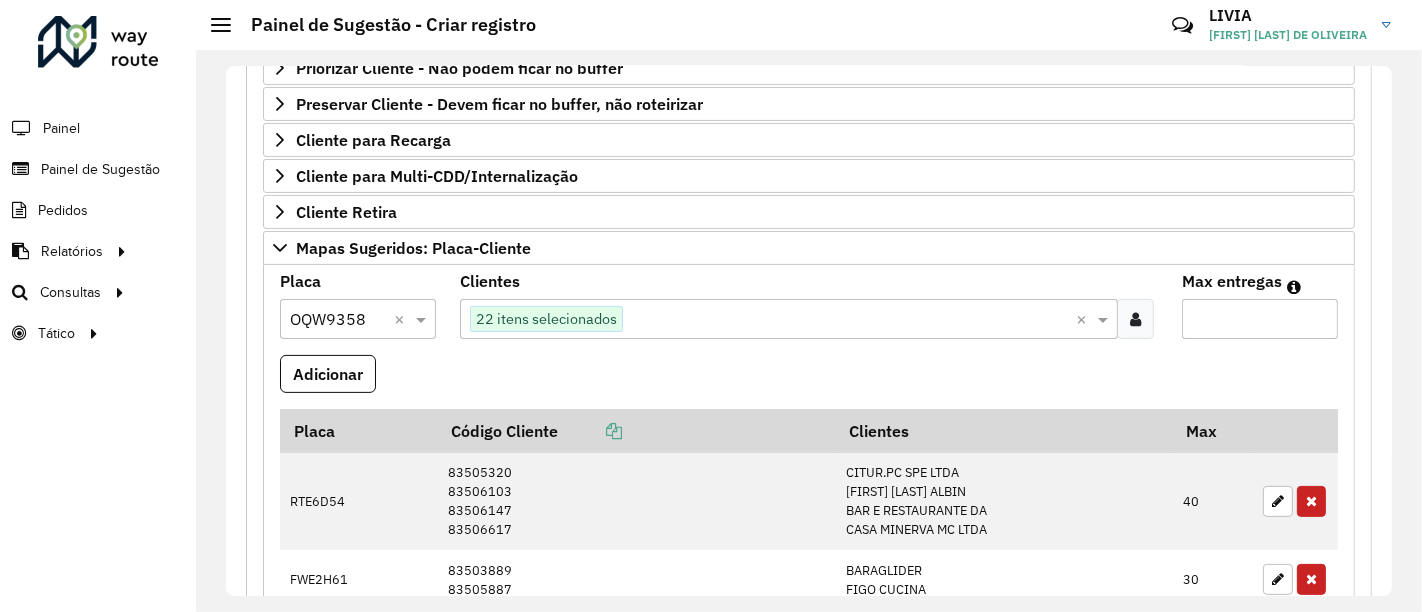 click on "Max entregas" at bounding box center (1260, 319) 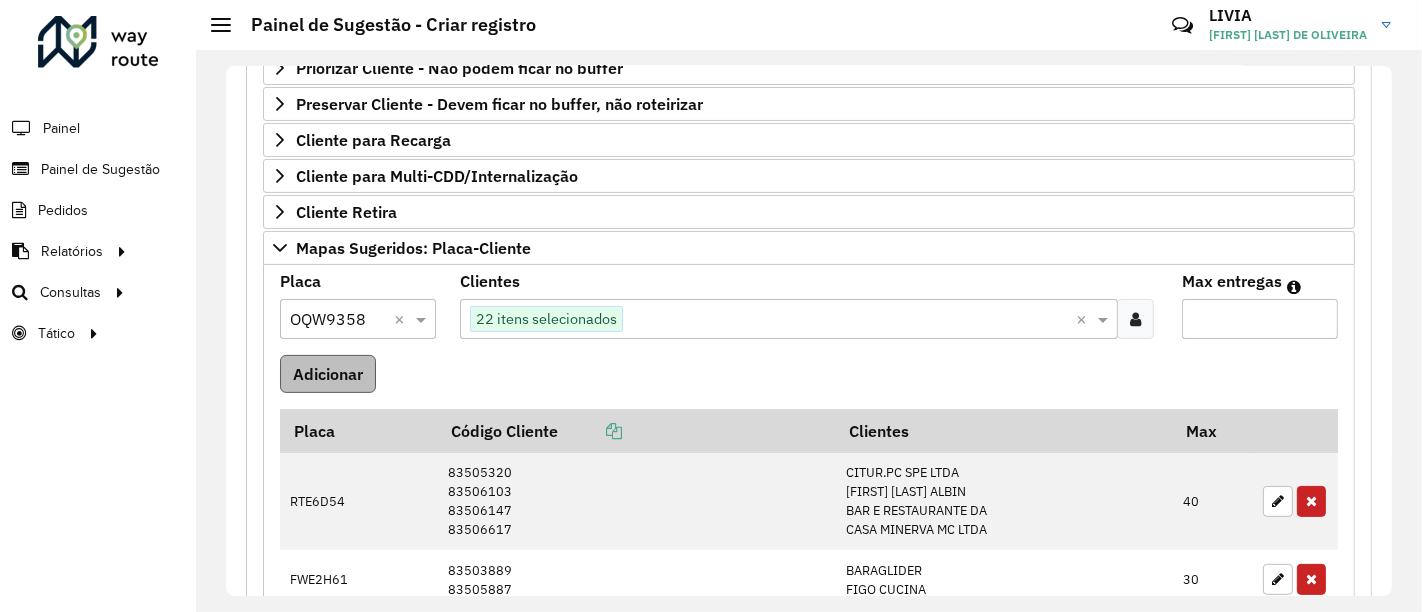 type on "**" 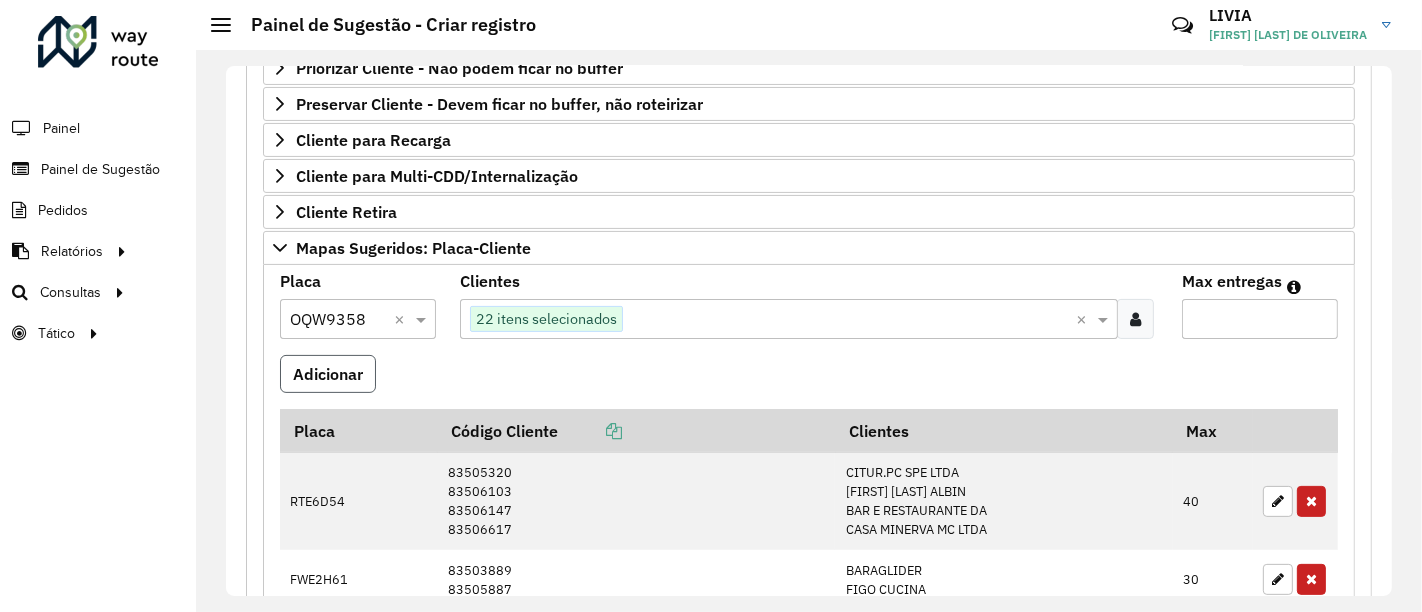 click on "Adicionar" at bounding box center (328, 374) 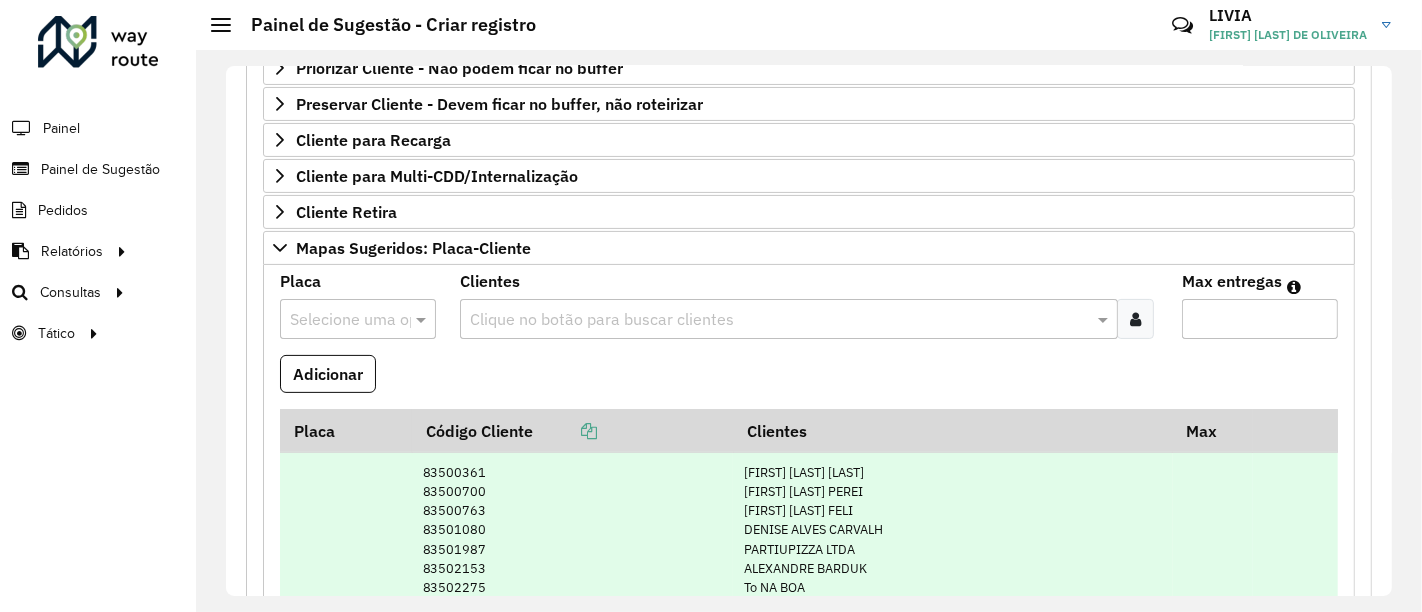scroll, scrollTop: 709, scrollLeft: 0, axis: vertical 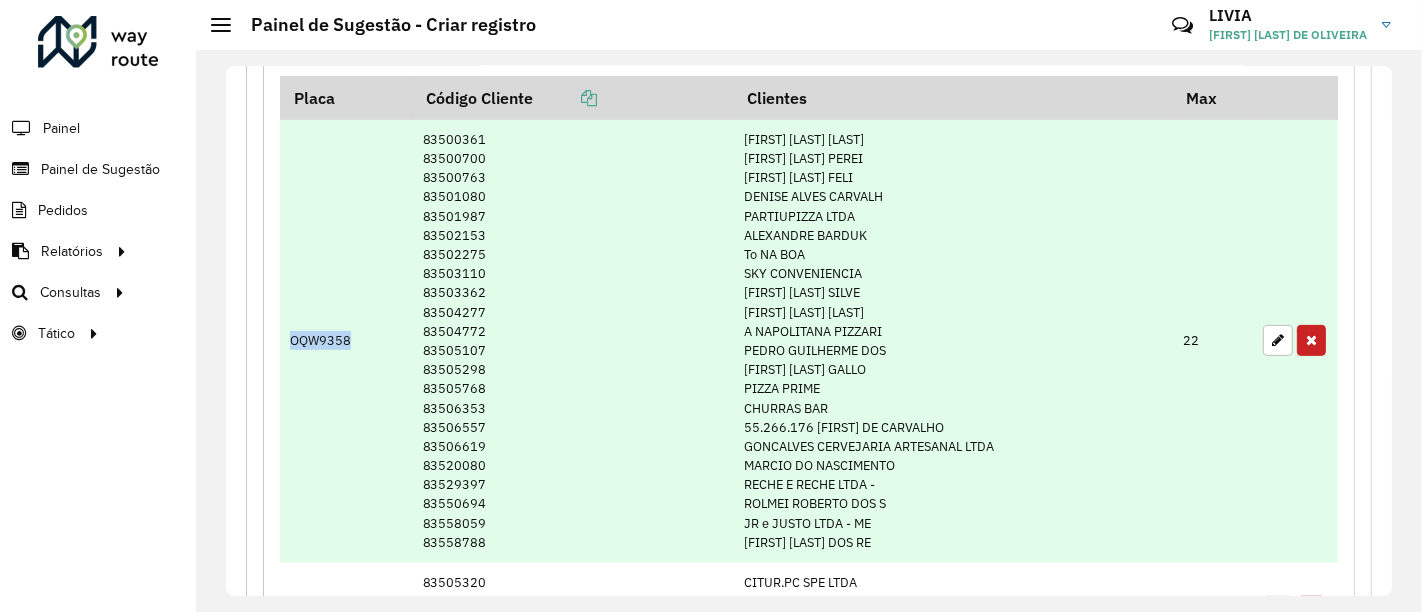 drag, startPoint x: 338, startPoint y: 336, endPoint x: 288, endPoint y: 324, distance: 51.41984 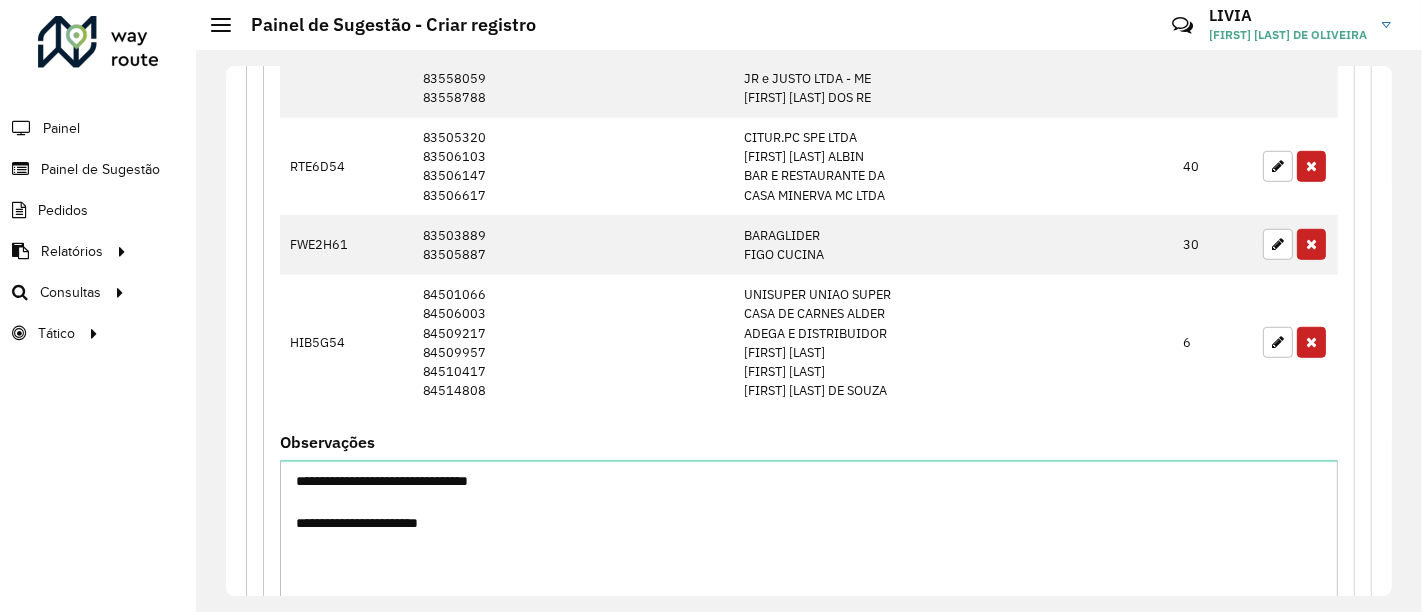 scroll, scrollTop: 1265, scrollLeft: 0, axis: vertical 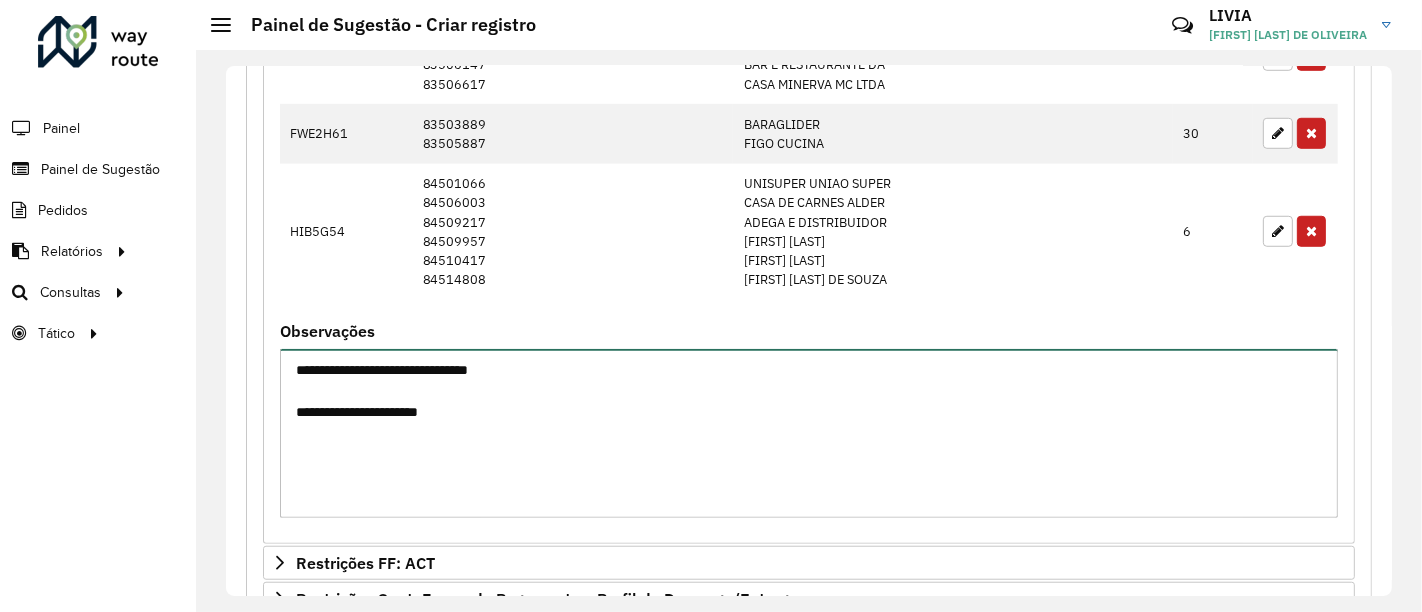 click on "**********" at bounding box center (809, 433) 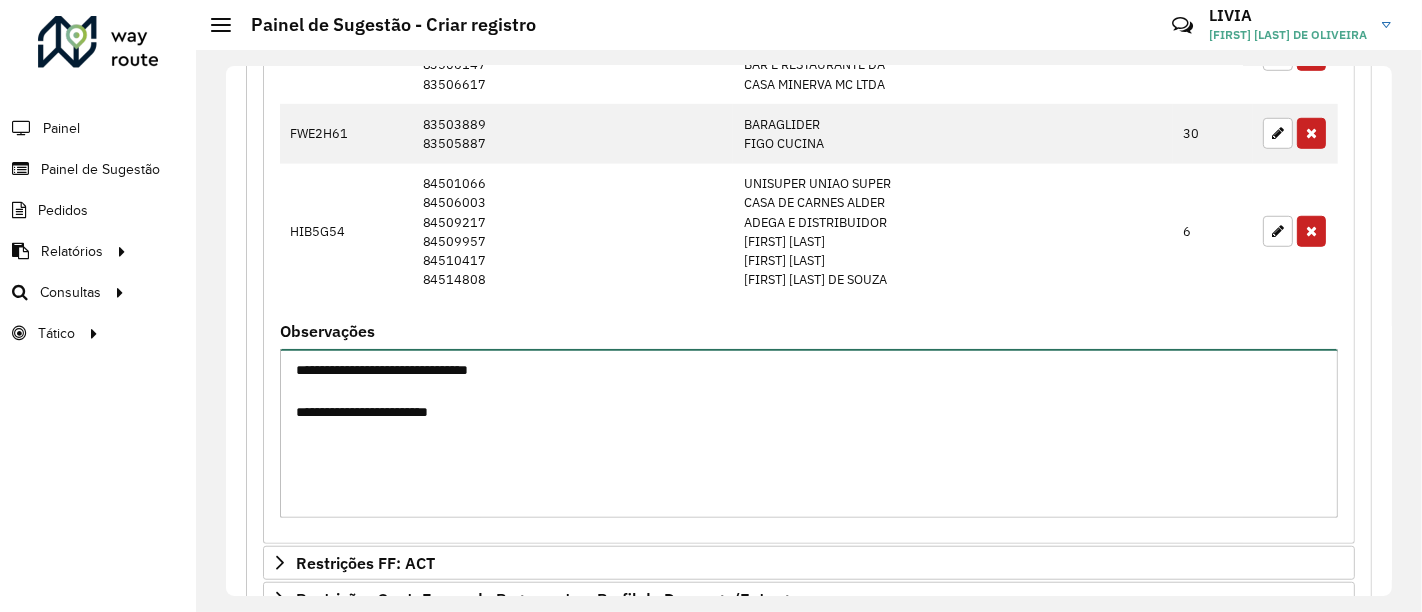 paste on "*******" 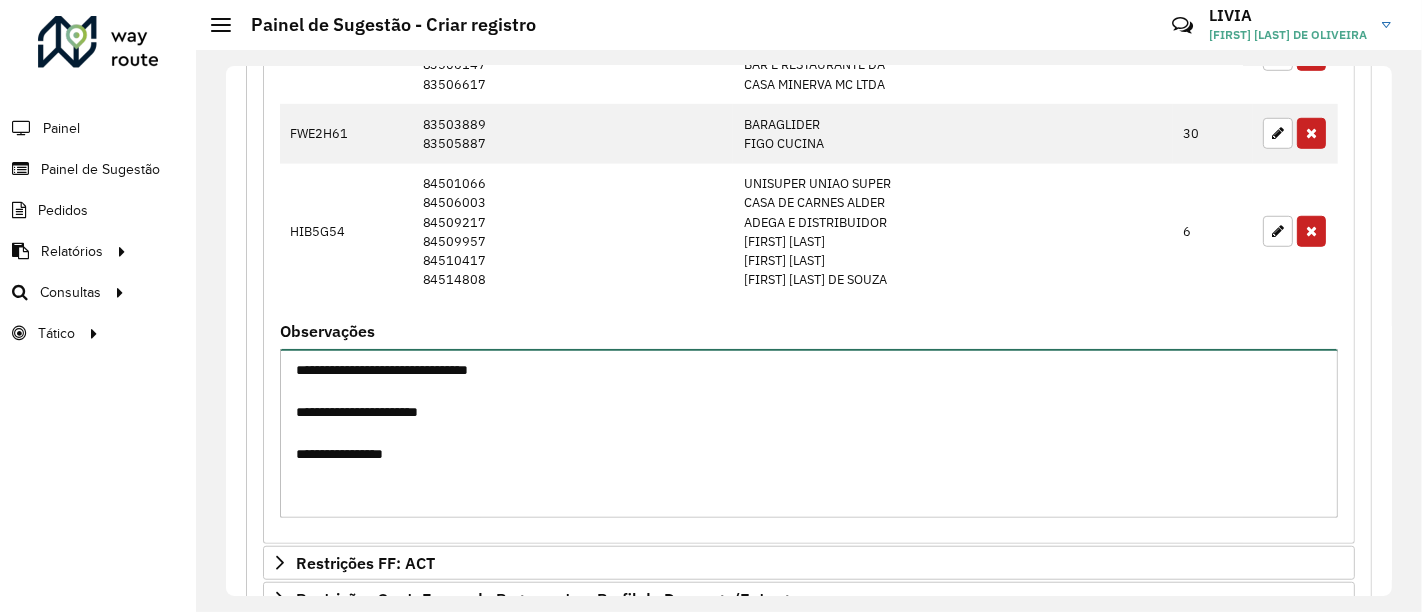 type on "**********" 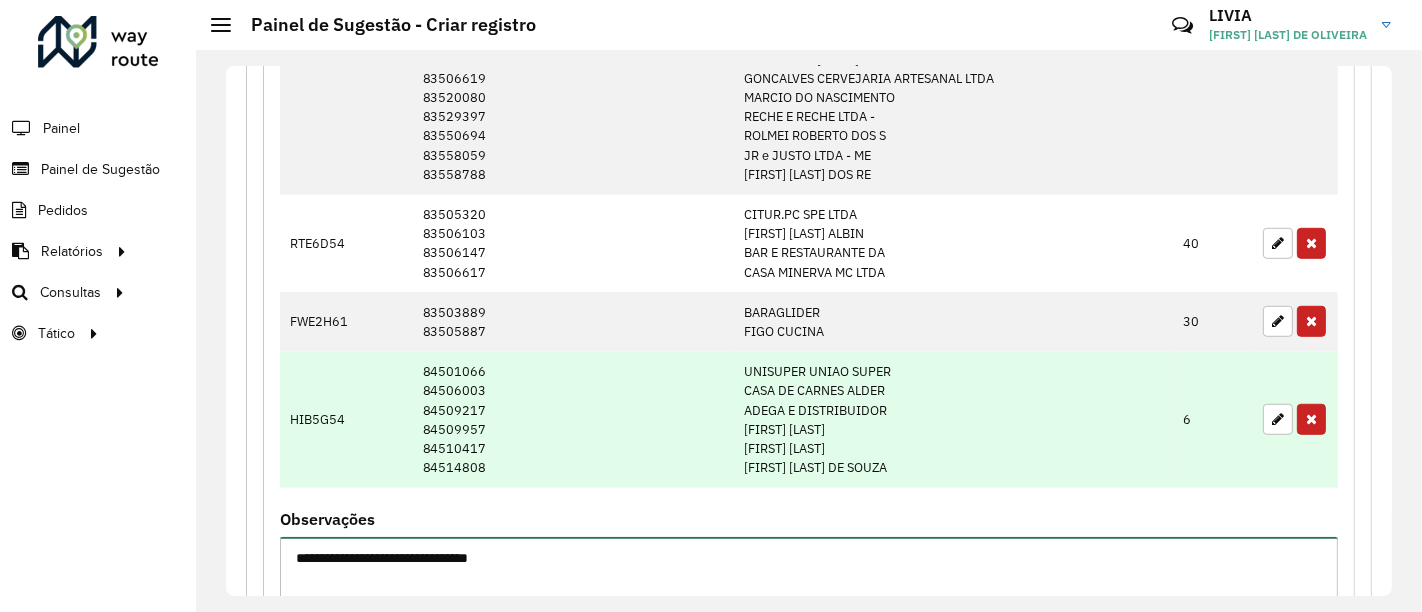 scroll, scrollTop: 1042, scrollLeft: 0, axis: vertical 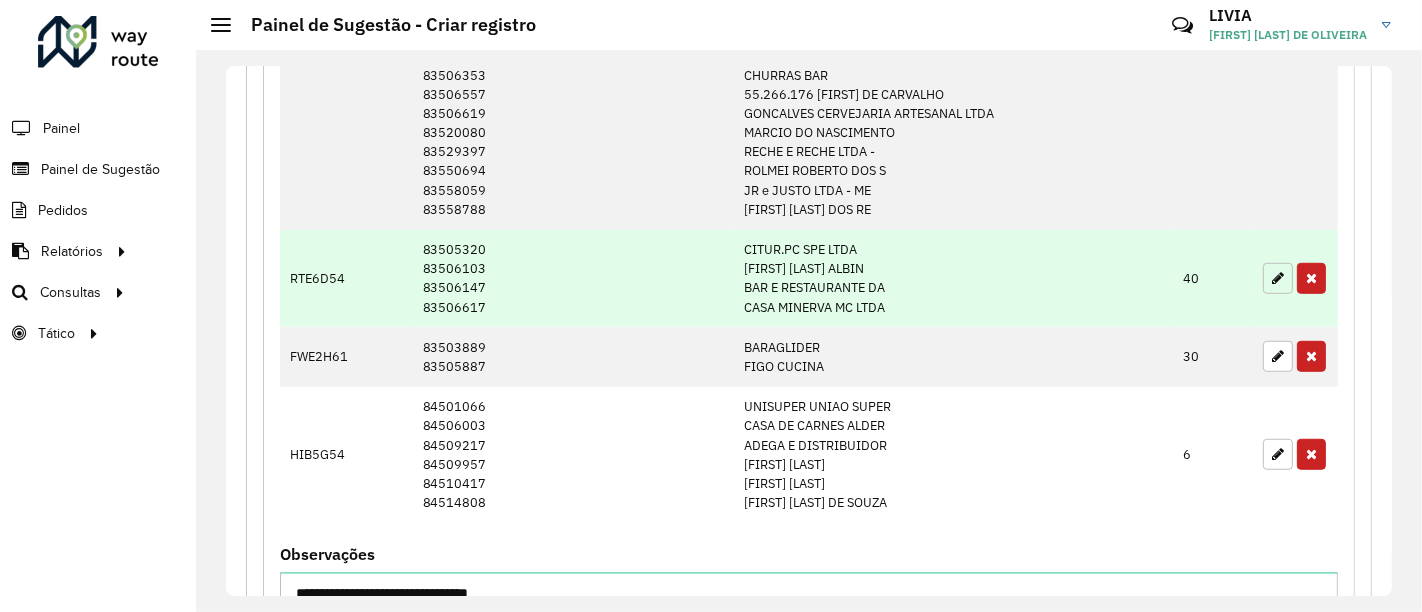 click at bounding box center [1278, 278] 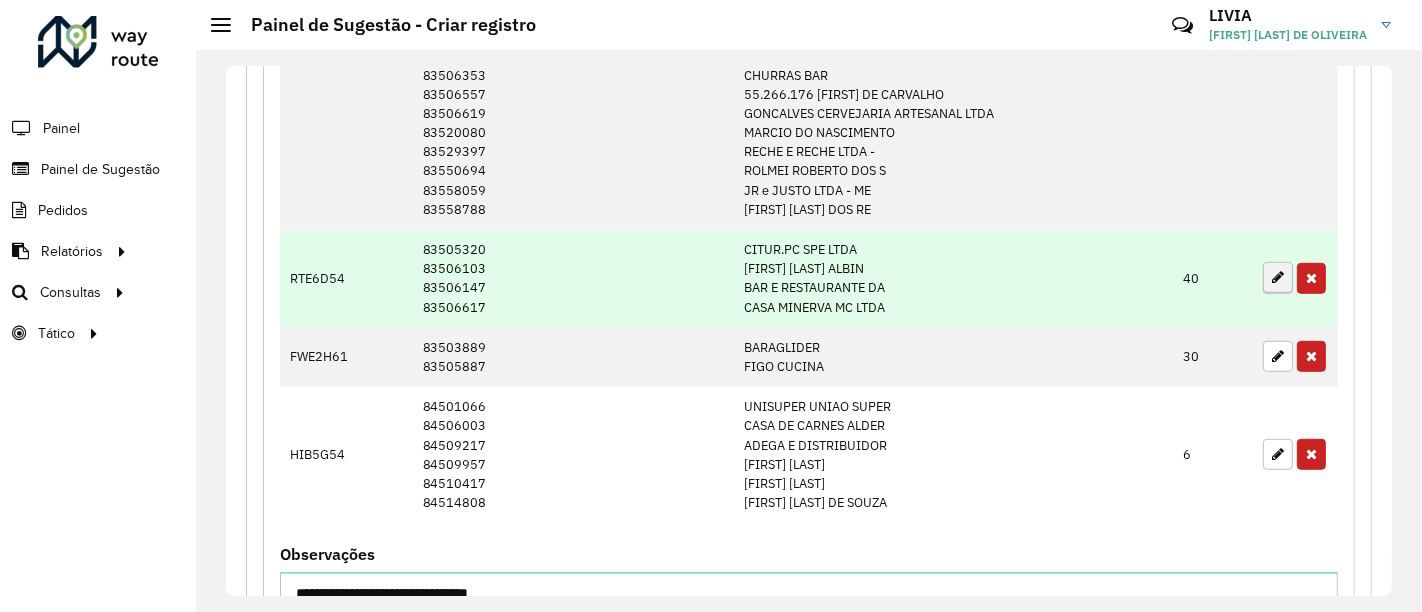 type on "**" 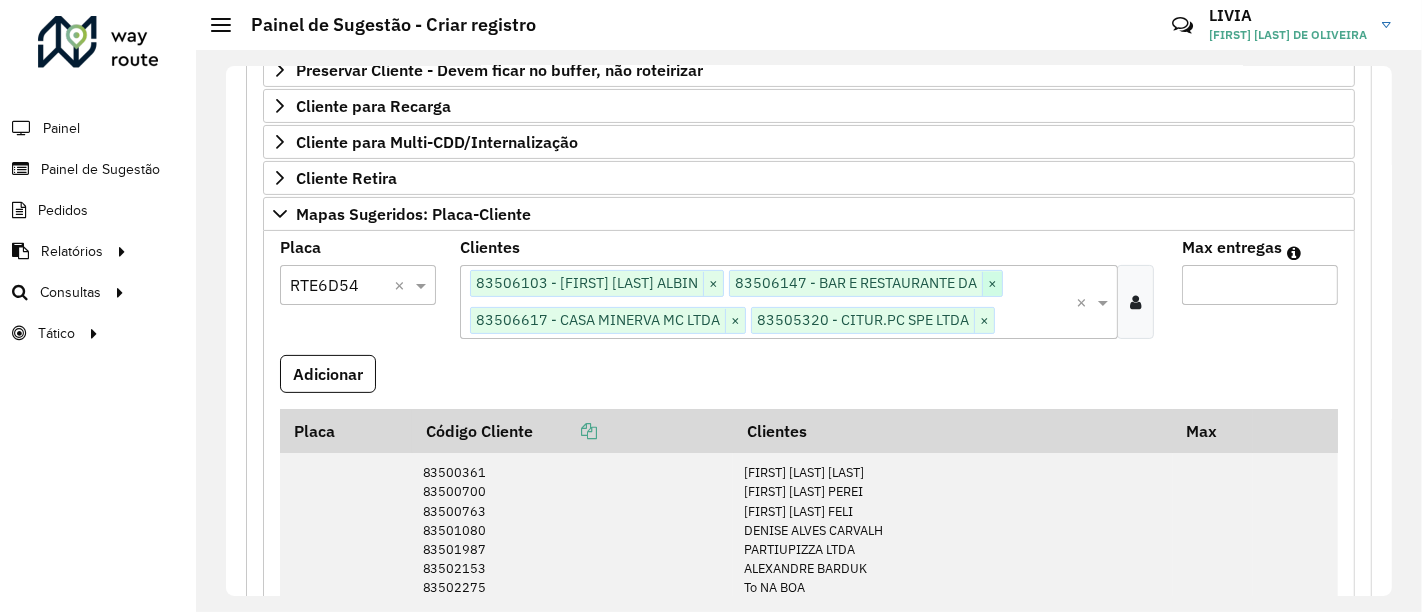 scroll, scrollTop: 409, scrollLeft: 0, axis: vertical 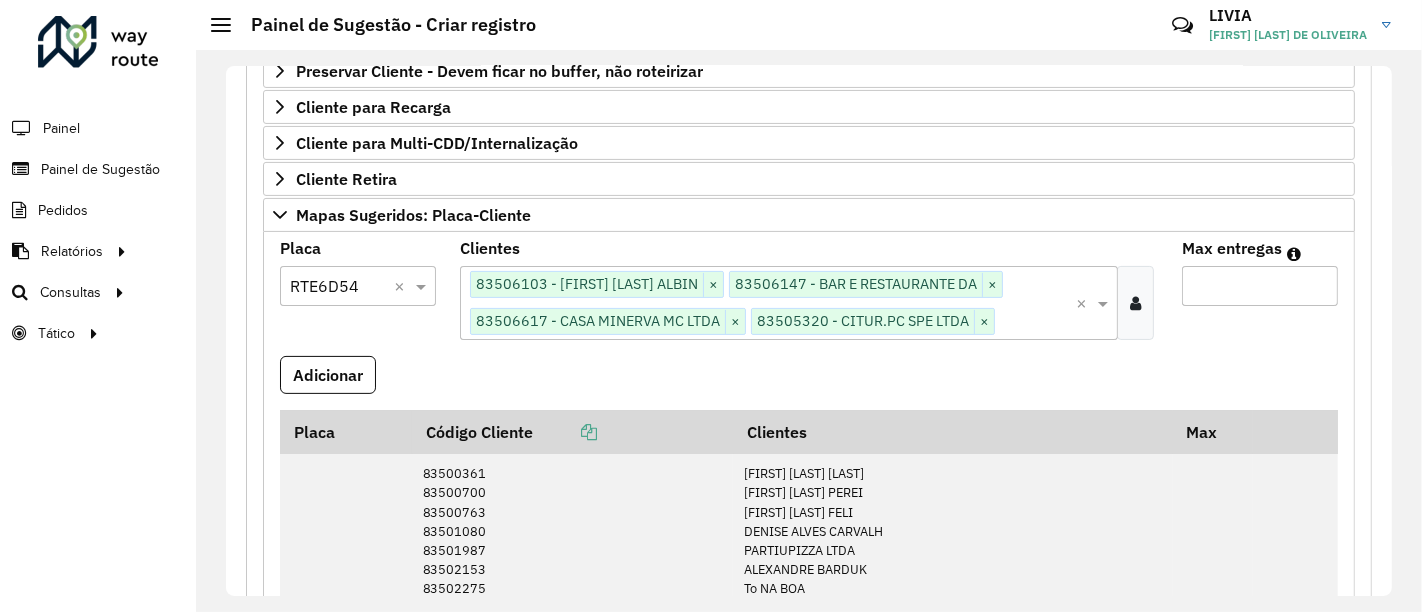 click at bounding box center [1035, 322] 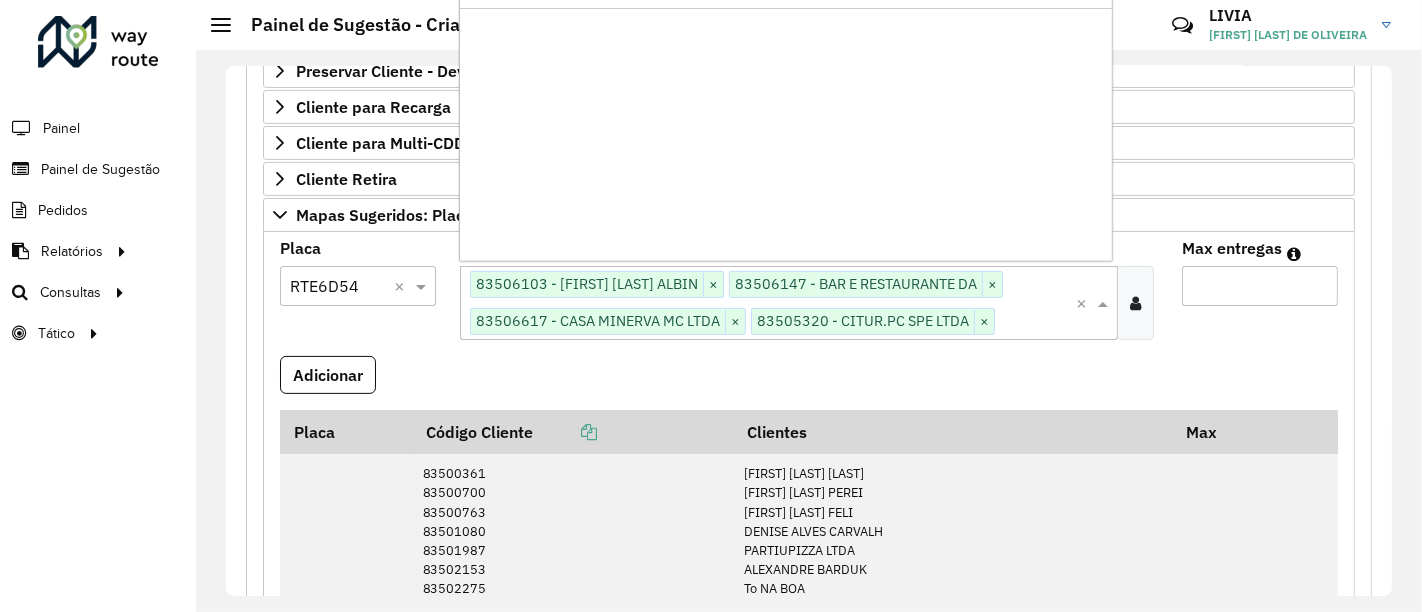 scroll, scrollTop: 234600, scrollLeft: 0, axis: vertical 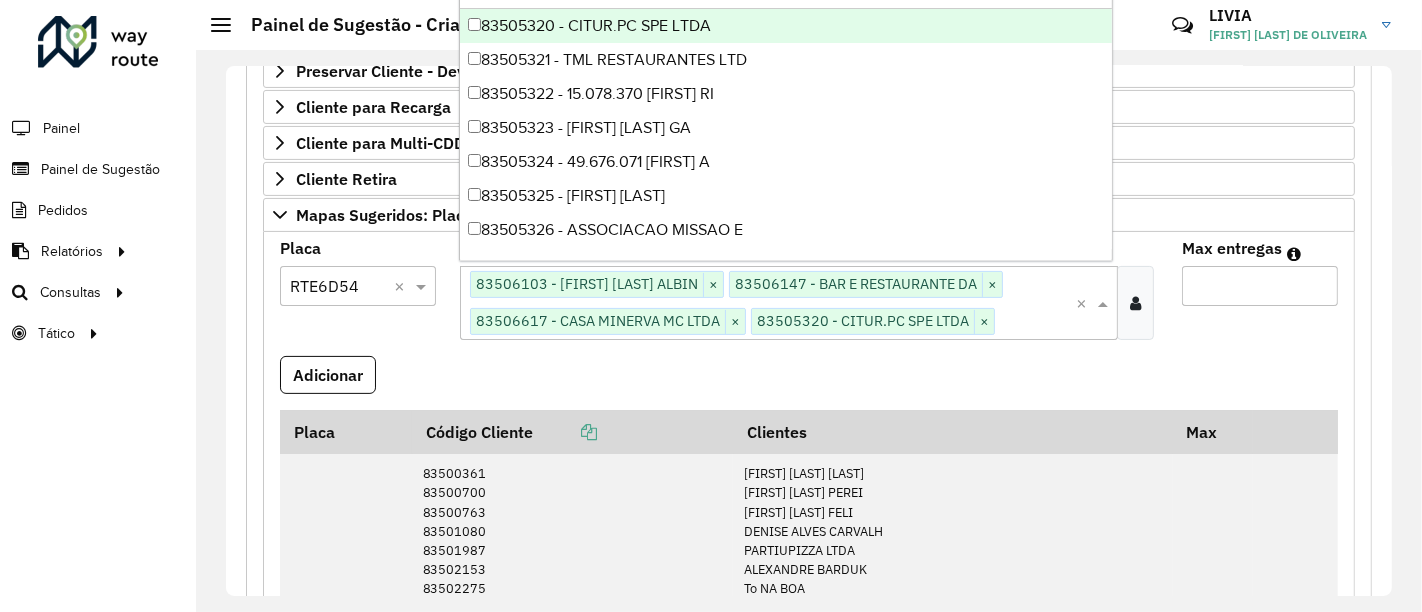 paste on "********" 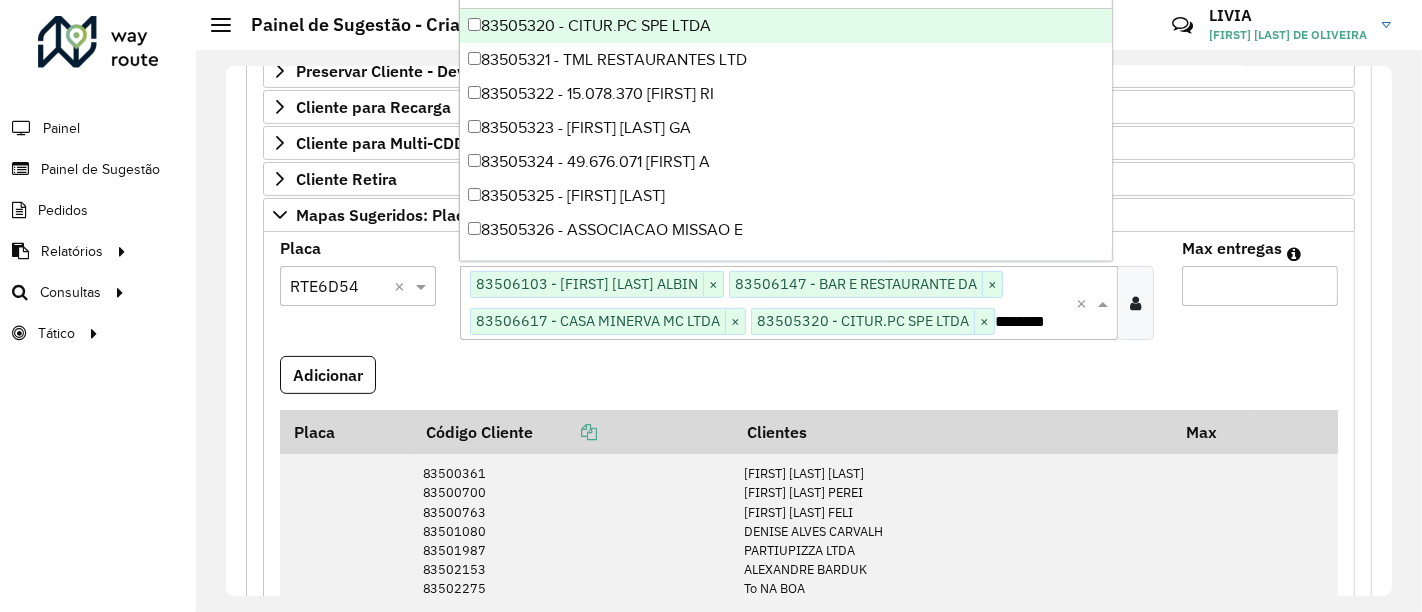 scroll, scrollTop: 0, scrollLeft: 0, axis: both 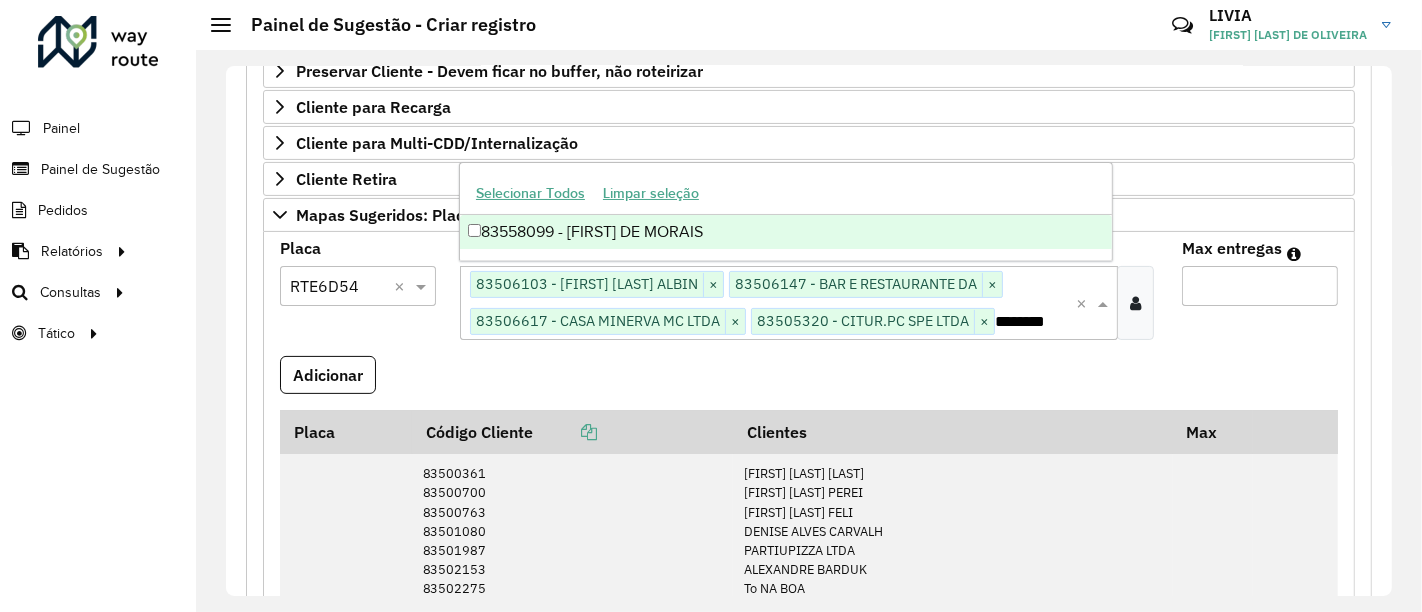 click on "83558099 - [FIRST] DE MORAIS" at bounding box center [786, 232] 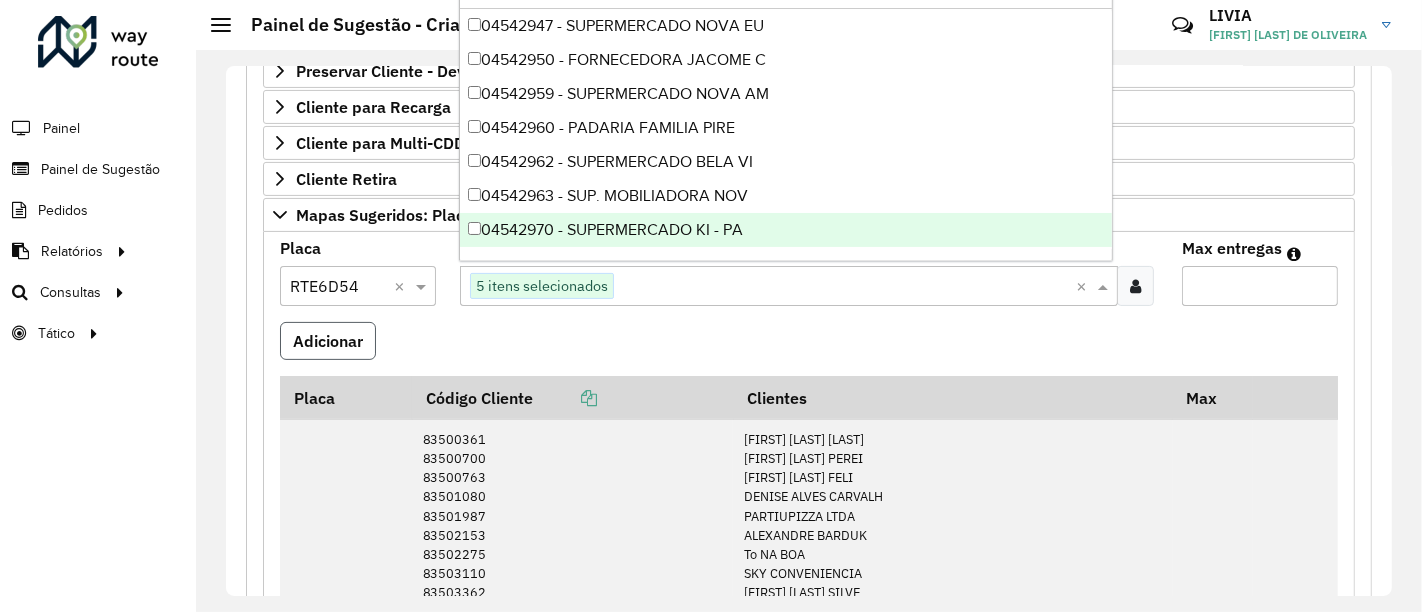 click on "Adicionar" at bounding box center (328, 341) 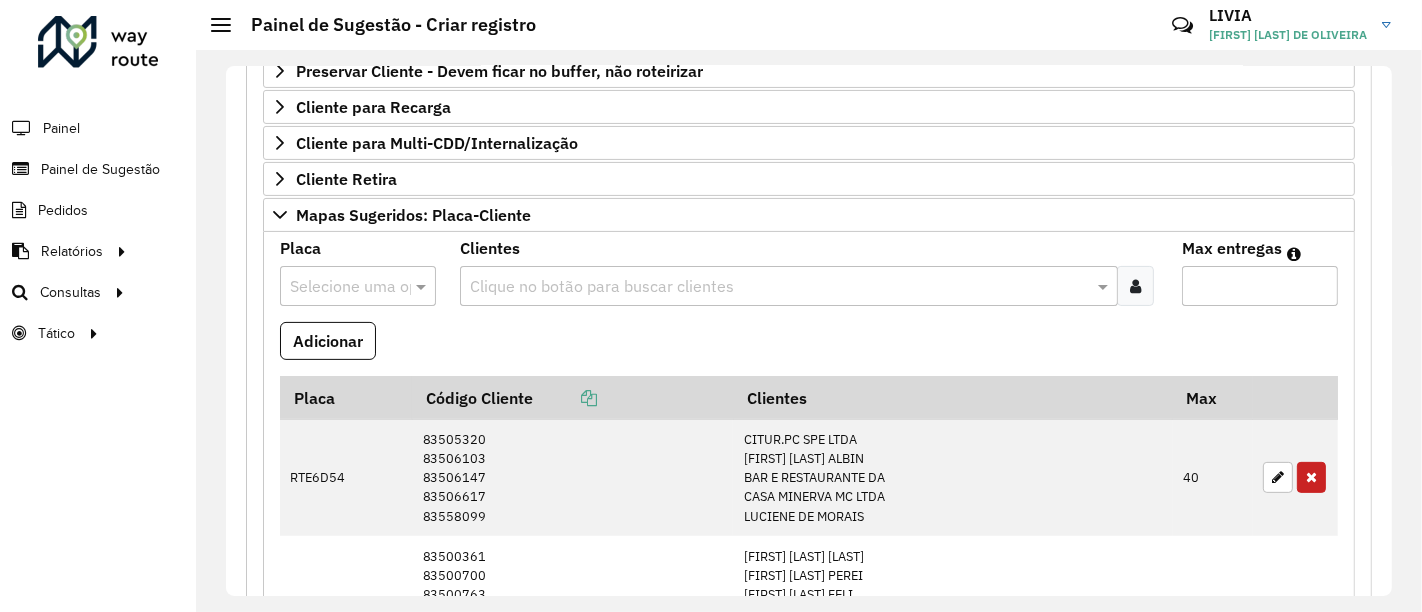 scroll, scrollTop: 631, scrollLeft: 0, axis: vertical 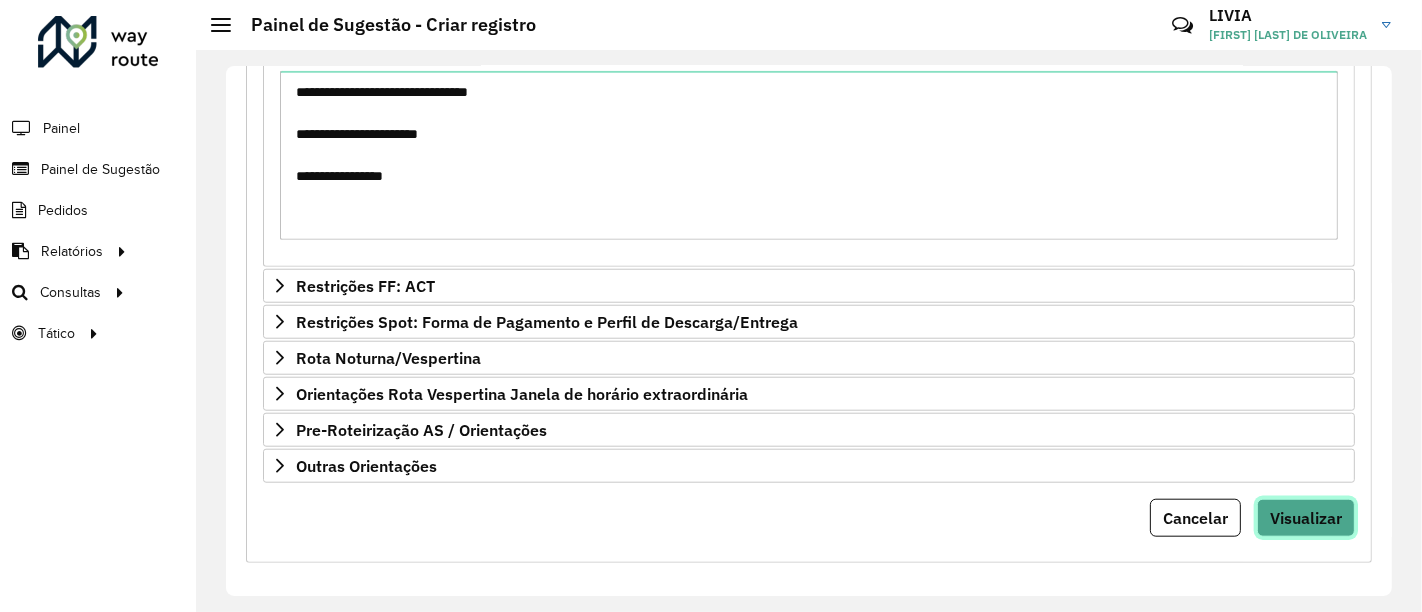 click on "Visualizar" at bounding box center (1306, 518) 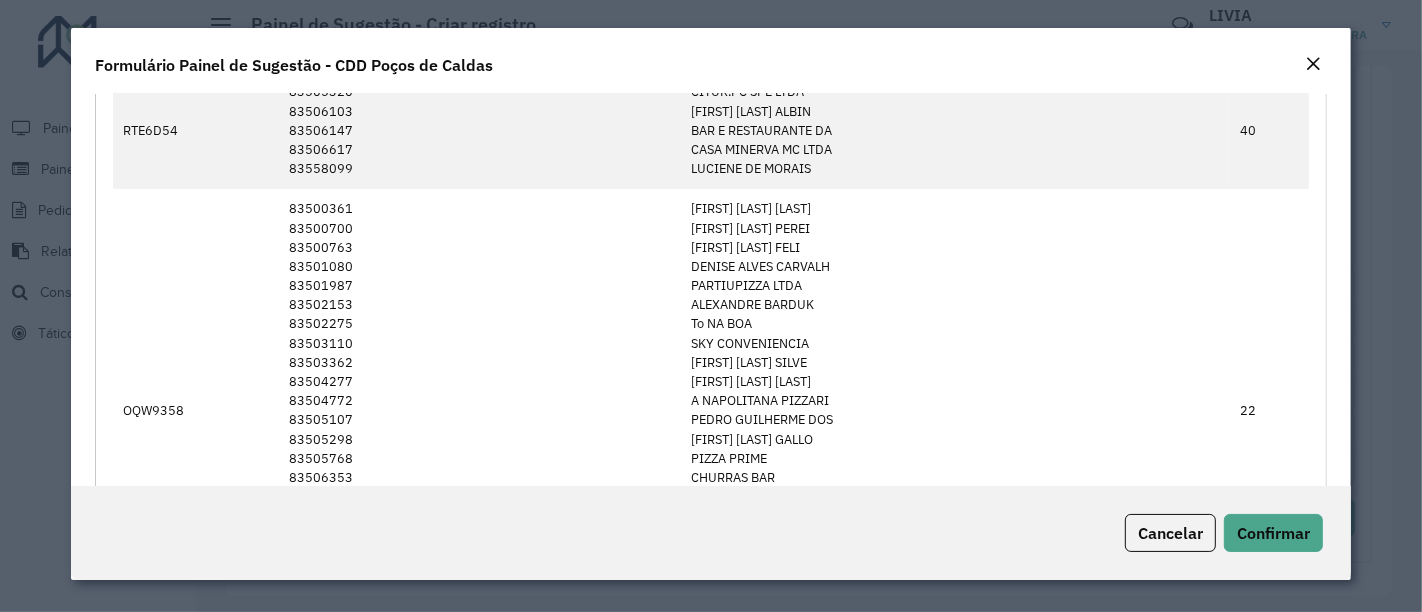 scroll, scrollTop: 555, scrollLeft: 0, axis: vertical 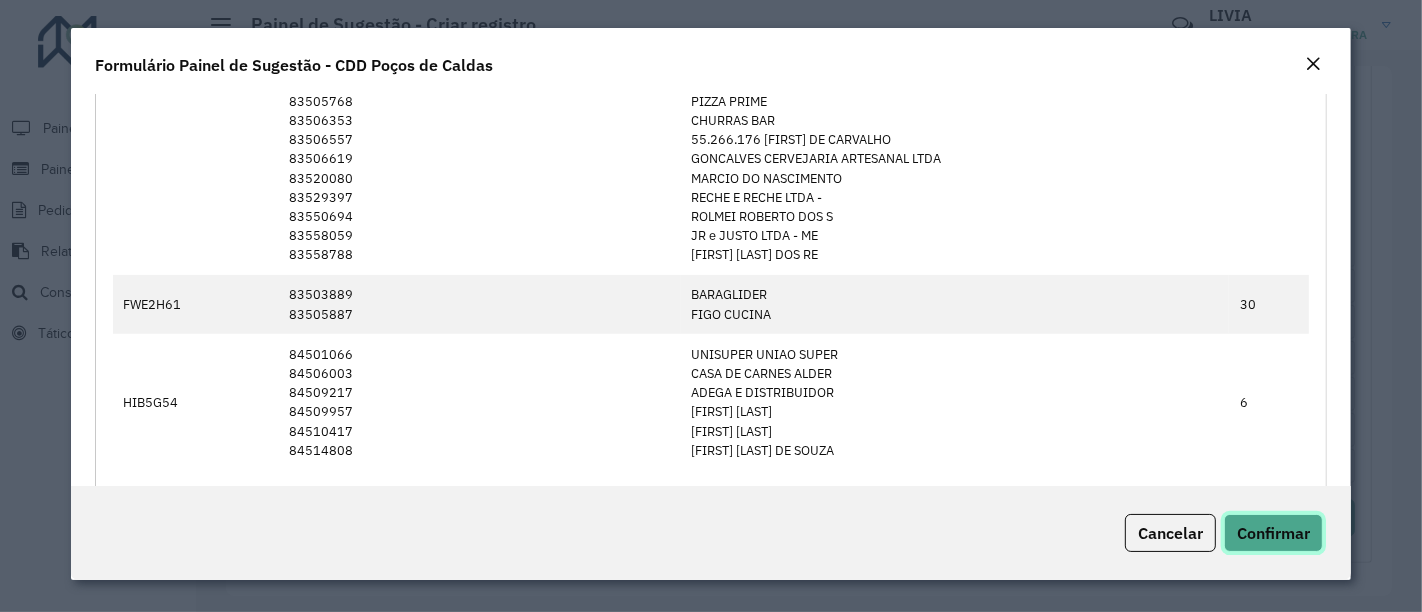 click on "Confirmar" 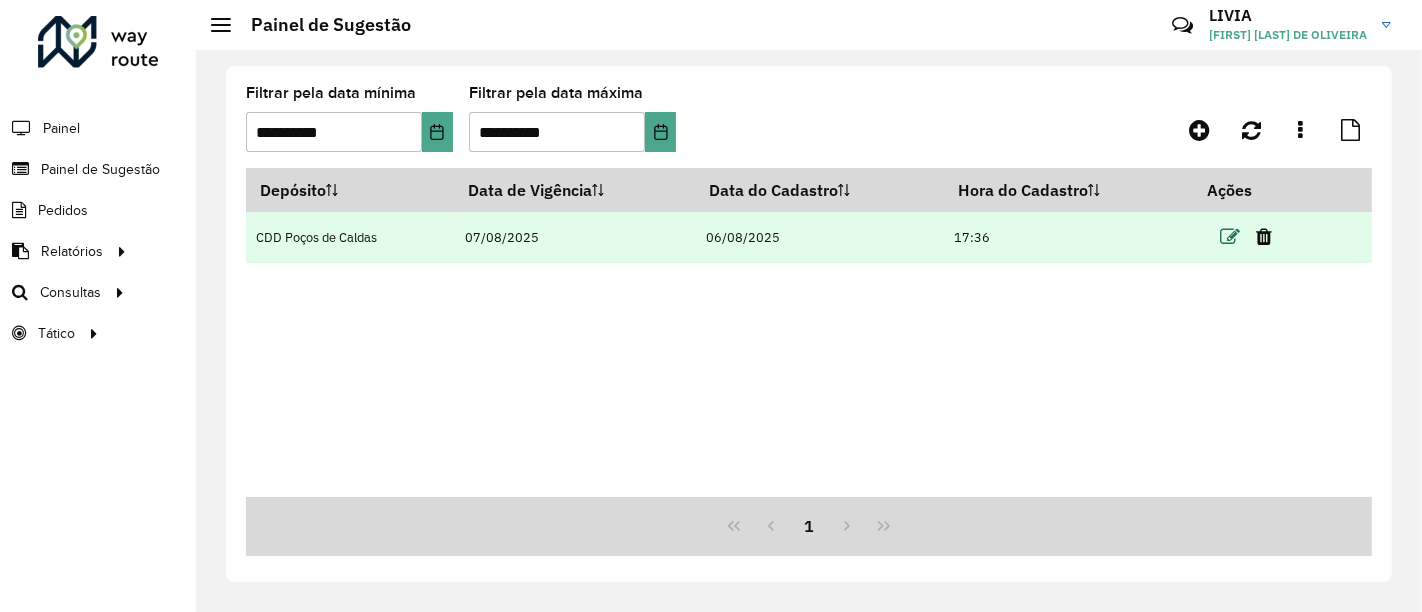 click at bounding box center [1230, 237] 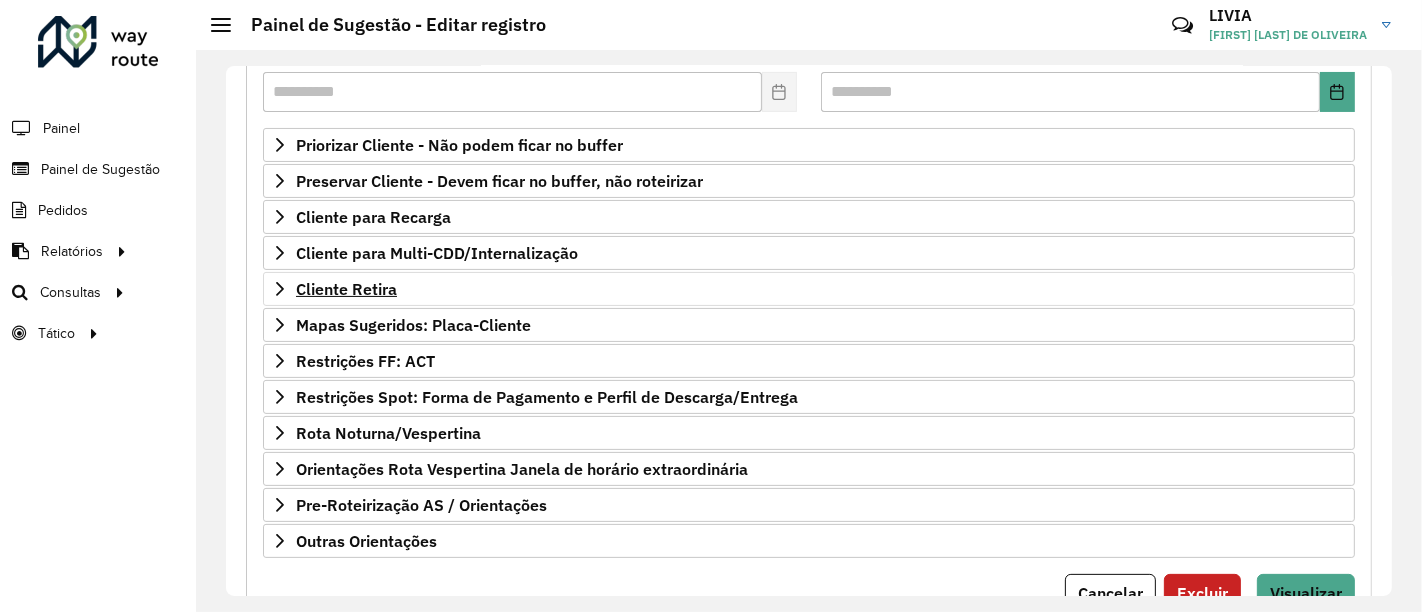 scroll, scrollTop: 264, scrollLeft: 0, axis: vertical 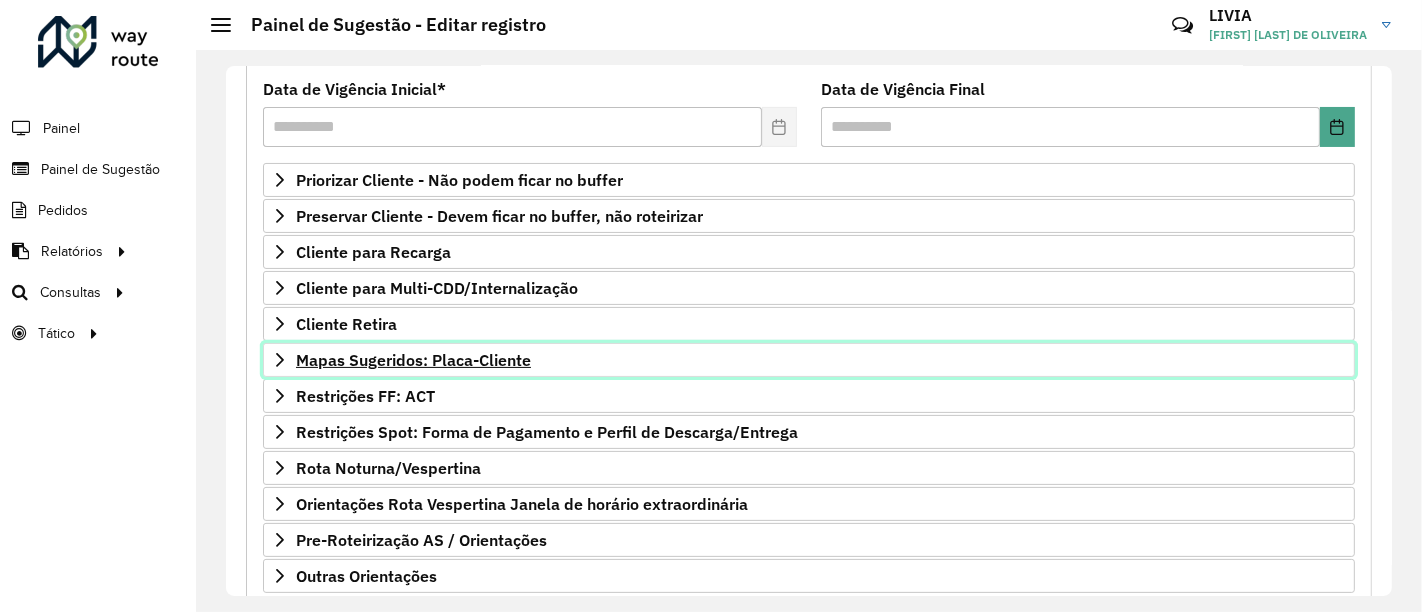 click 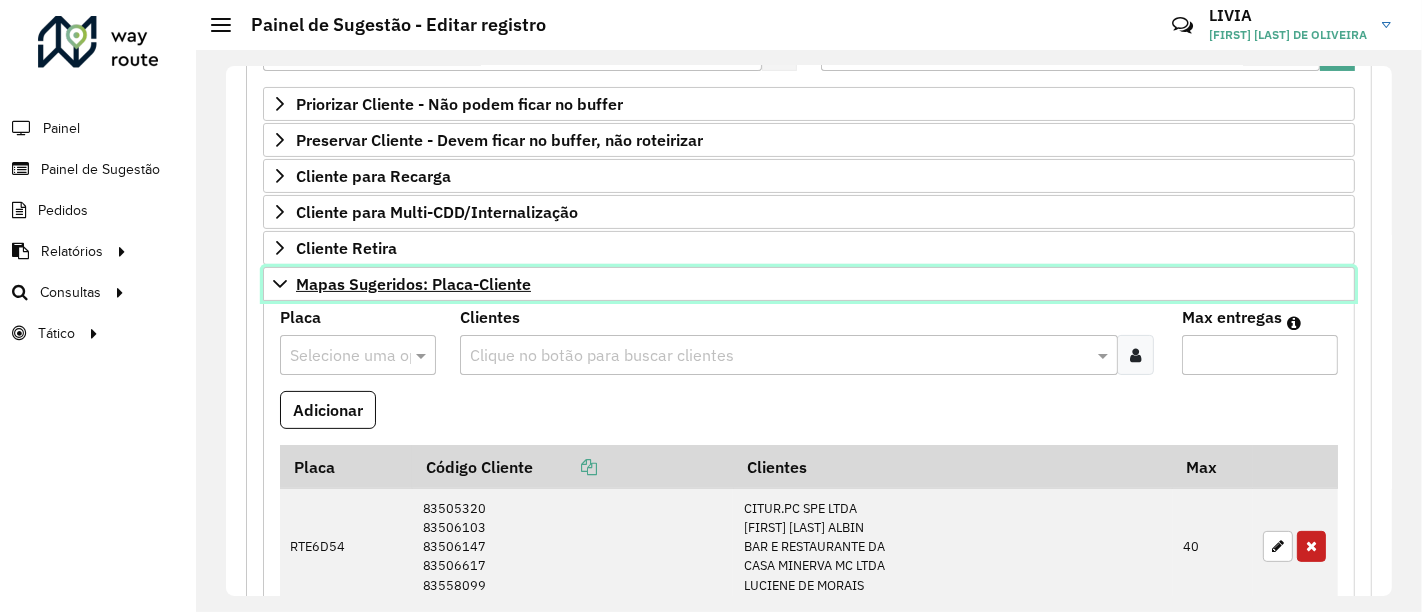 scroll, scrollTop: 375, scrollLeft: 0, axis: vertical 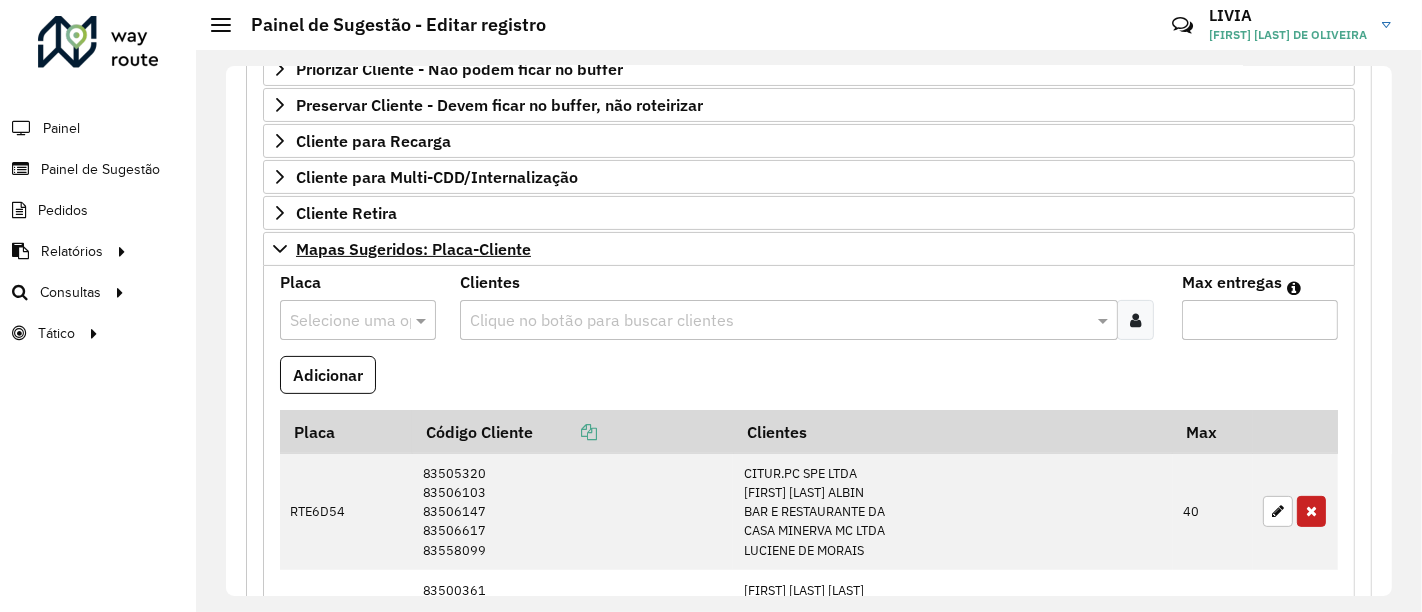 click at bounding box center [338, 321] 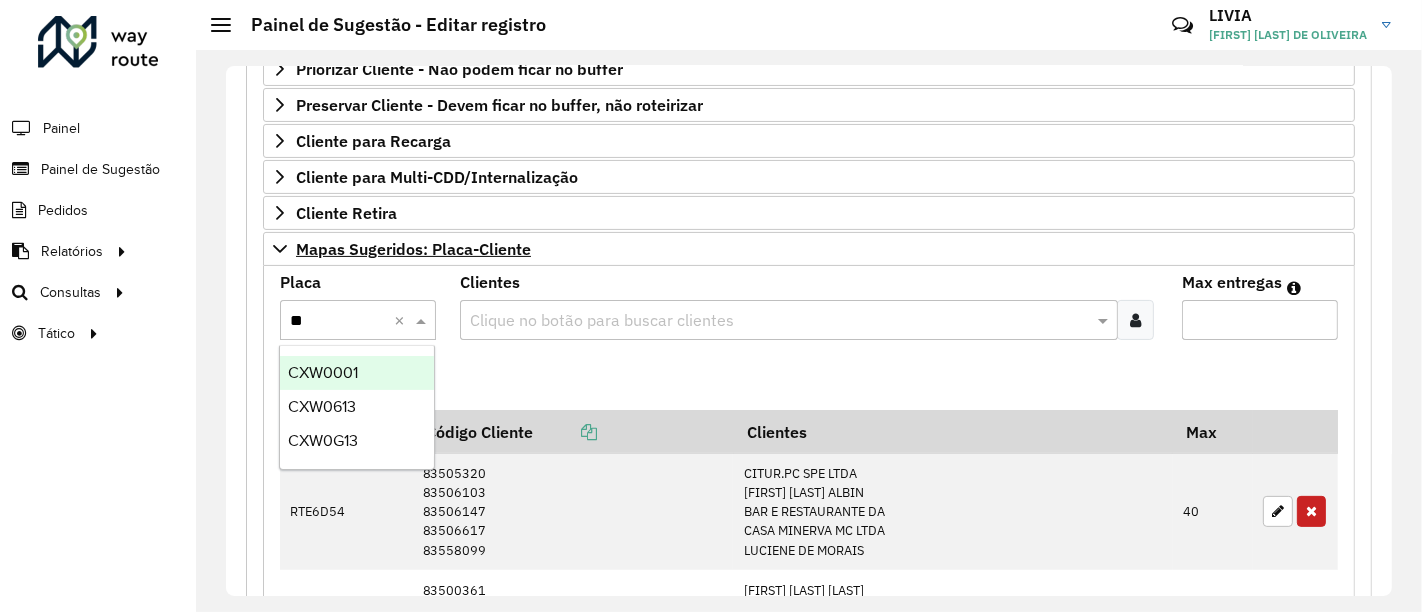 type on "***" 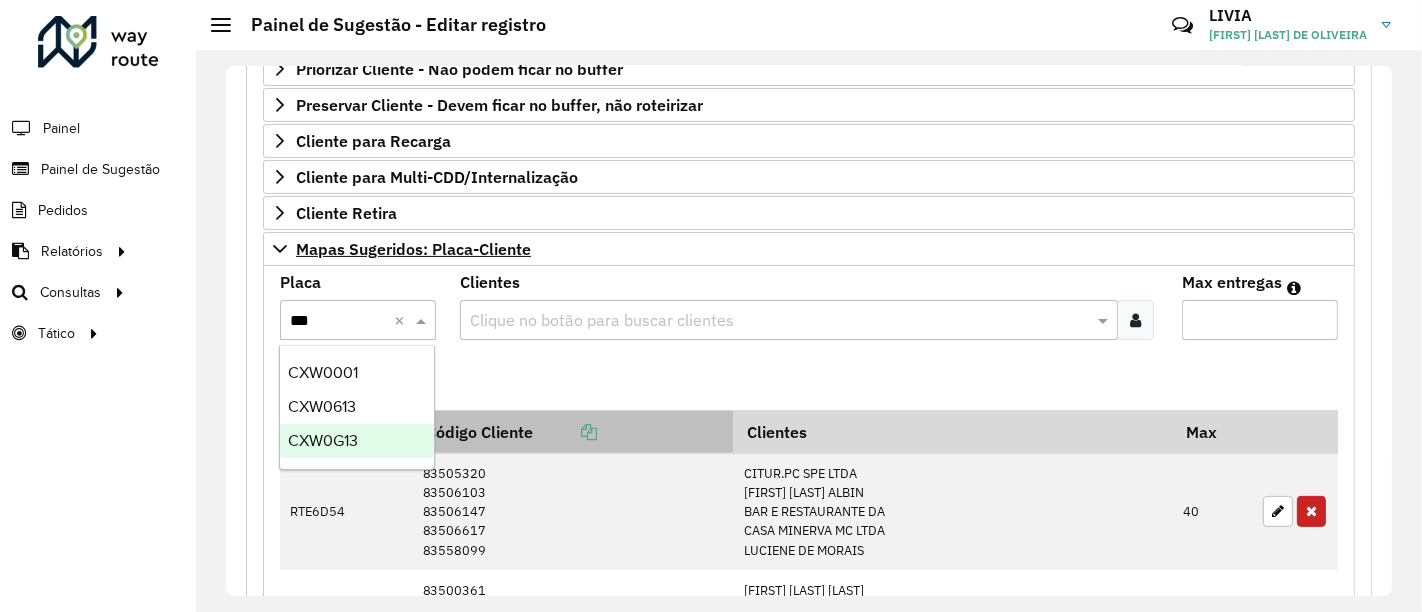 drag, startPoint x: 387, startPoint y: 443, endPoint x: 417, endPoint y: 425, distance: 34.98571 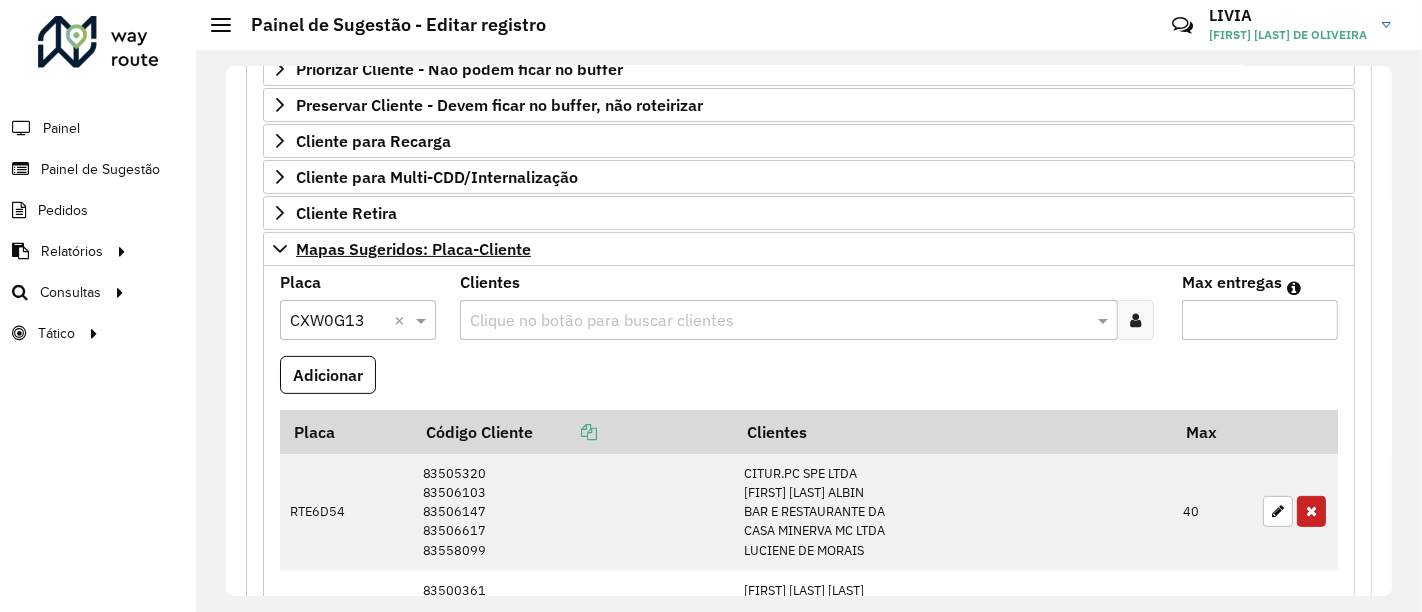click at bounding box center (1135, 320) 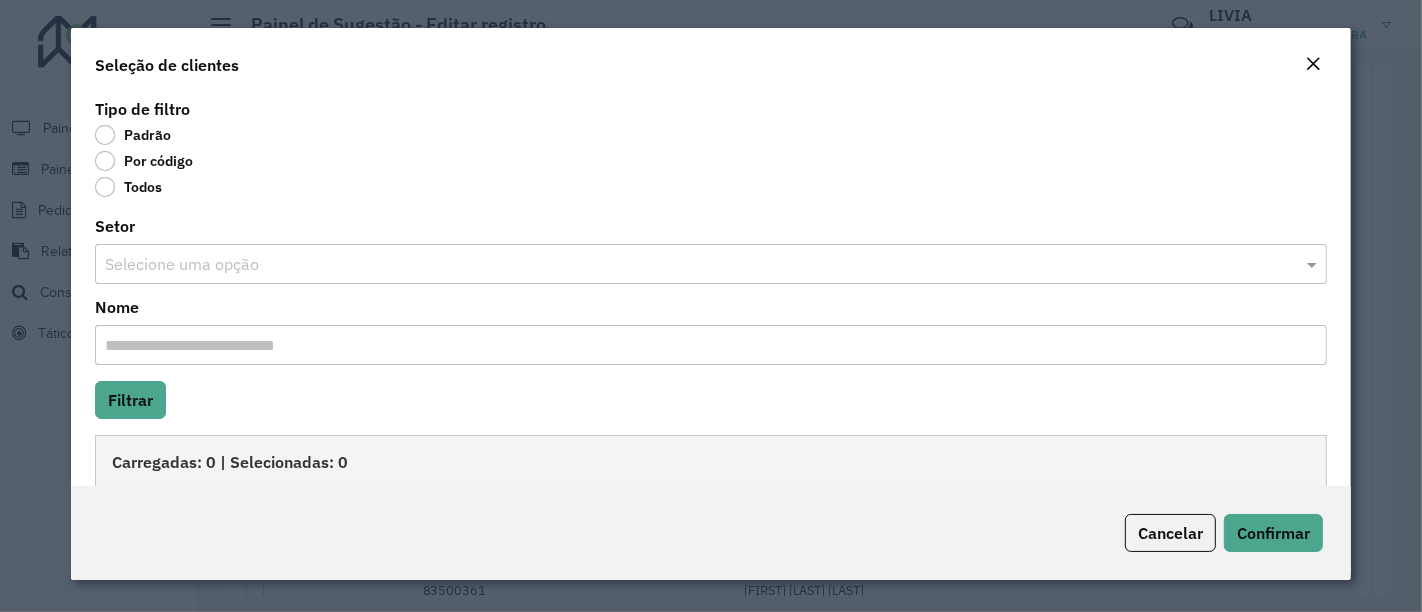 click on "Por código" 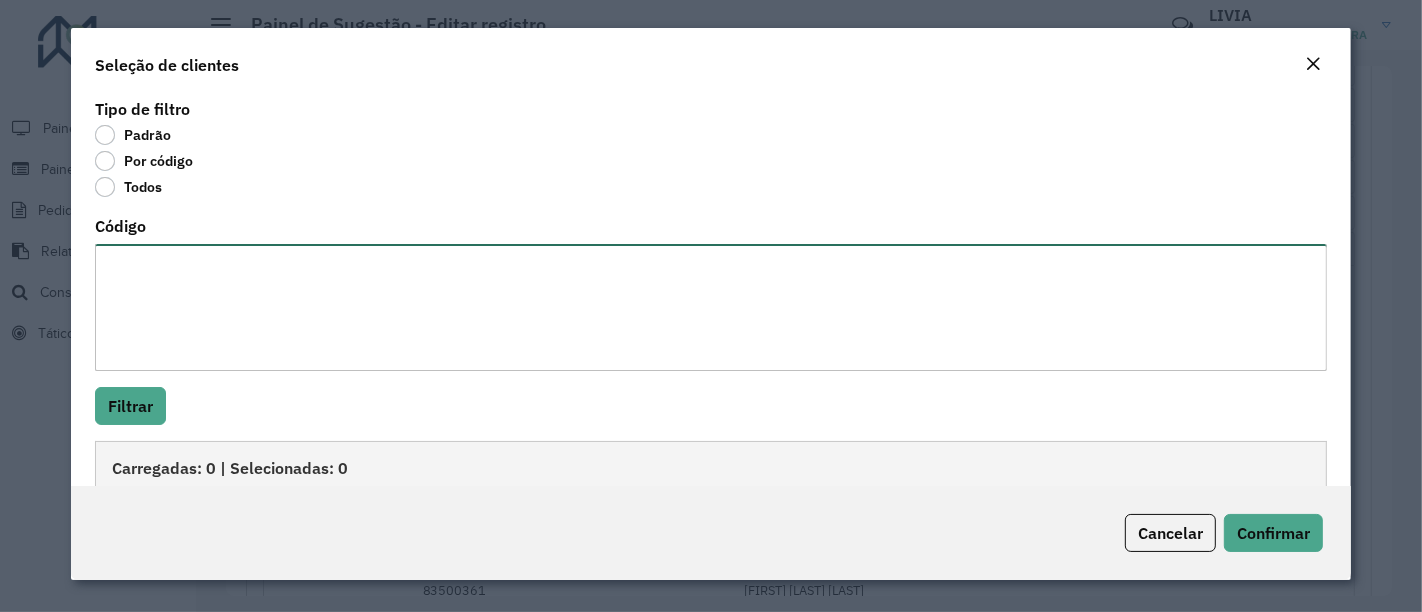 click on "Código" at bounding box center [711, 307] 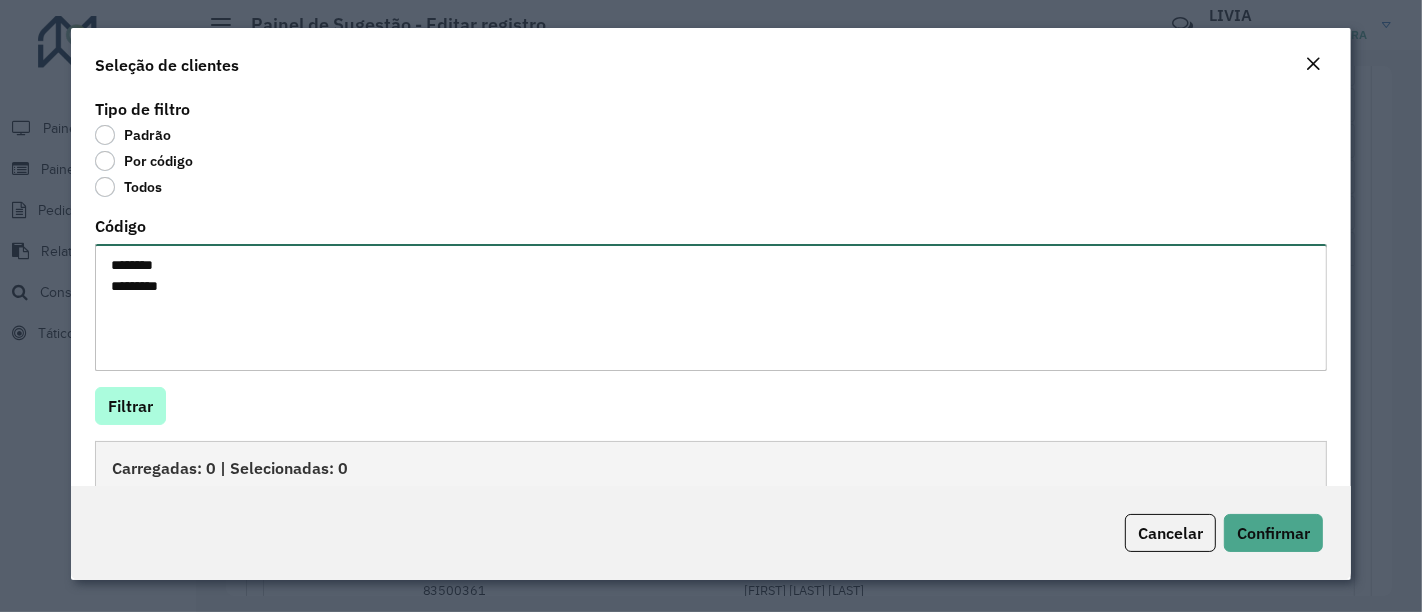 type on "********
********" 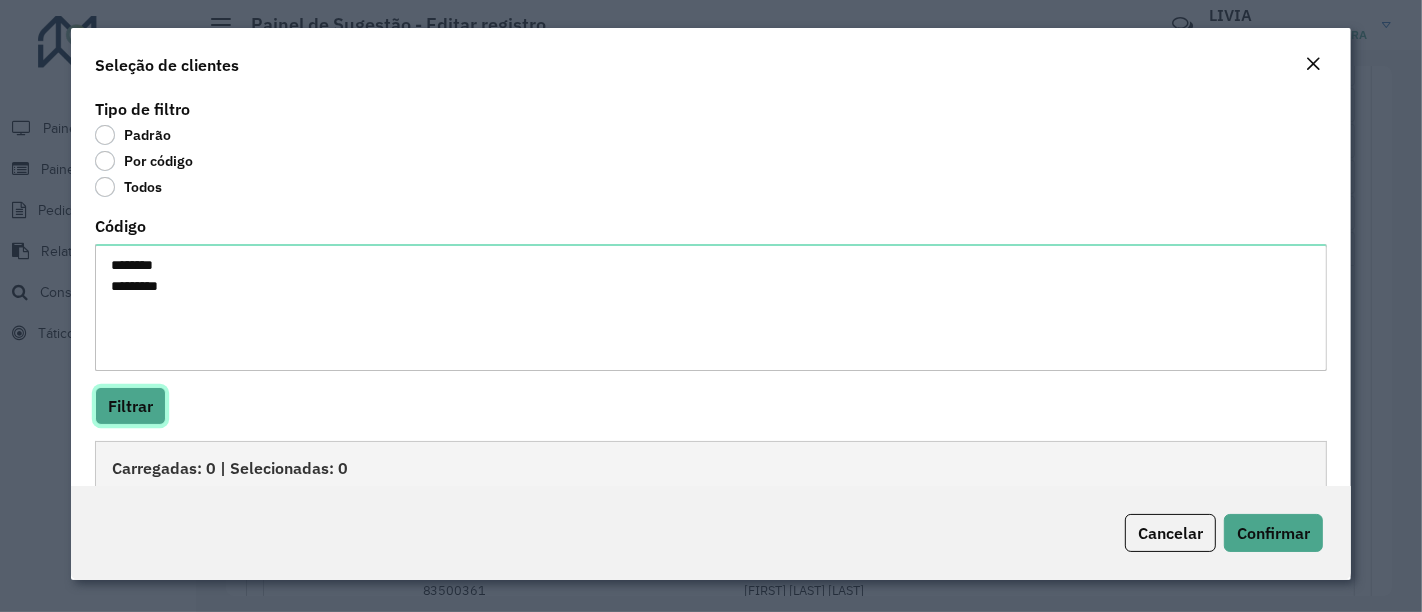 click on "Filtrar" 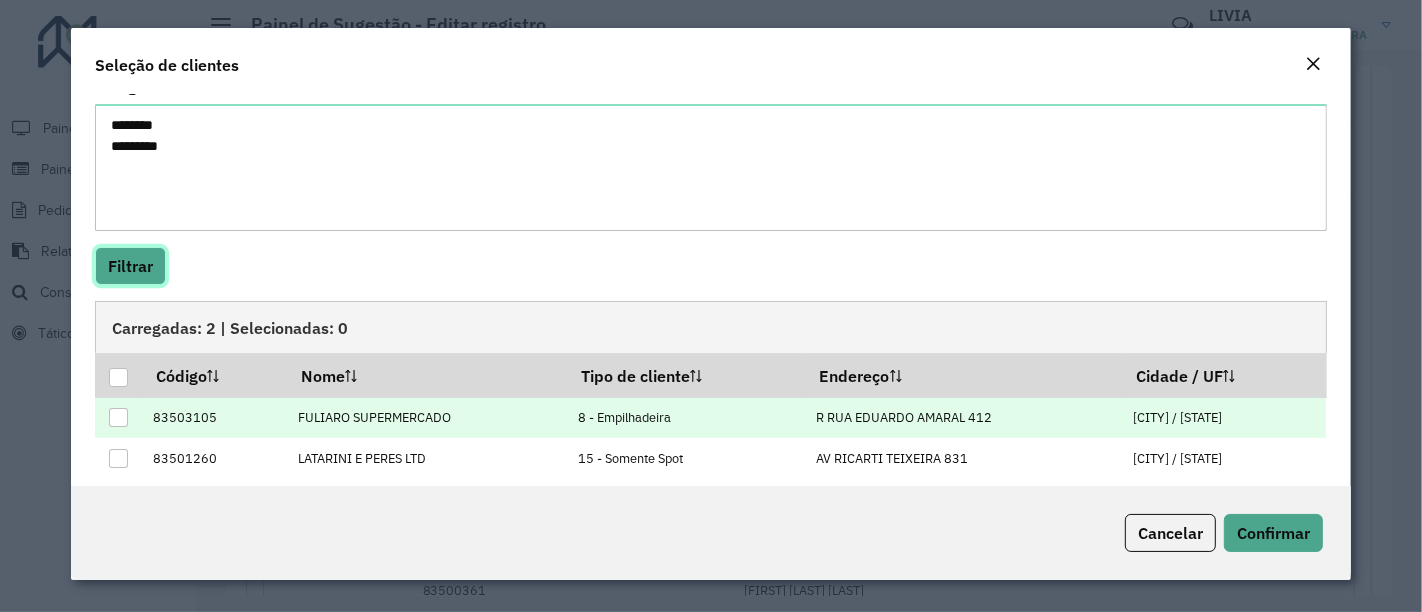 scroll, scrollTop: 155, scrollLeft: 0, axis: vertical 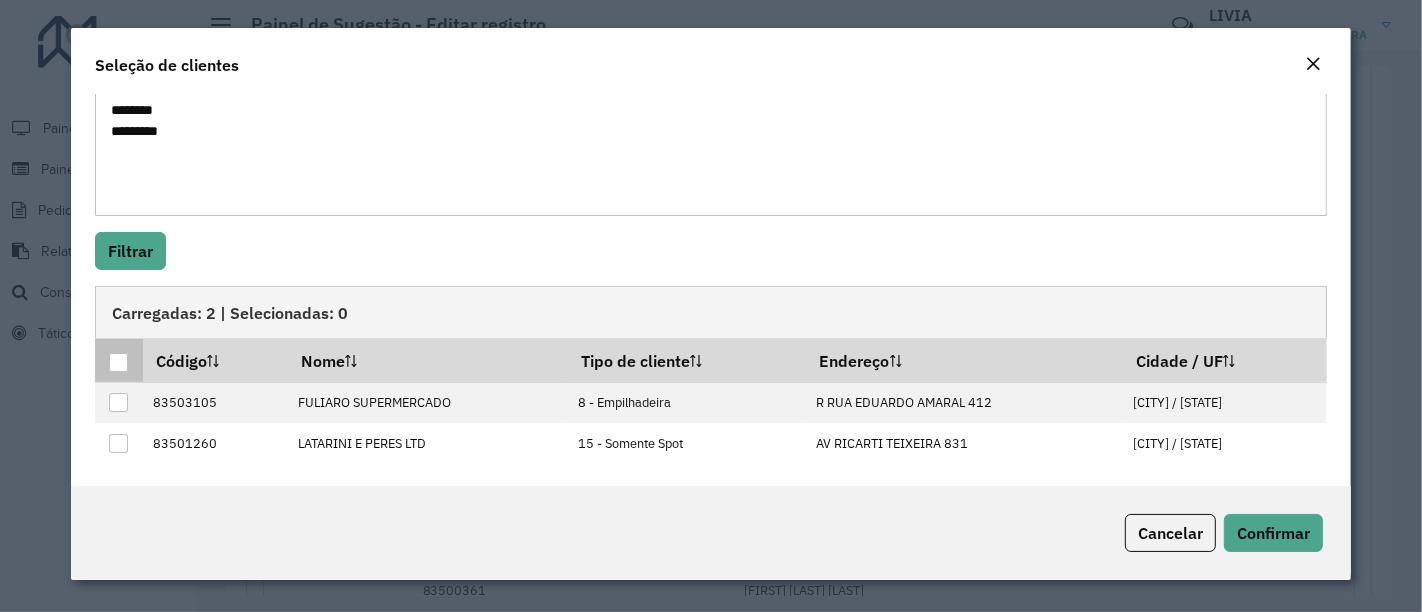 click at bounding box center (118, 362) 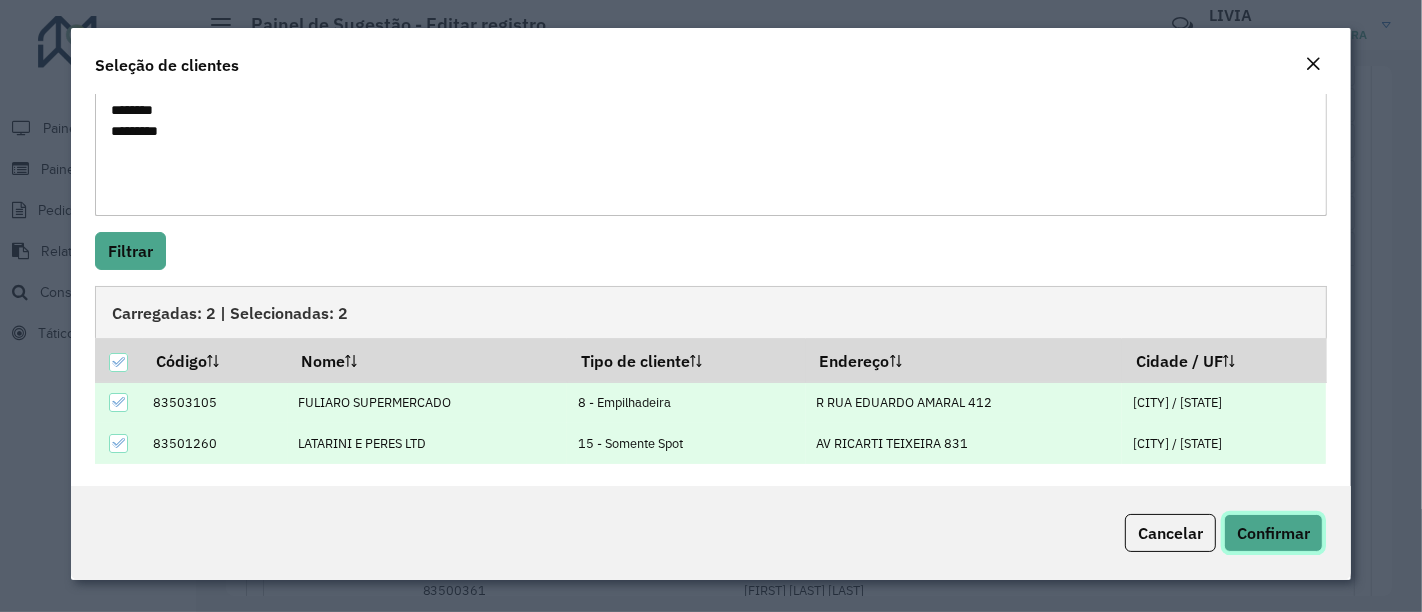 click on "Confirmar" 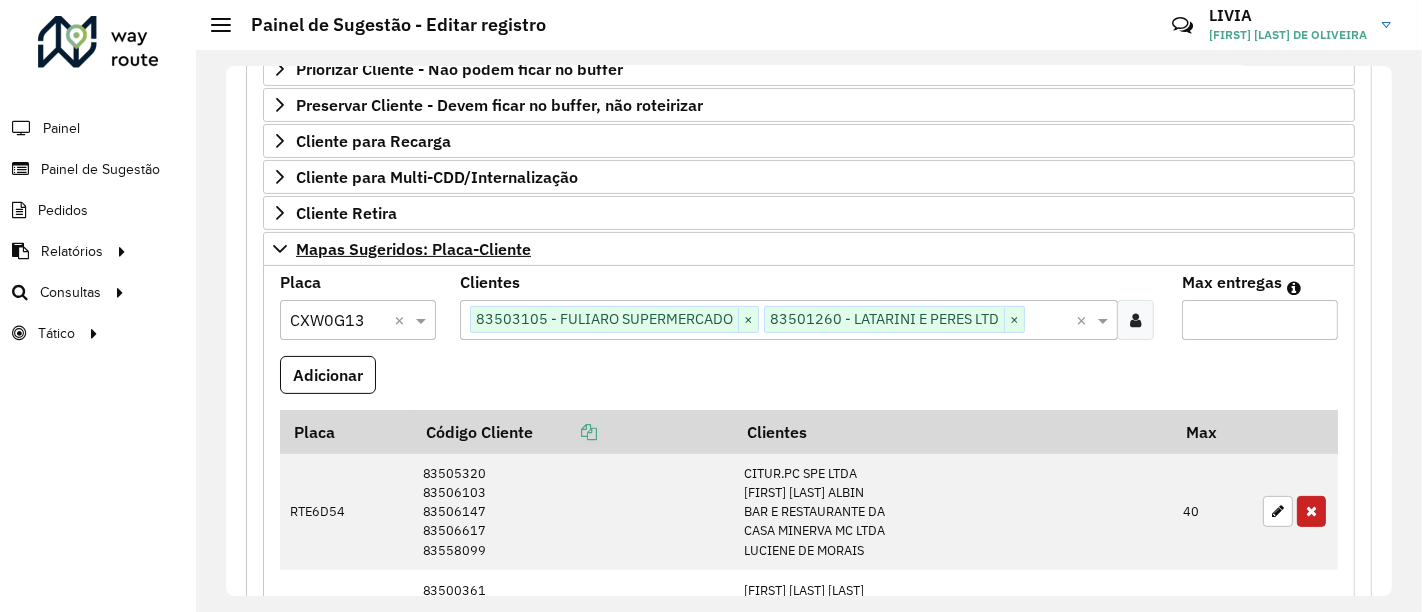 click on "Max entregas" at bounding box center [1260, 320] 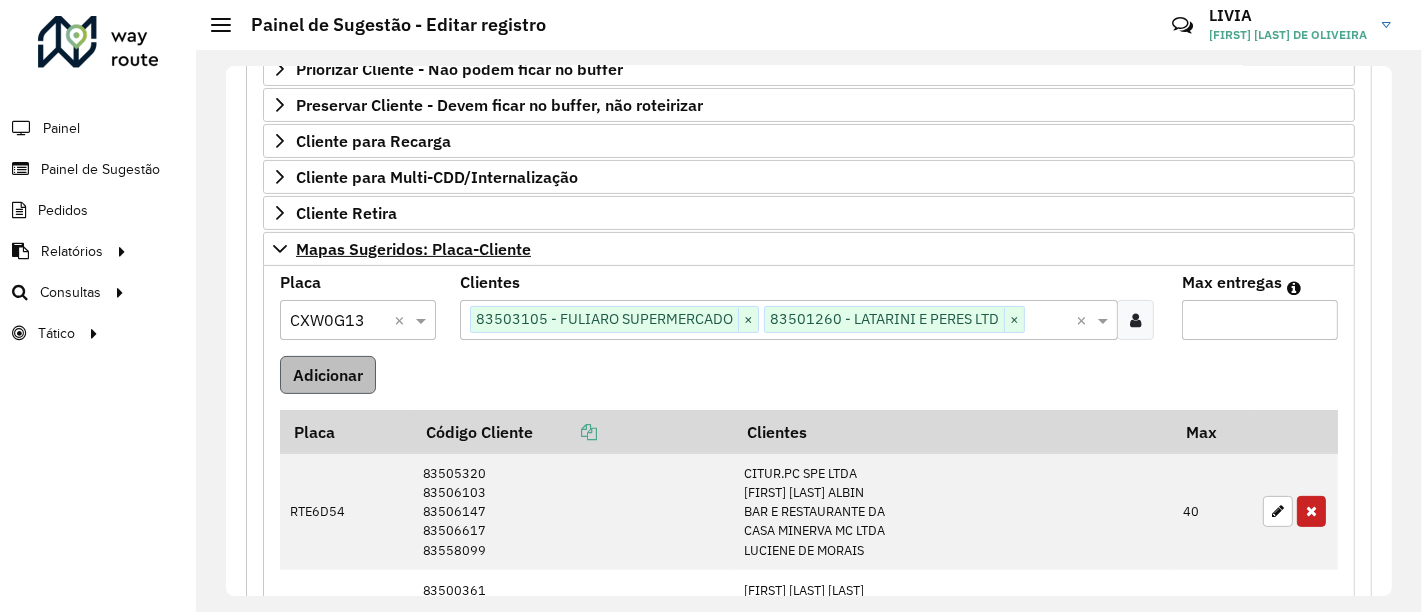 type on "*" 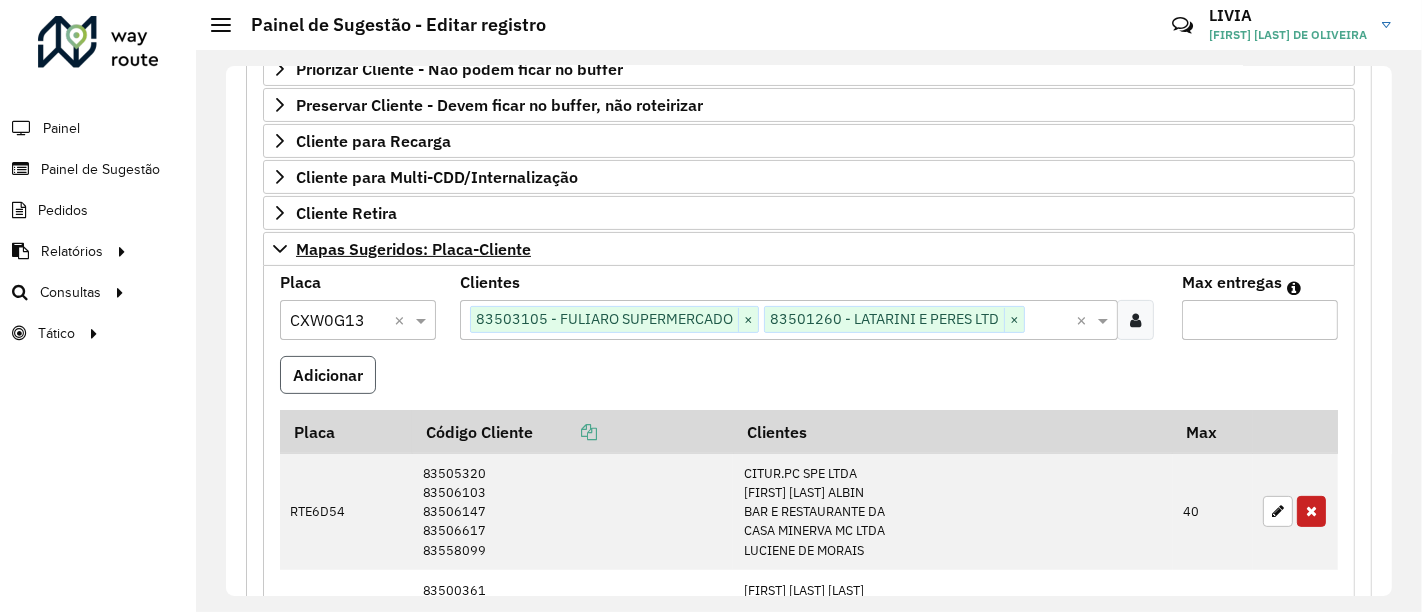 click on "Adicionar" at bounding box center [328, 375] 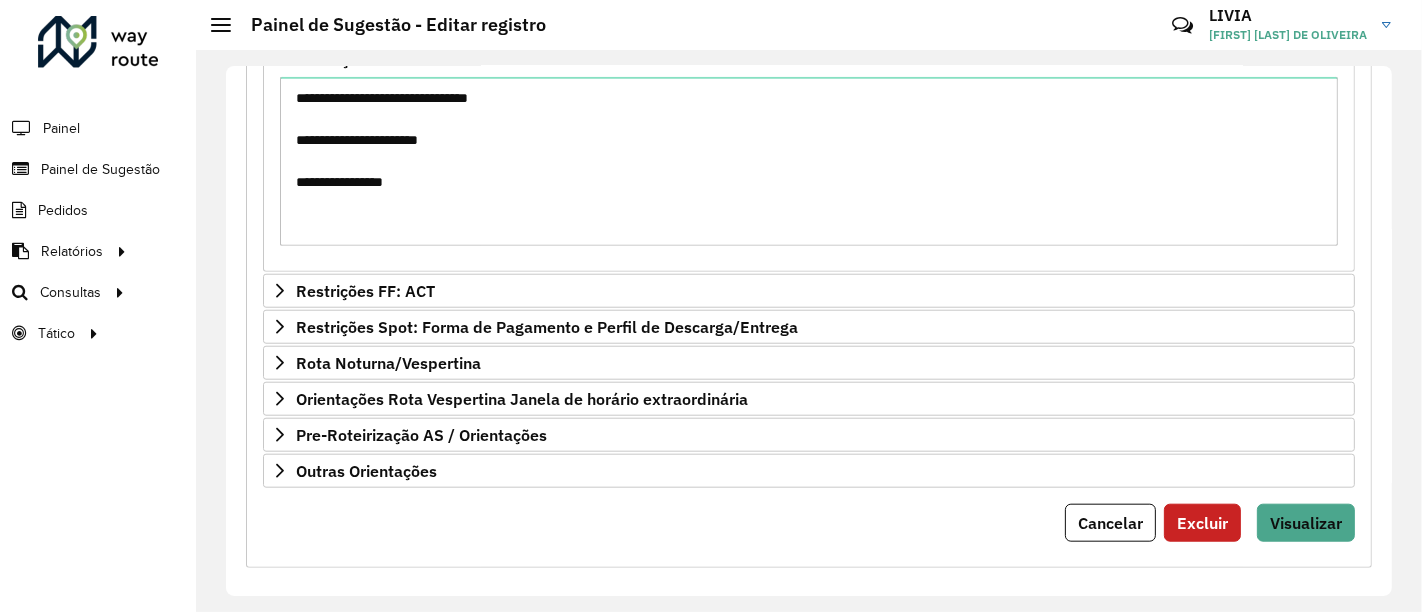 scroll, scrollTop: 1621, scrollLeft: 0, axis: vertical 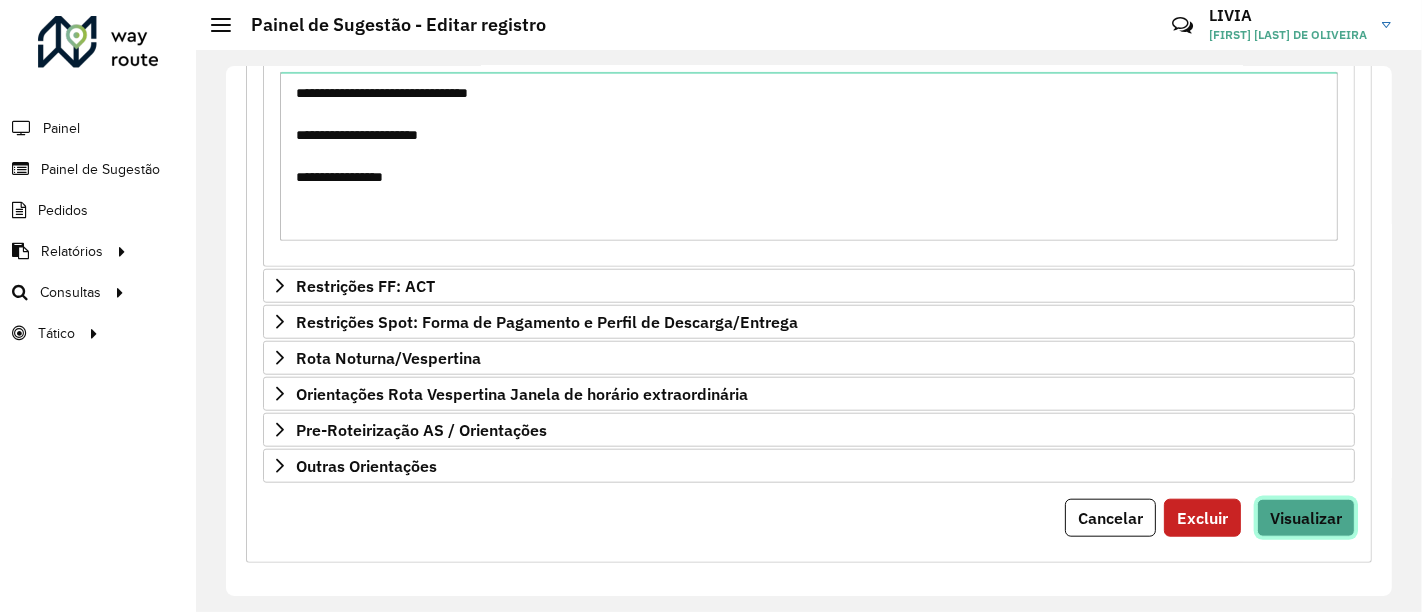 click on "Visualizar" at bounding box center (1306, 518) 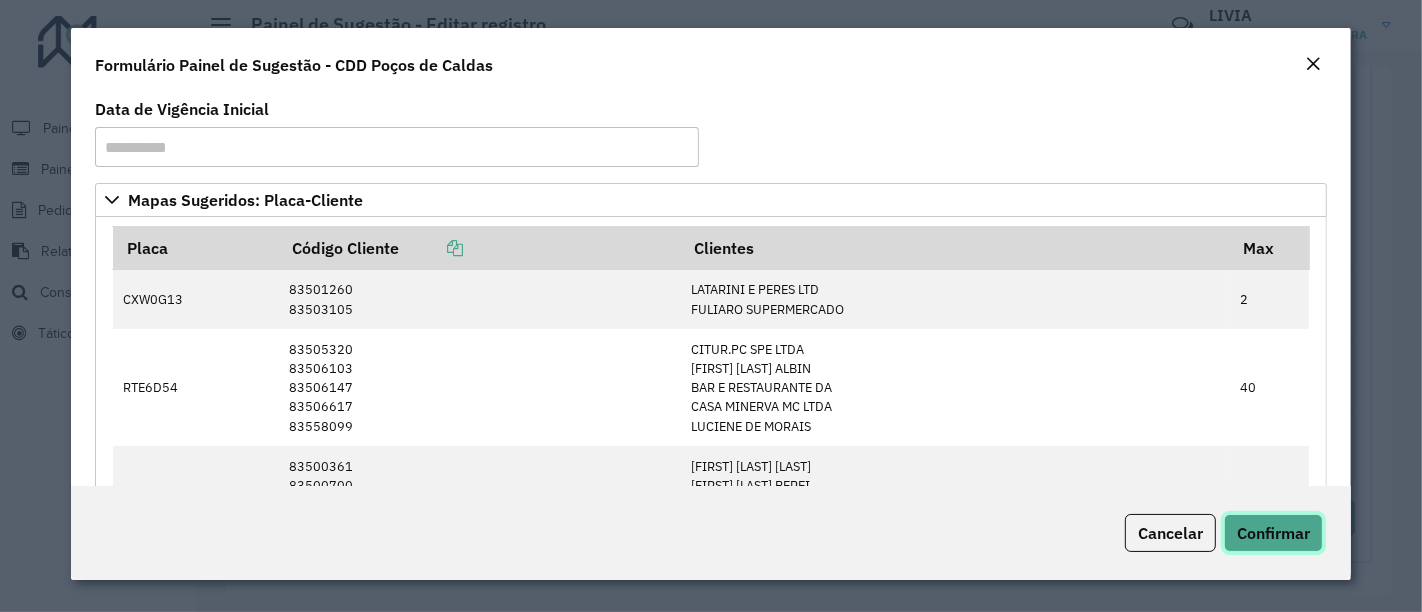 click on "Confirmar" 